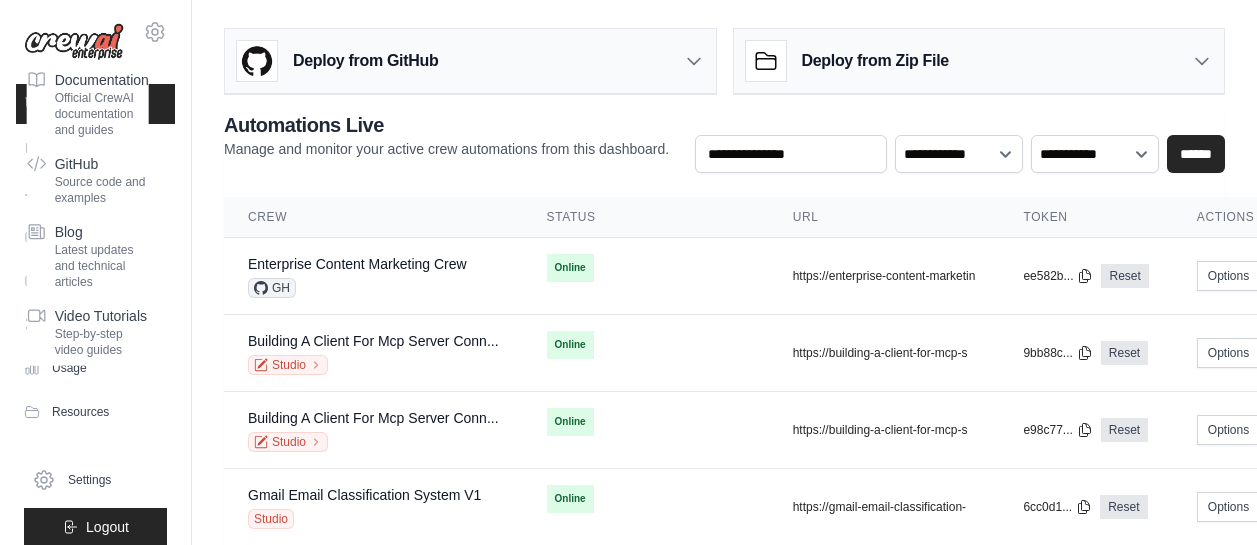 scroll, scrollTop: 348, scrollLeft: 0, axis: vertical 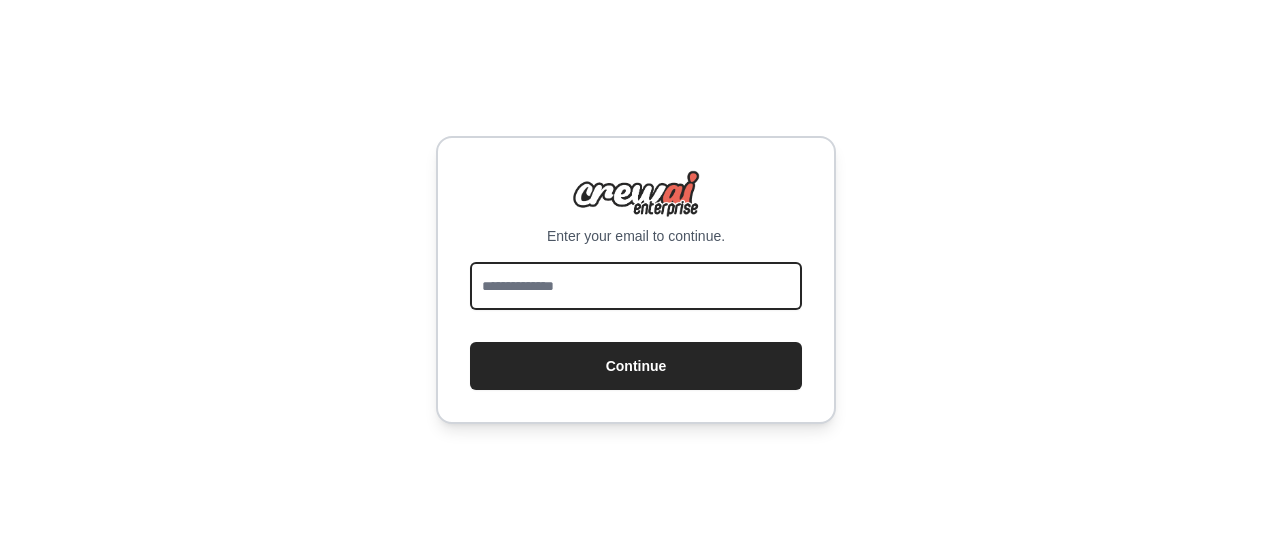 click at bounding box center [636, 286] 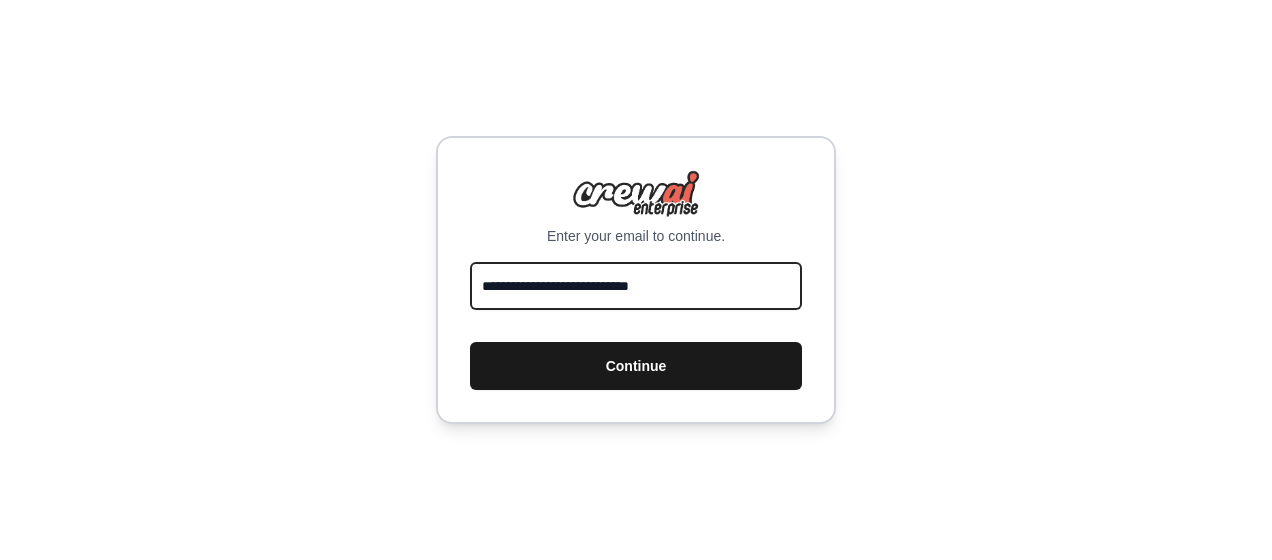 type on "**********" 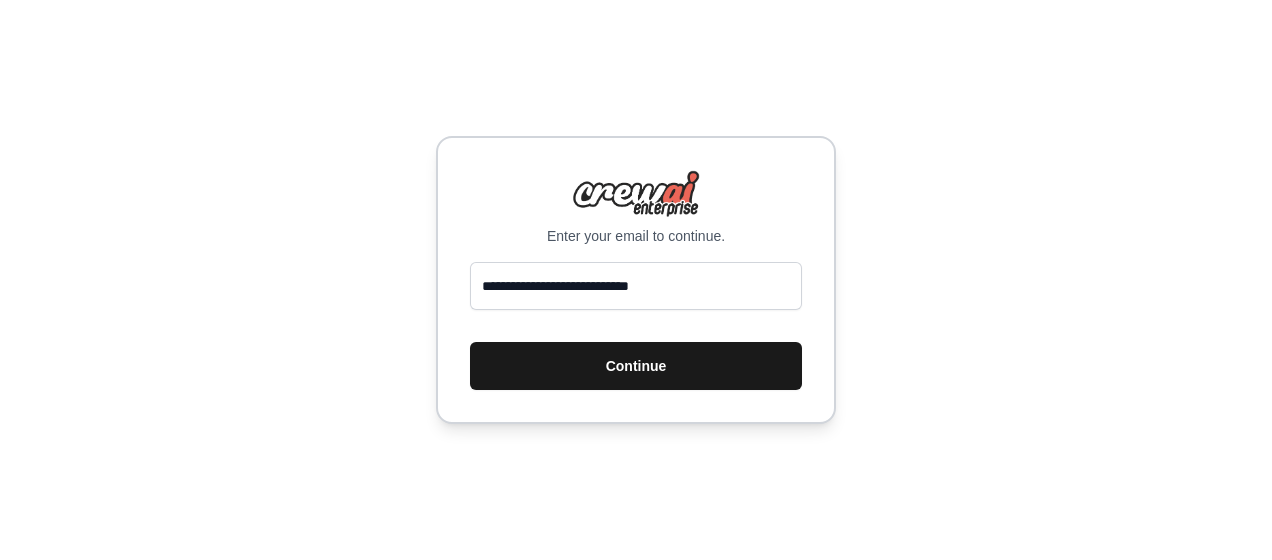 click on "Continue" at bounding box center (636, 366) 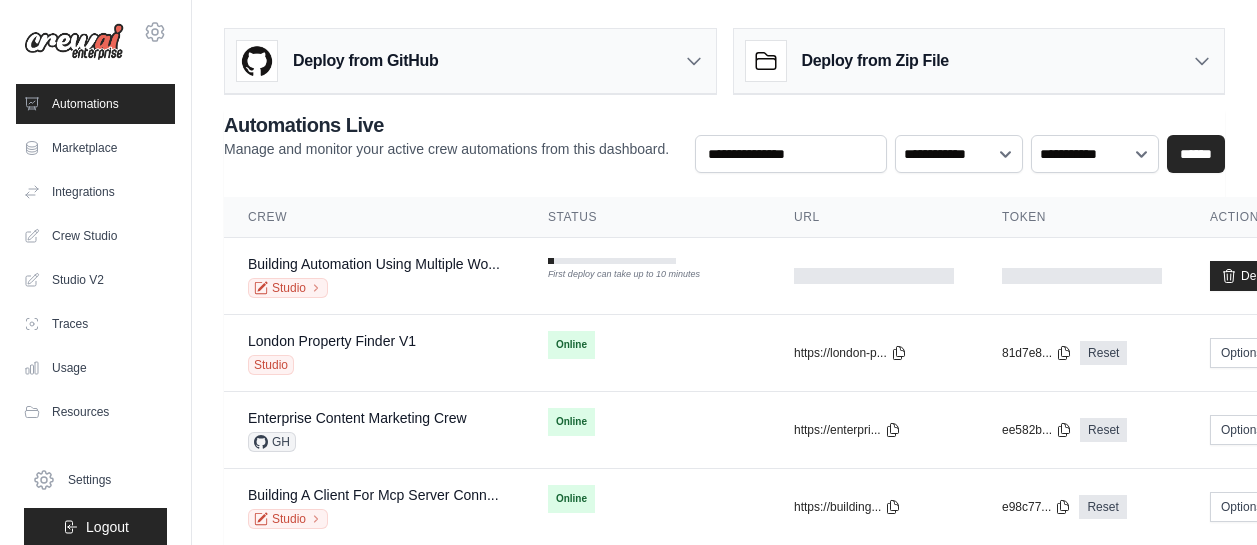scroll, scrollTop: 0, scrollLeft: 0, axis: both 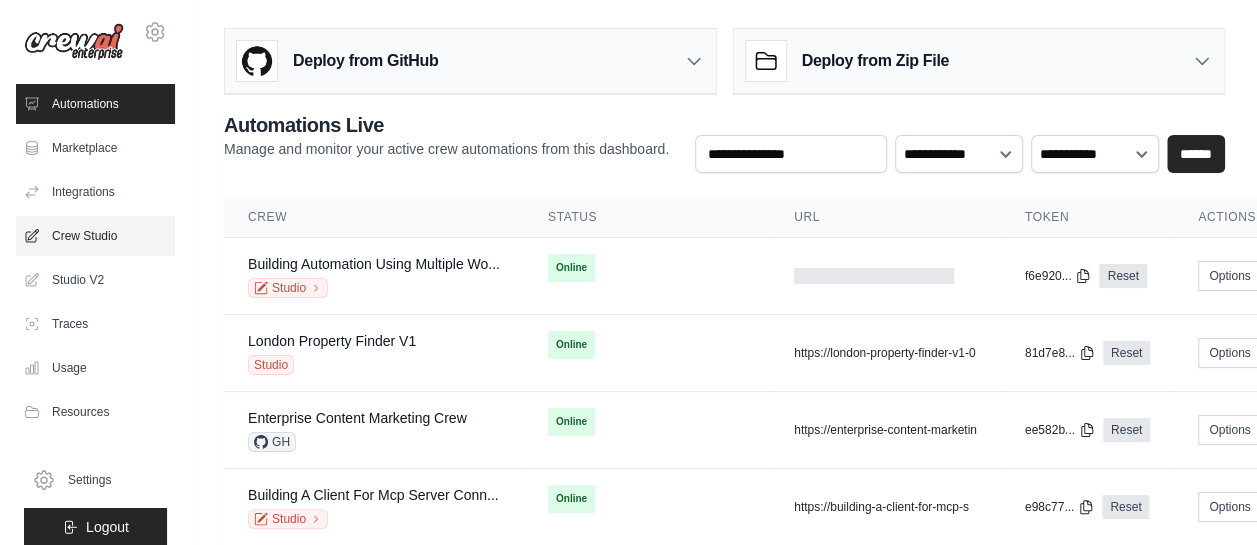 click on "Crew Studio" at bounding box center [95, 236] 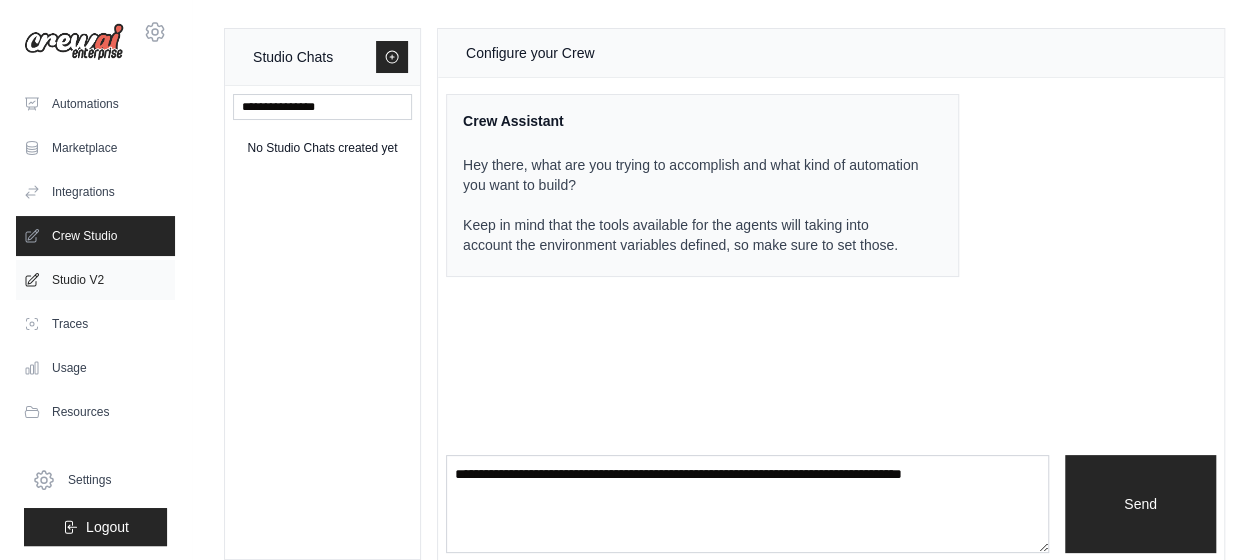 click on "Studio V2" at bounding box center (95, 280) 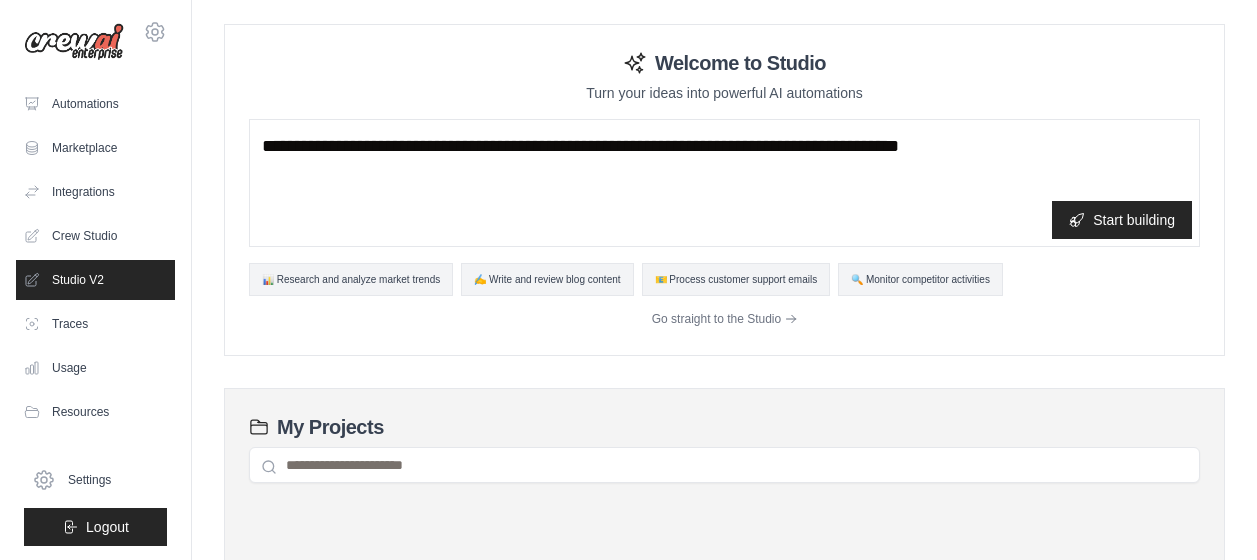 scroll, scrollTop: 0, scrollLeft: 0, axis: both 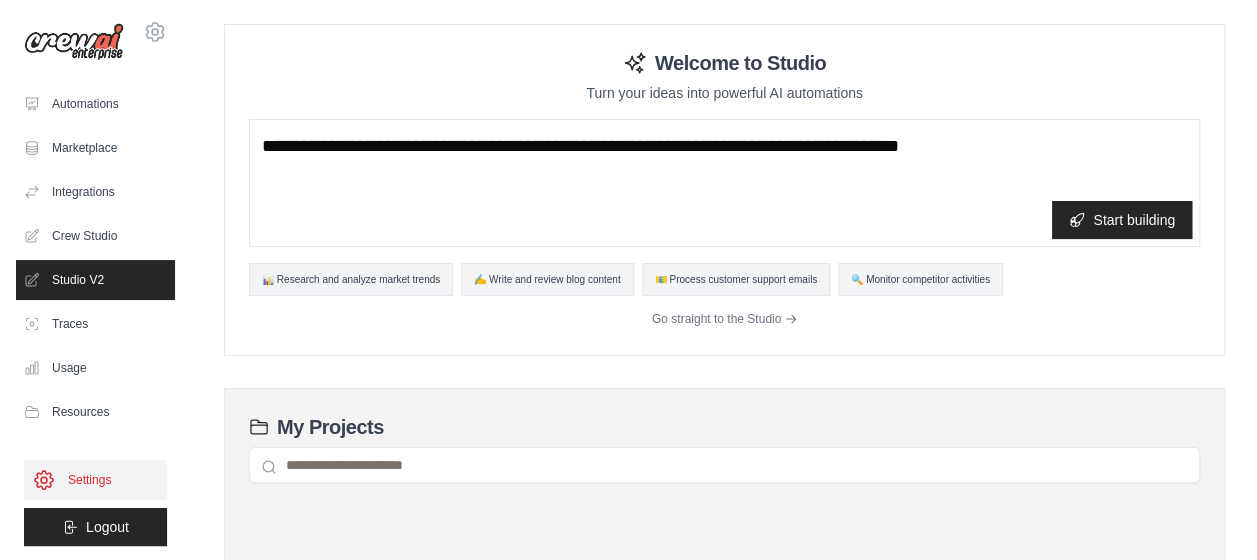click on "Settings" at bounding box center [95, 480] 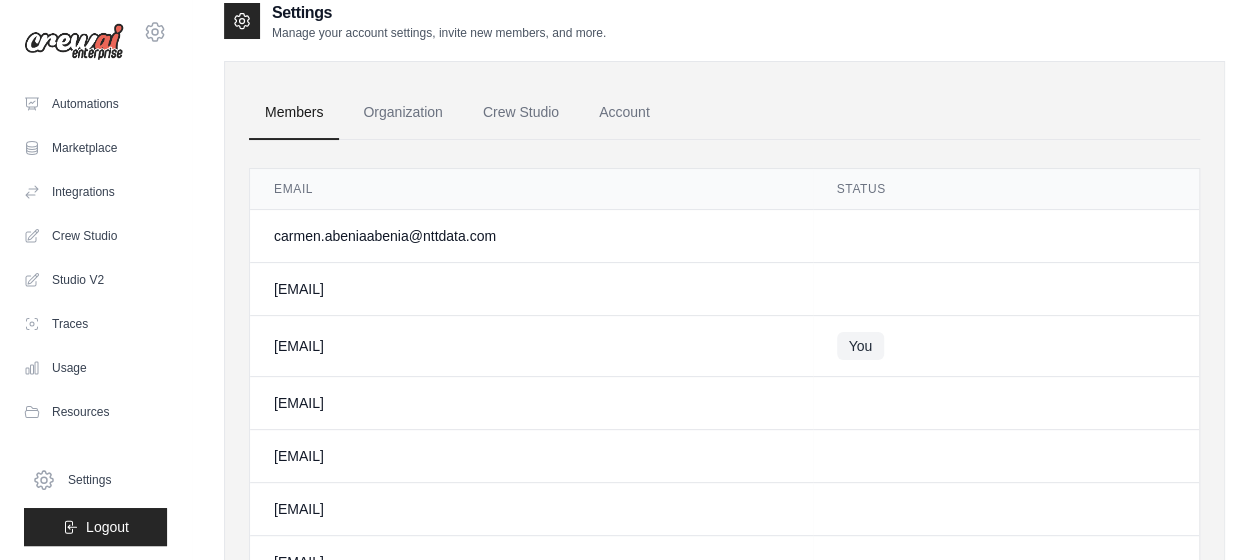 scroll, scrollTop: 0, scrollLeft: 0, axis: both 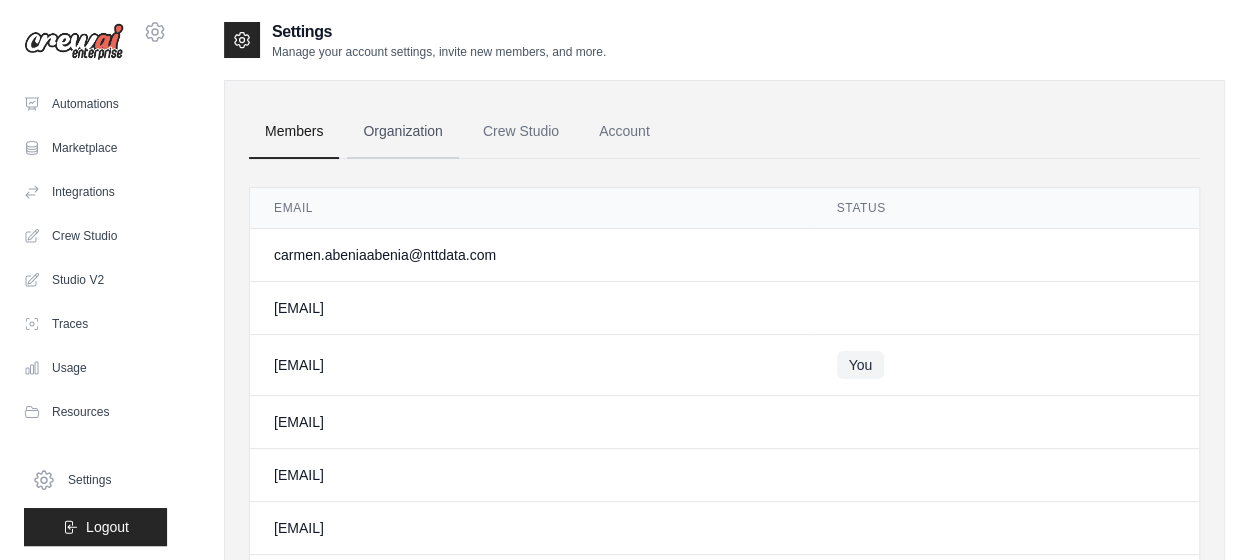 click on "Organization" at bounding box center [402, 132] 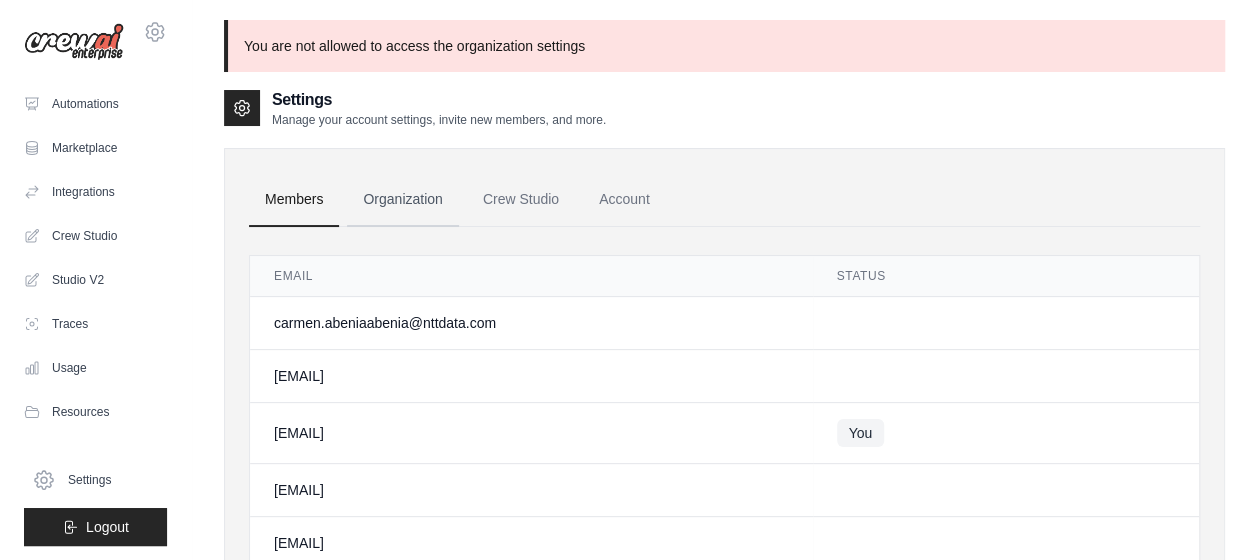 click on "Organization" at bounding box center [402, 200] 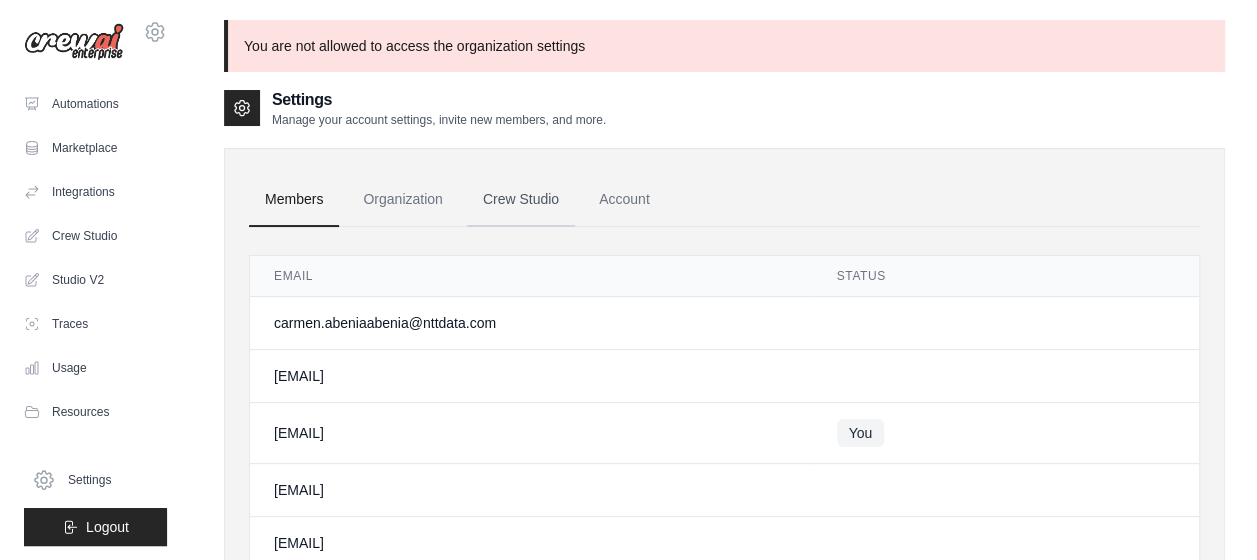 click on "Crew Studio" at bounding box center (521, 200) 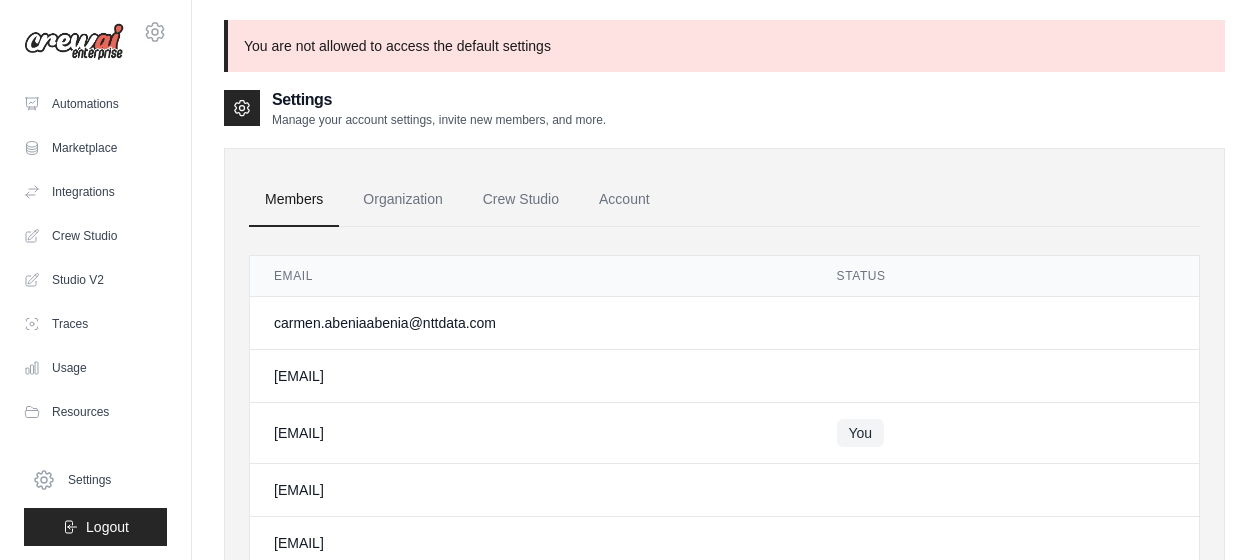 scroll, scrollTop: 0, scrollLeft: 0, axis: both 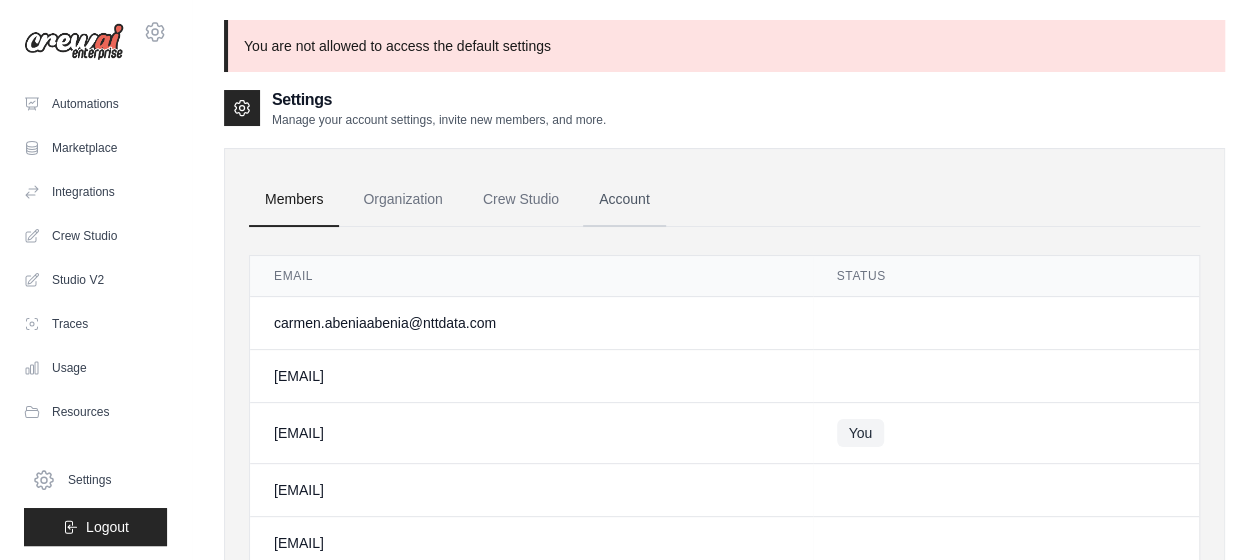 click on "Account" at bounding box center (624, 200) 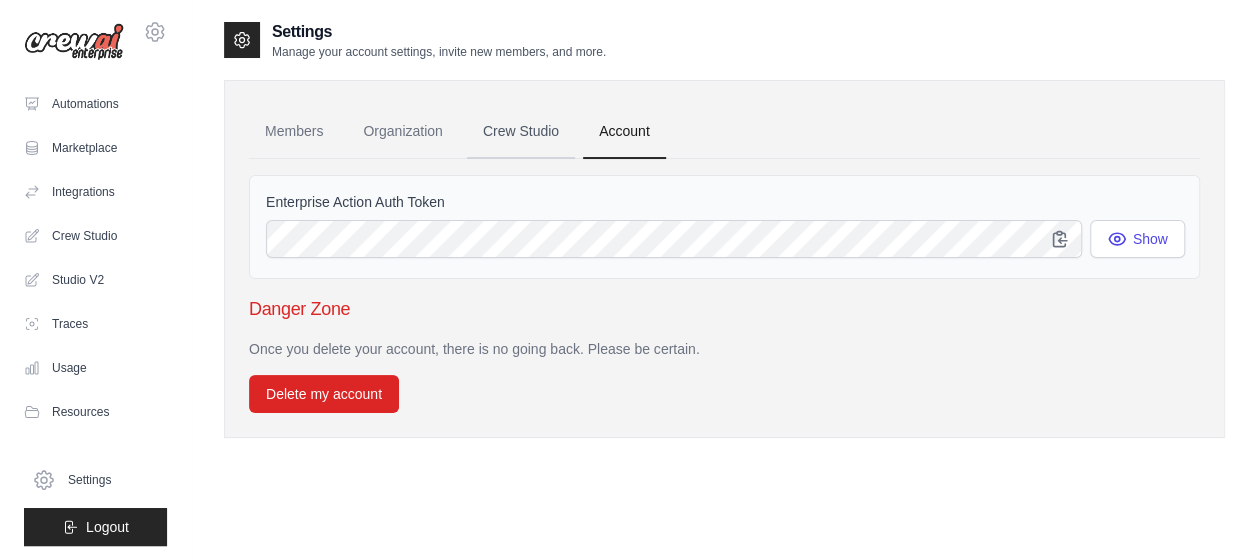 click on "Crew Studio" at bounding box center (521, 132) 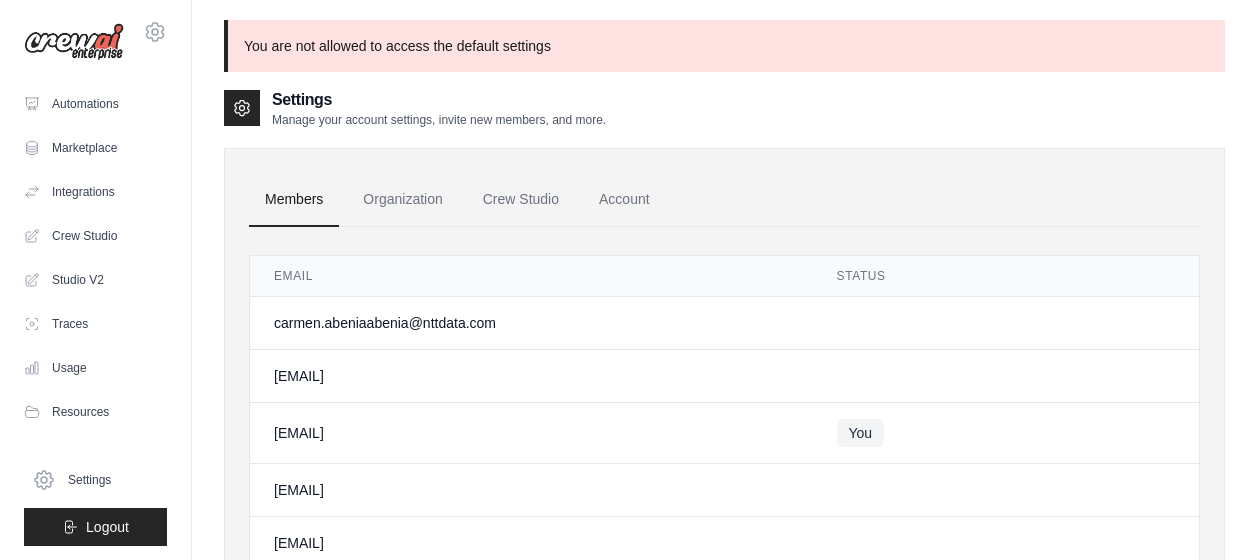 scroll, scrollTop: 0, scrollLeft: 0, axis: both 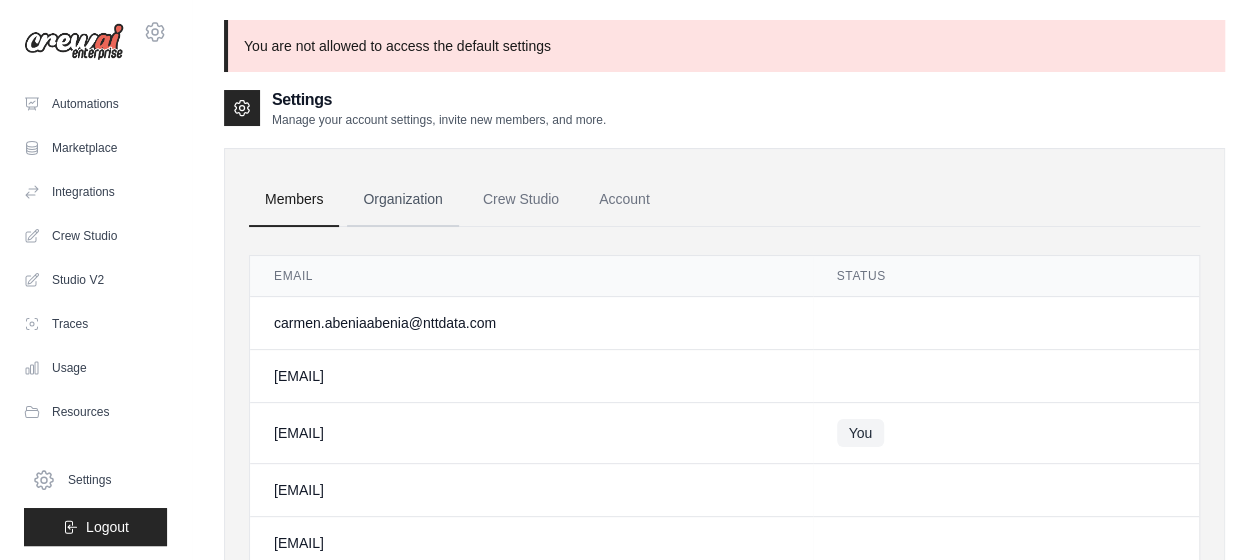 click on "Organization" at bounding box center [402, 200] 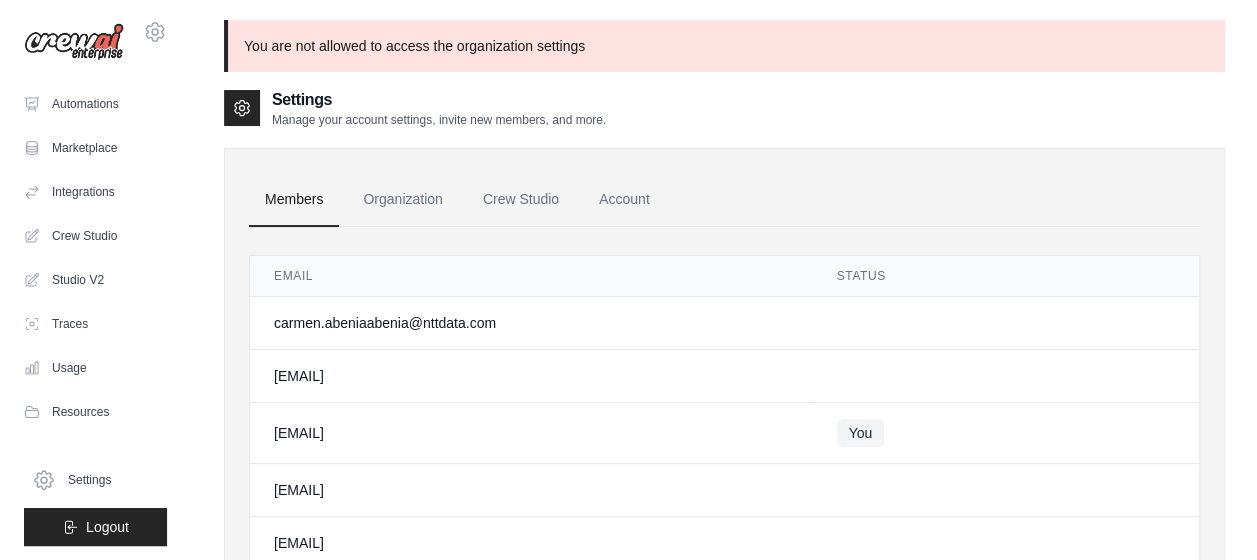 click on "Members" at bounding box center (294, 200) 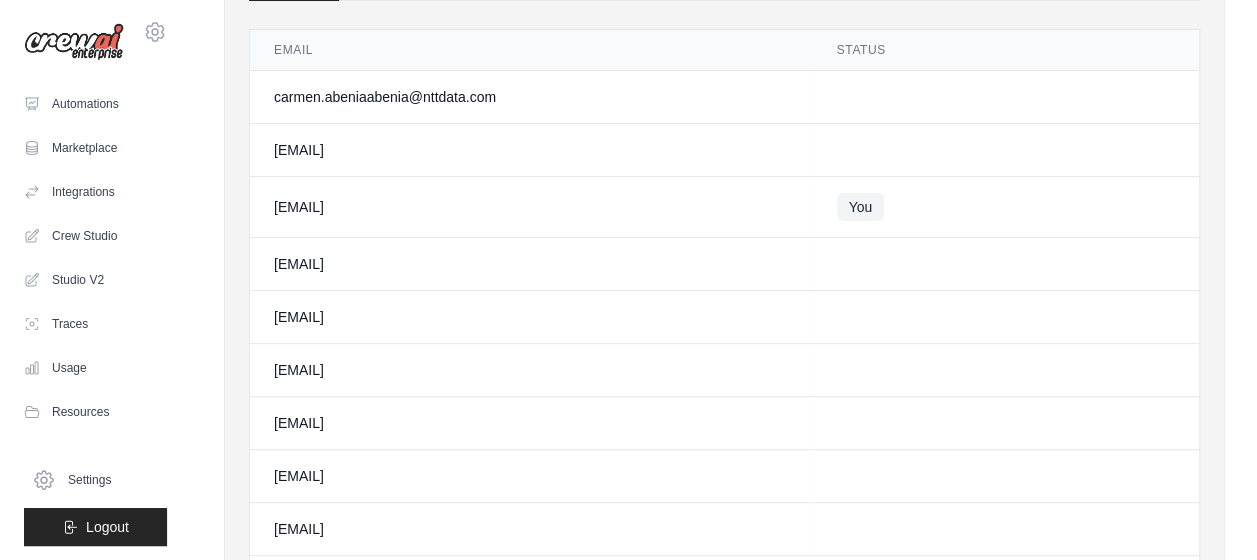 scroll, scrollTop: 157, scrollLeft: 0, axis: vertical 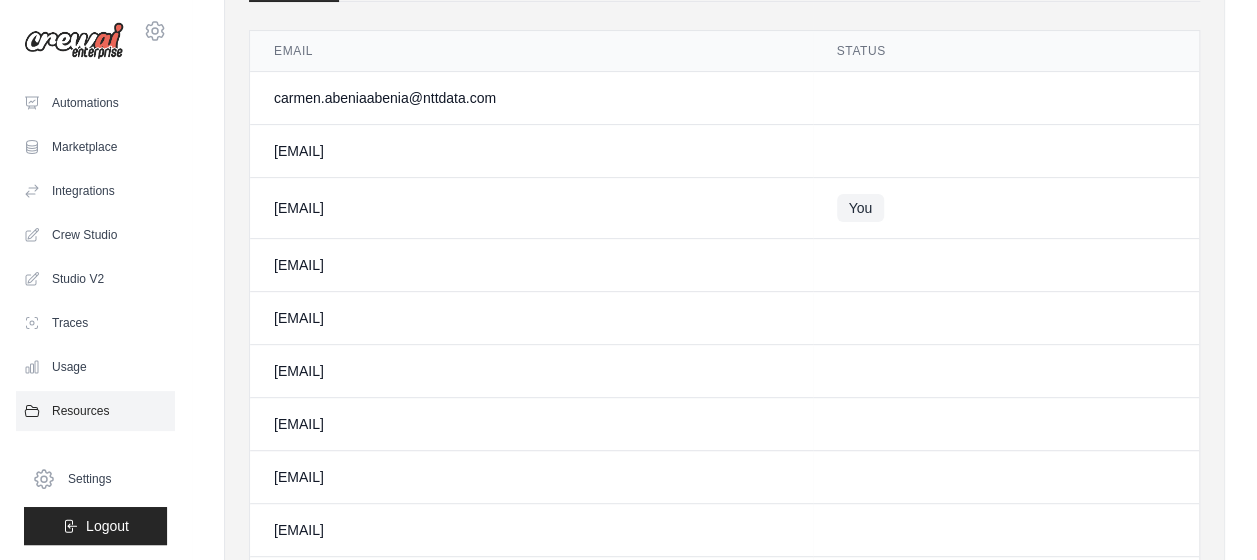 click on "Resources" at bounding box center [95, 411] 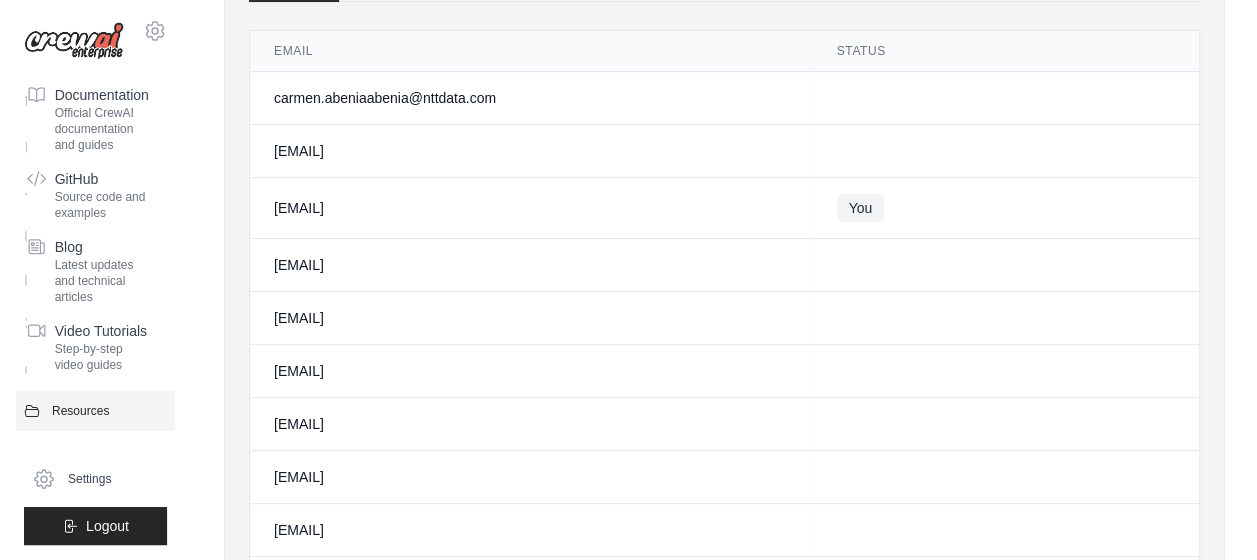 click on "Resources" at bounding box center (95, 411) 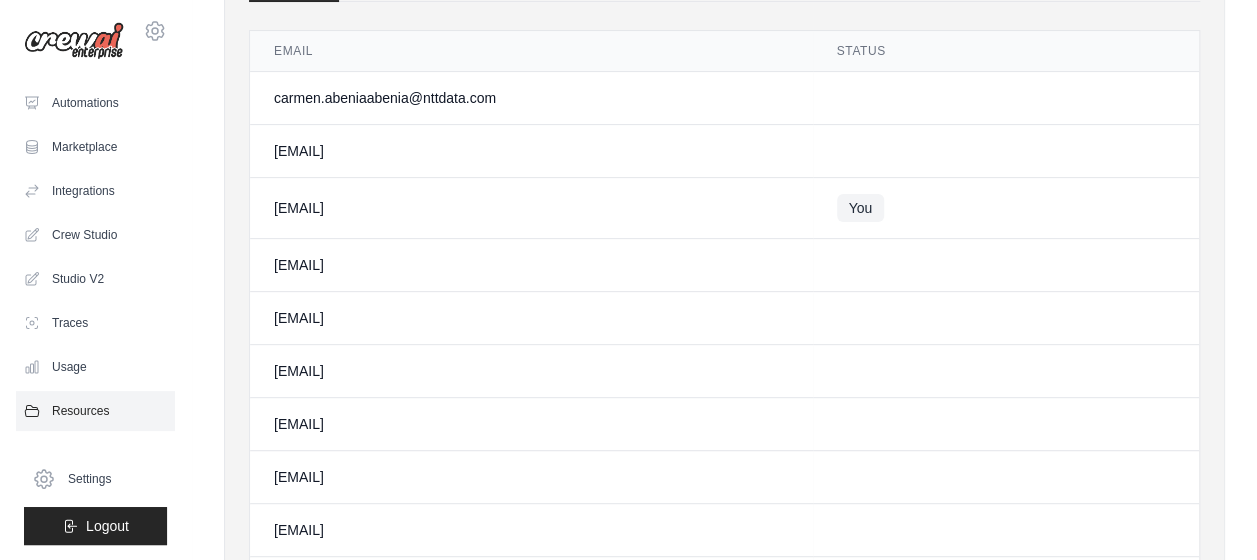 drag, startPoint x: 85, startPoint y: 406, endPoint x: 56, endPoint y: 411, distance: 29.427877 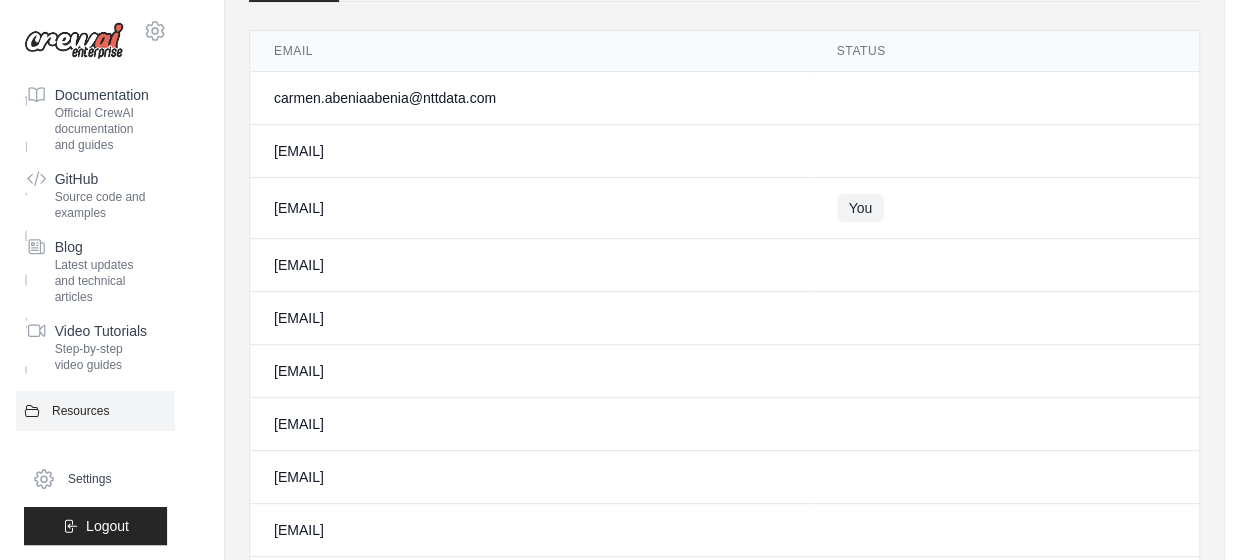 click on "Resources" at bounding box center [95, 411] 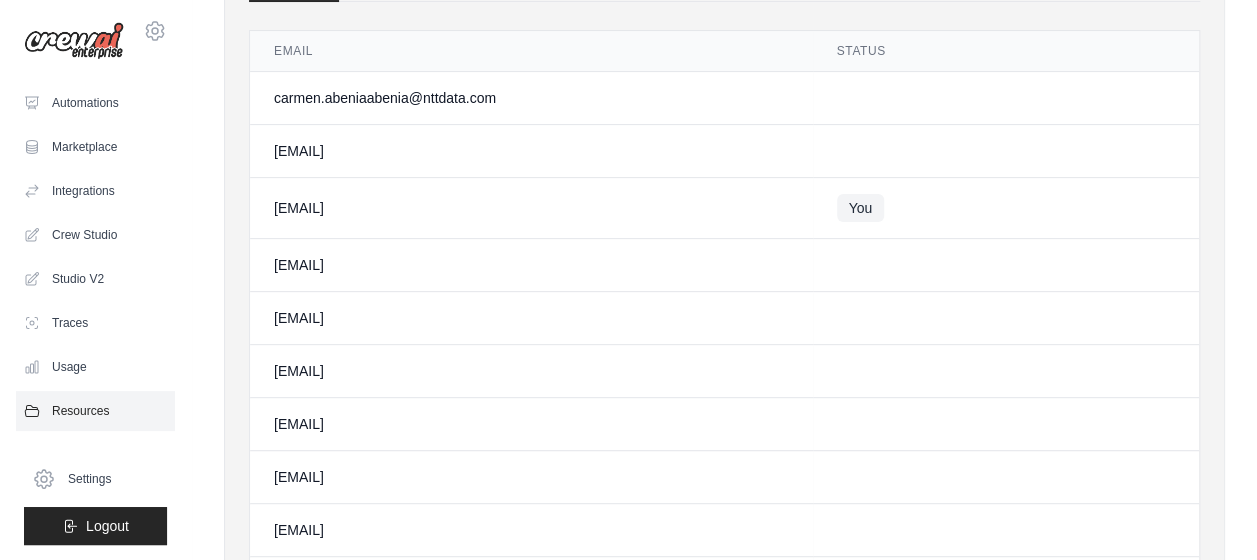 click on "Resources" at bounding box center [95, 411] 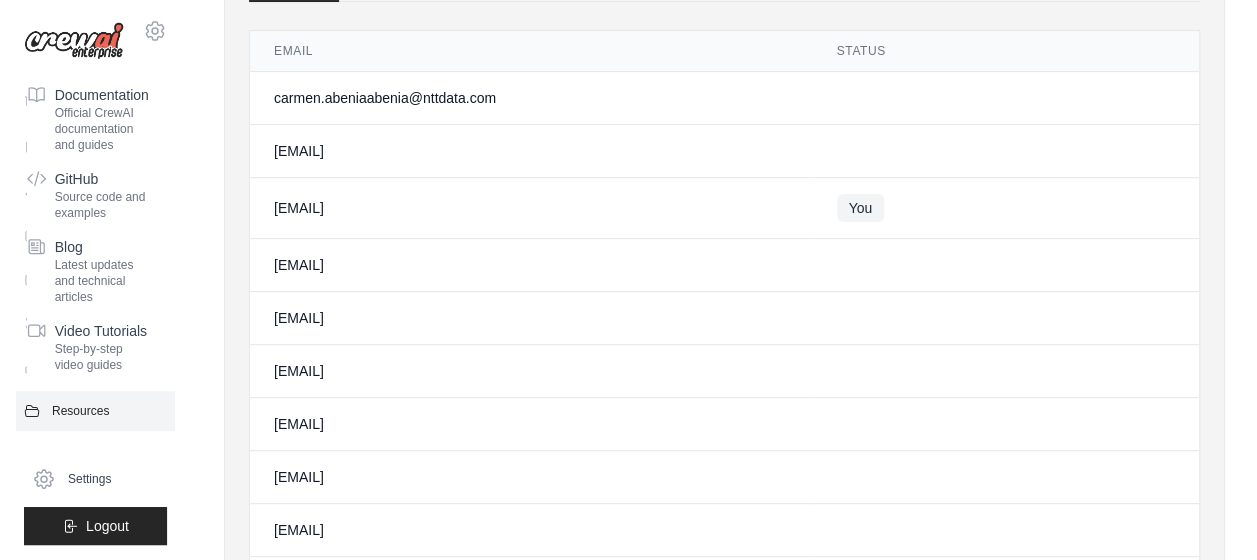 click on "Resources" at bounding box center (95, 411) 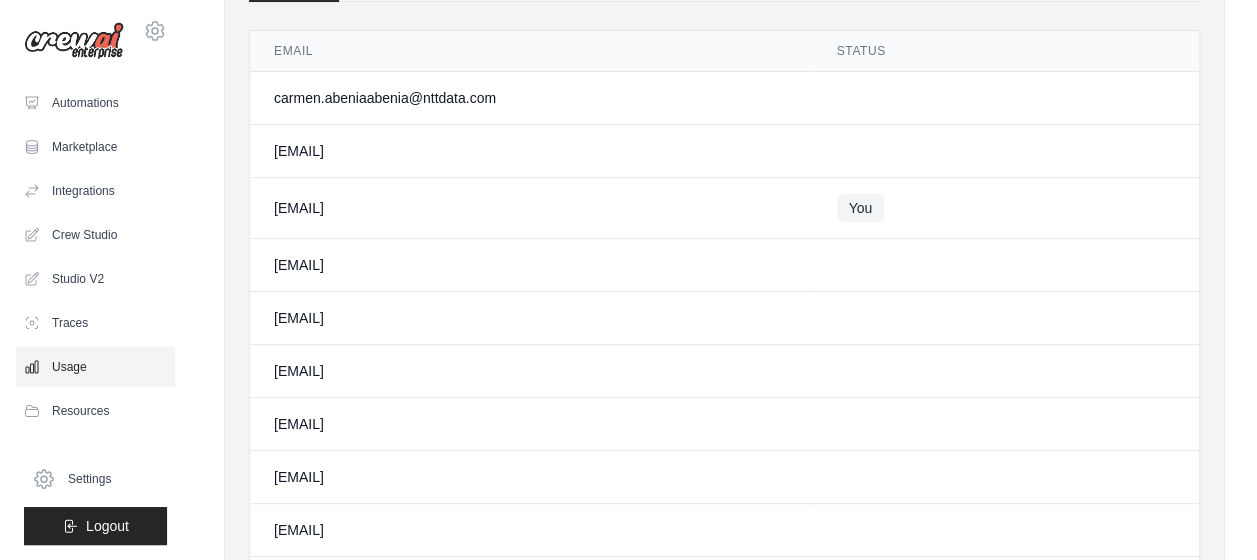 click on "Usage" at bounding box center (95, 367) 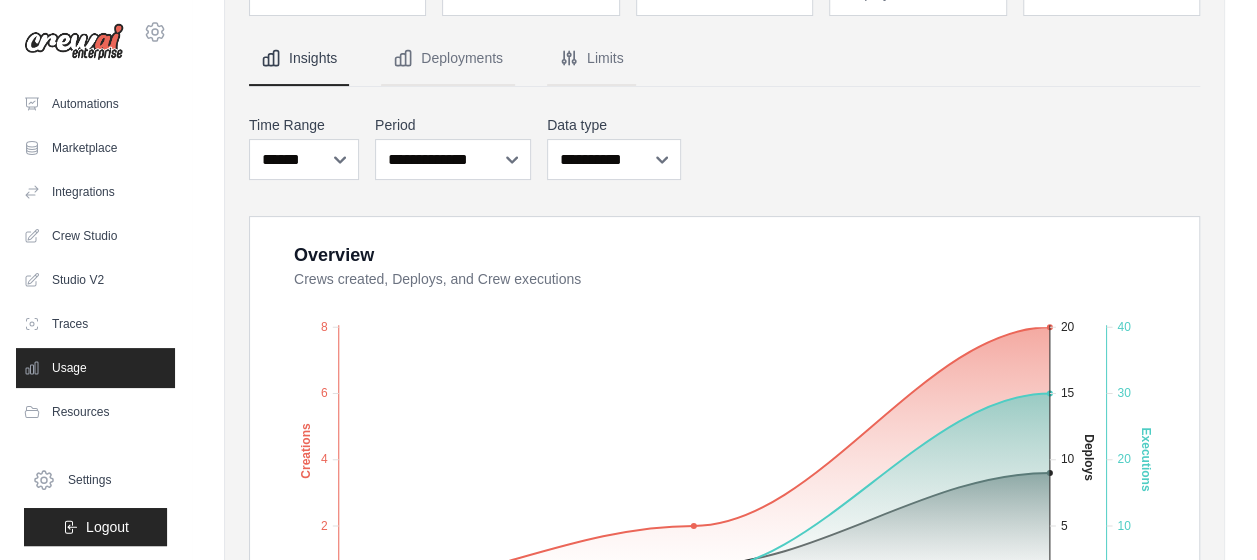 scroll, scrollTop: 164, scrollLeft: 0, axis: vertical 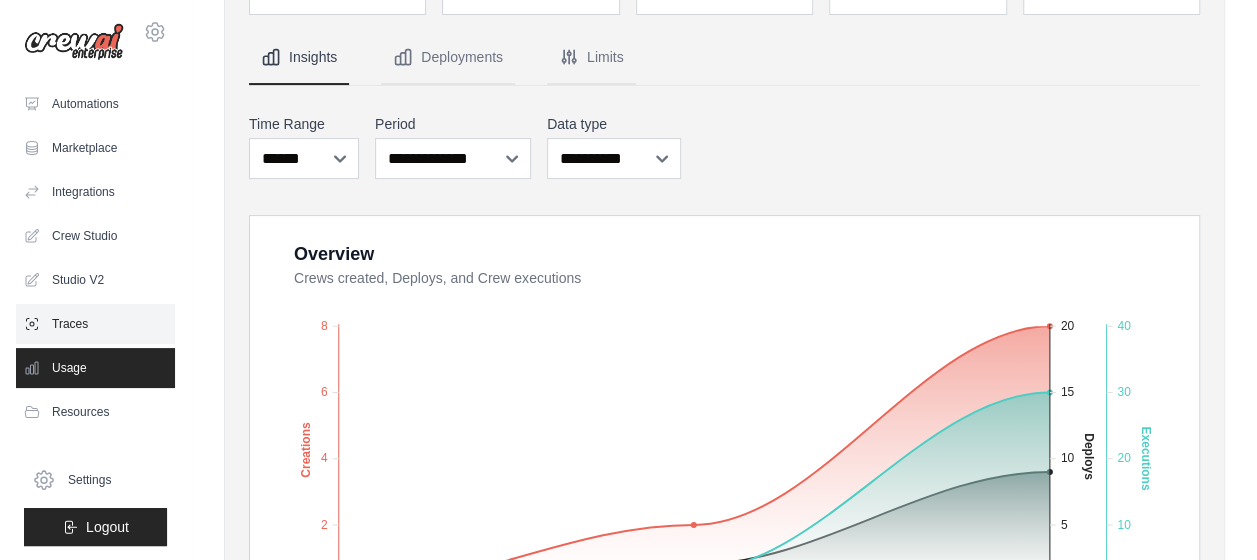 click on "Traces" at bounding box center (95, 324) 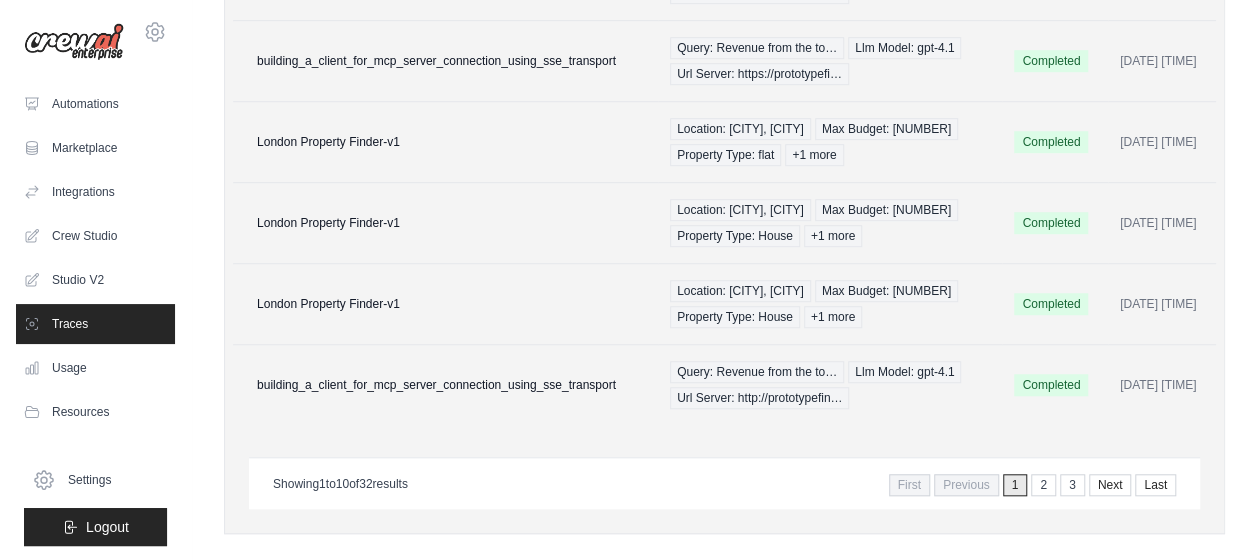 scroll, scrollTop: 671, scrollLeft: 0, axis: vertical 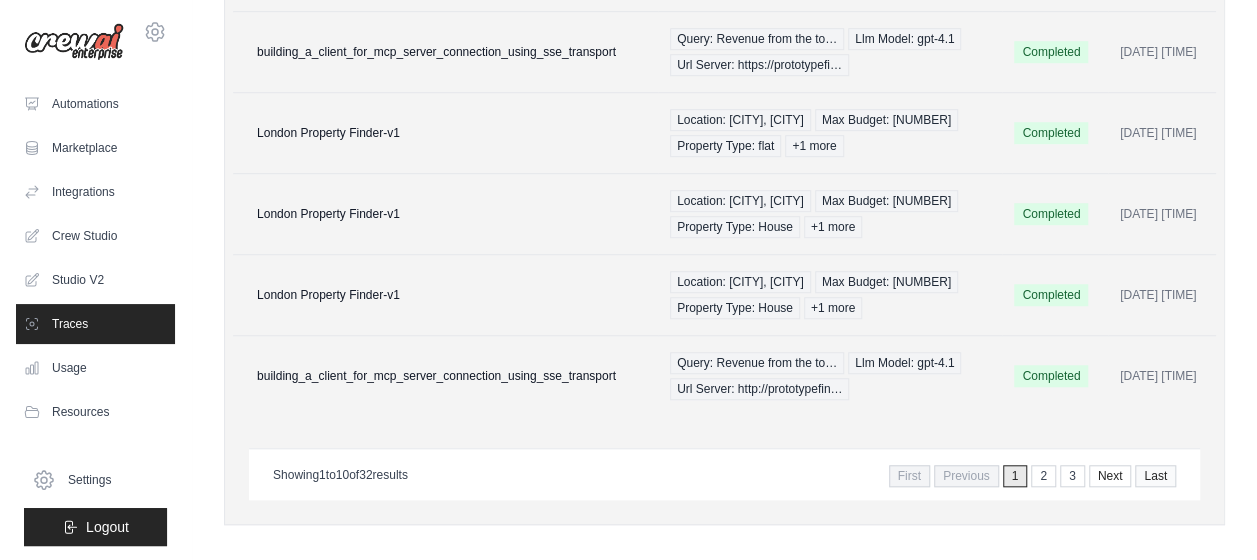 click on "Last" at bounding box center [1155, 476] 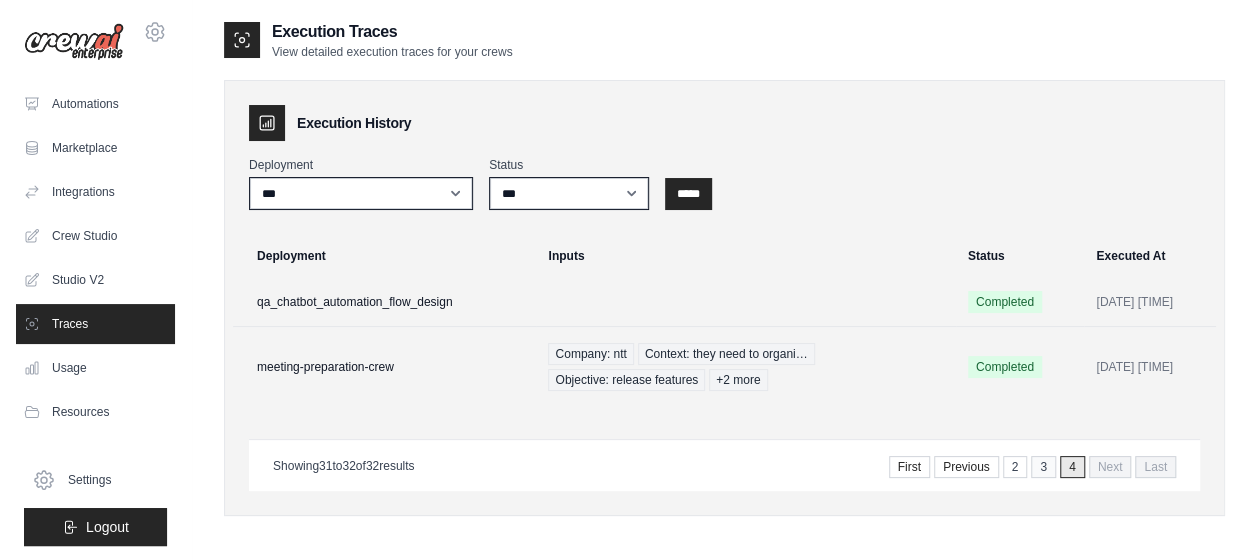 click on "3" at bounding box center (1043, 467) 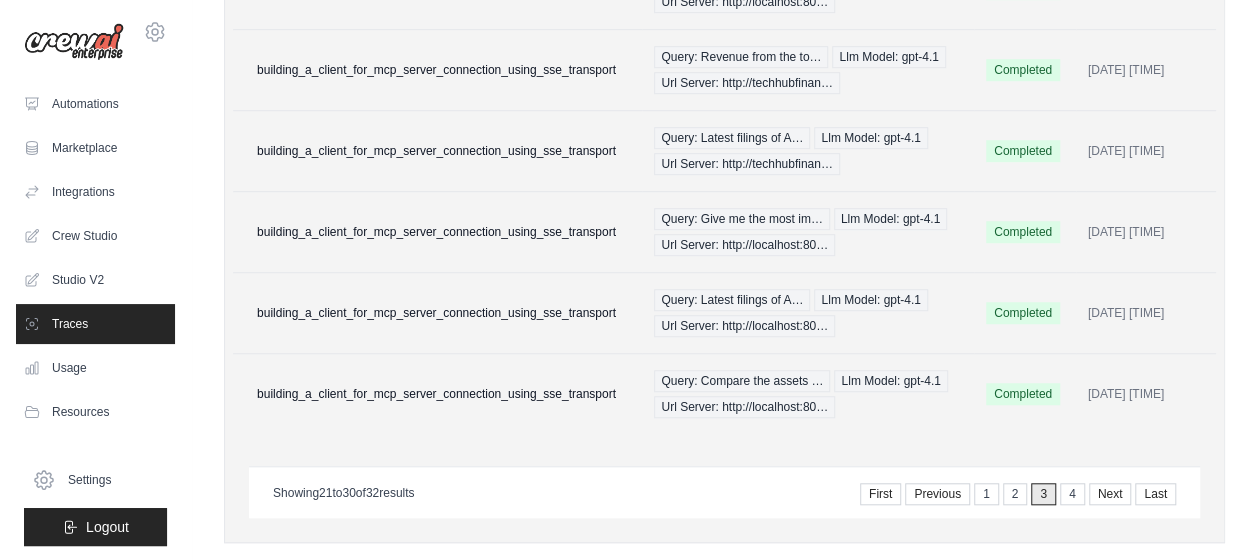 scroll, scrollTop: 671, scrollLeft: 0, axis: vertical 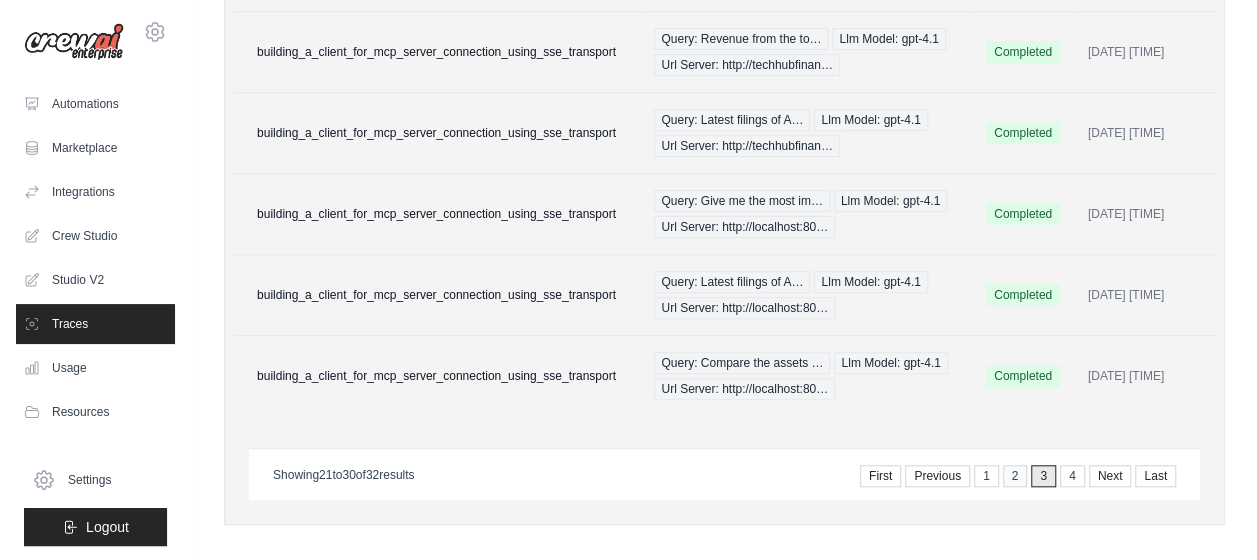 click on "2" at bounding box center [1015, 476] 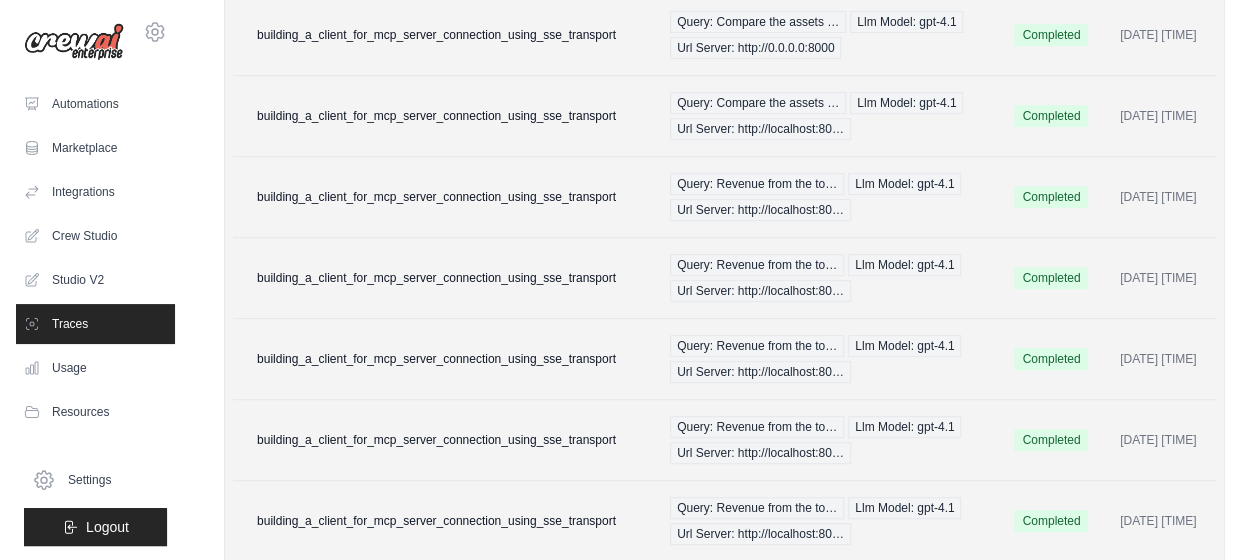scroll, scrollTop: 671, scrollLeft: 0, axis: vertical 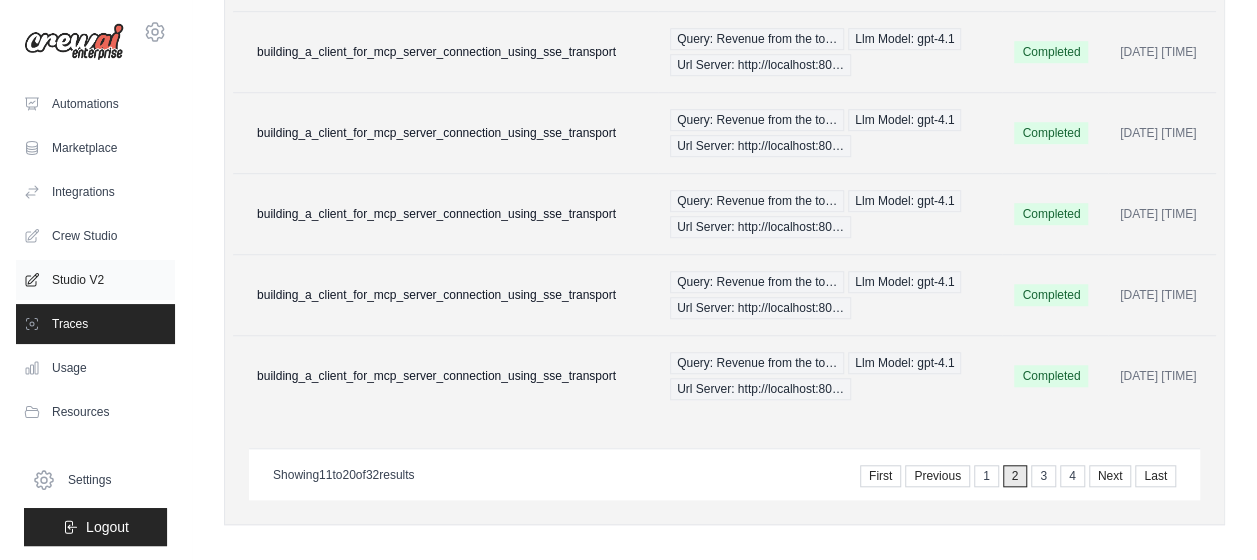 click on "Studio V2" at bounding box center [95, 280] 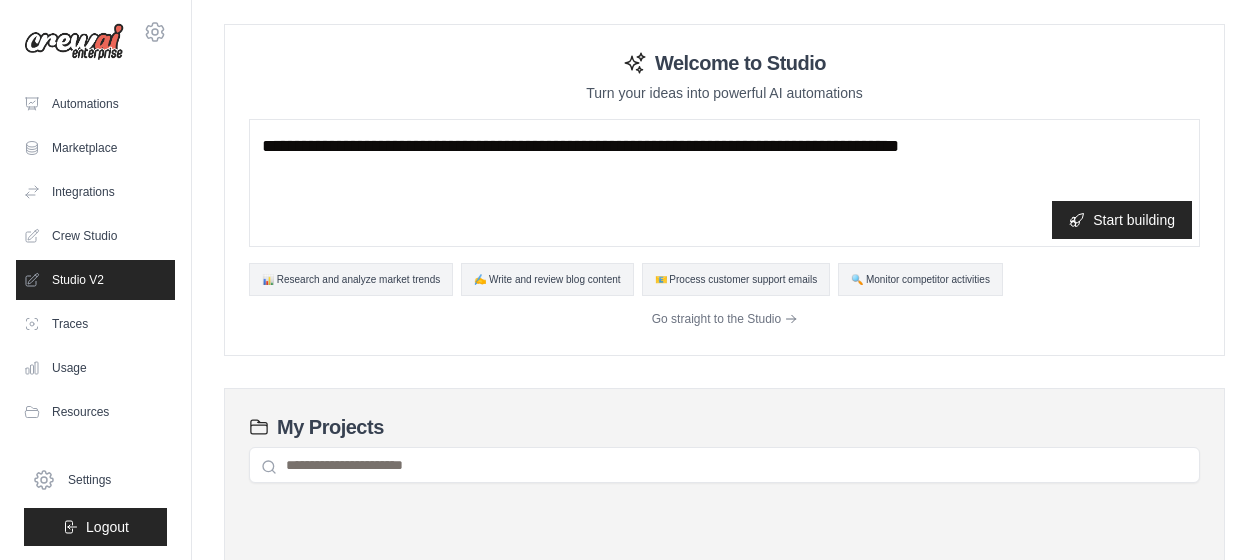scroll, scrollTop: 0, scrollLeft: 0, axis: both 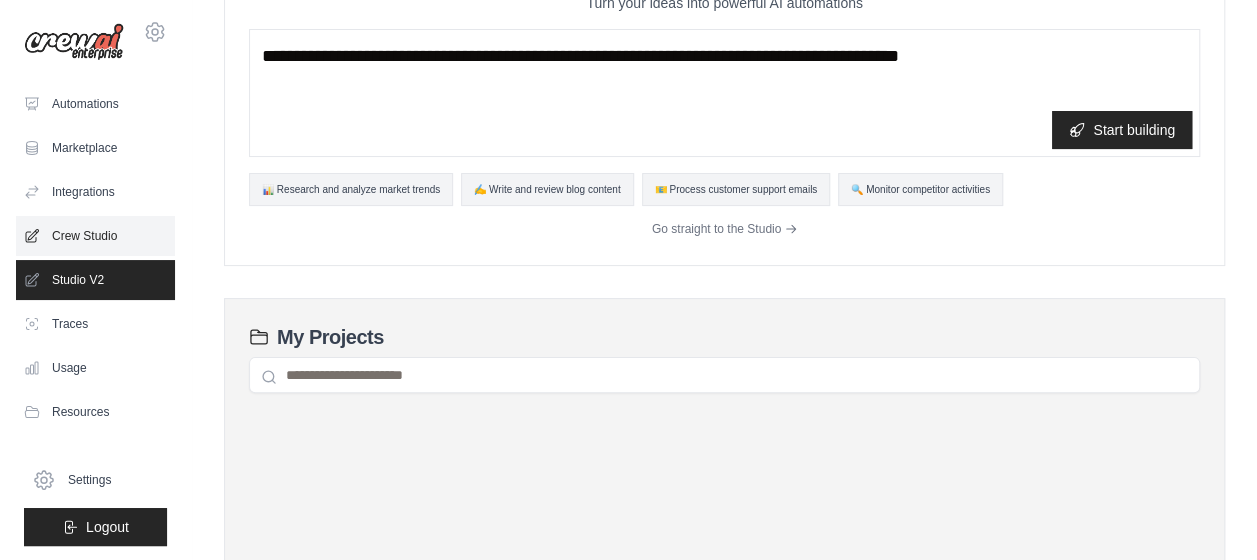 click on "Crew Studio" at bounding box center [95, 236] 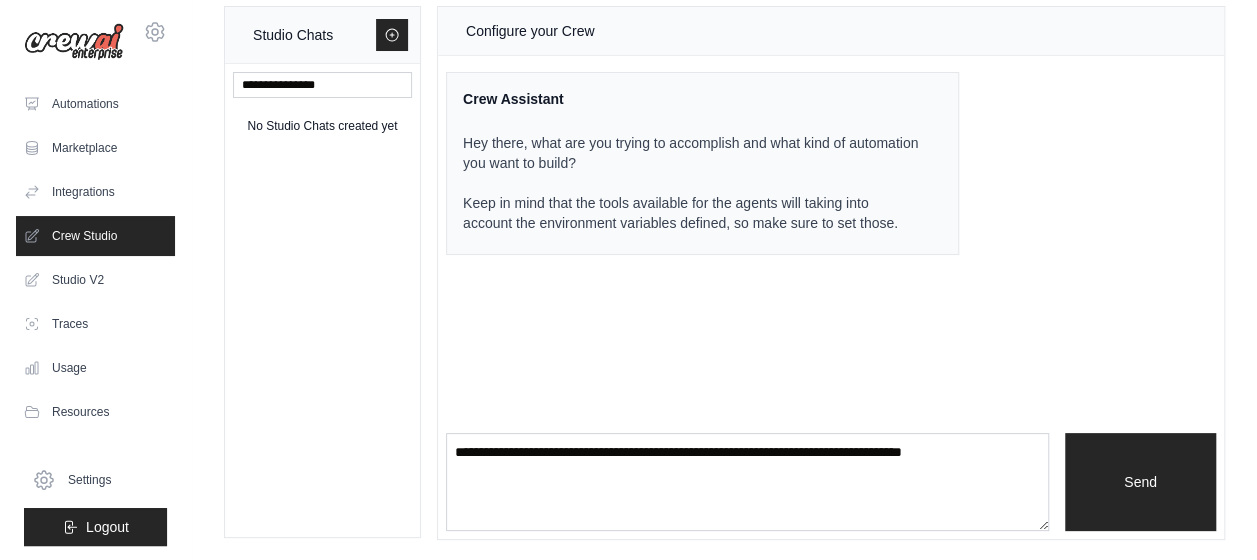 scroll, scrollTop: 0, scrollLeft: 0, axis: both 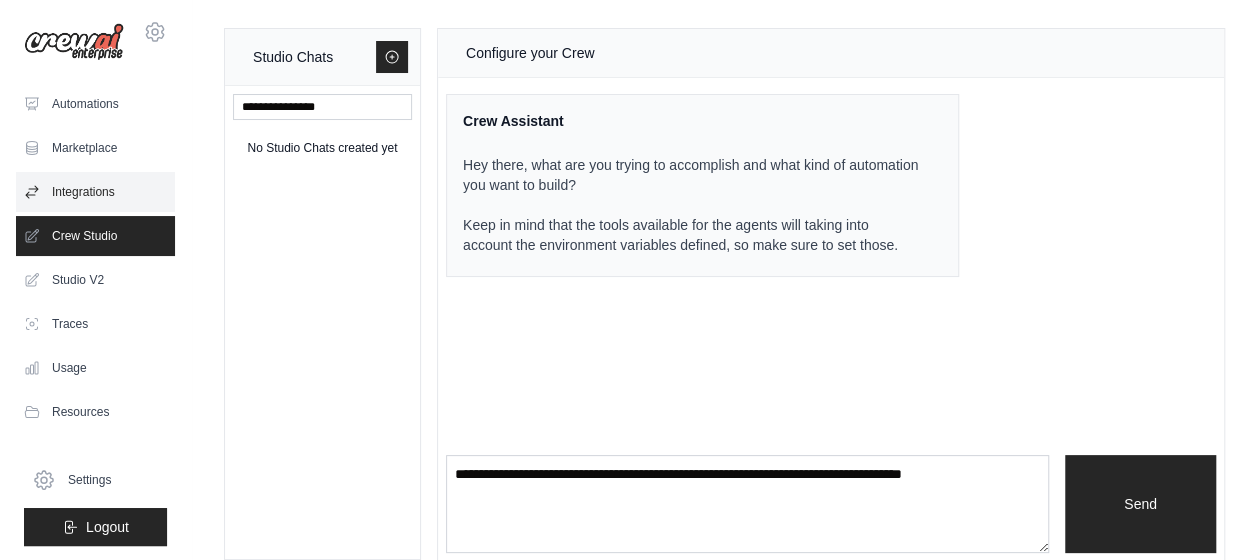 click on "Integrations" at bounding box center [95, 192] 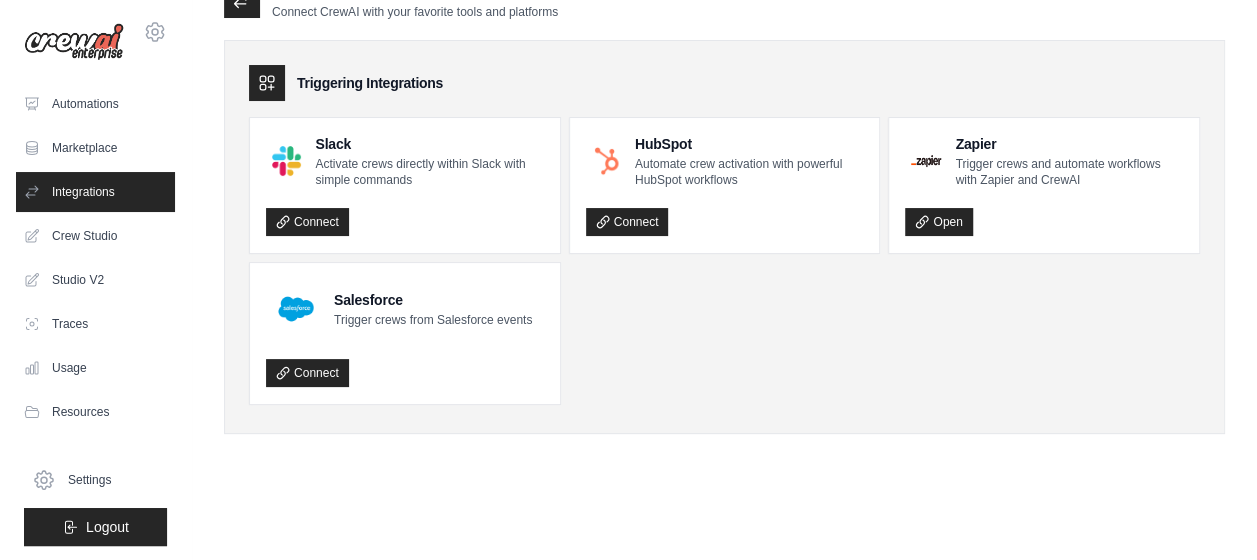 scroll, scrollTop: 0, scrollLeft: 0, axis: both 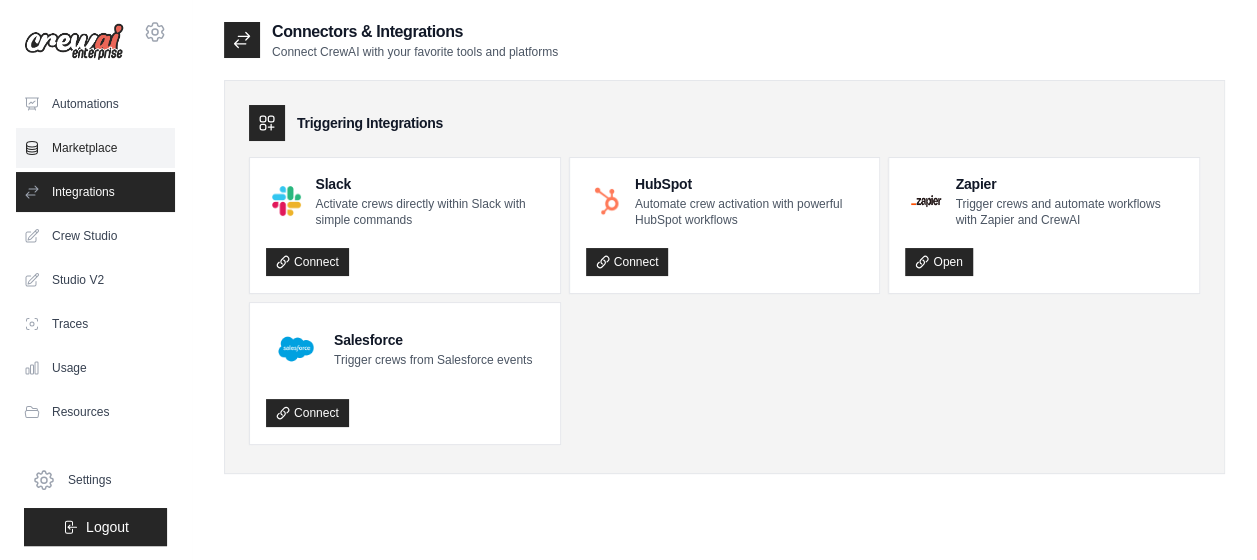 click on "Marketplace" at bounding box center (95, 148) 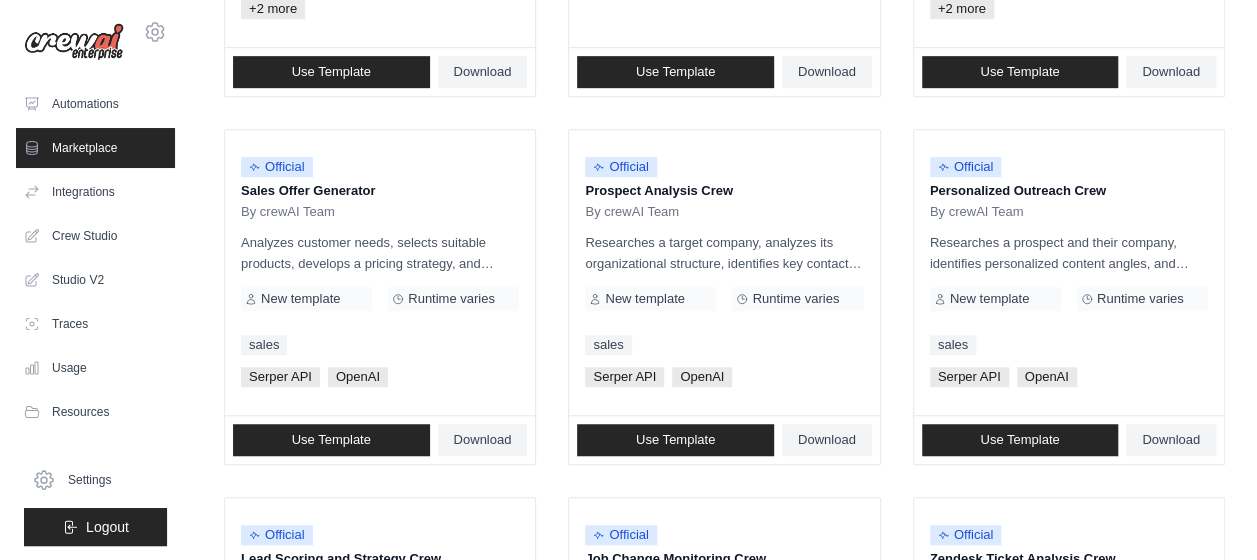 scroll, scrollTop: 538, scrollLeft: 0, axis: vertical 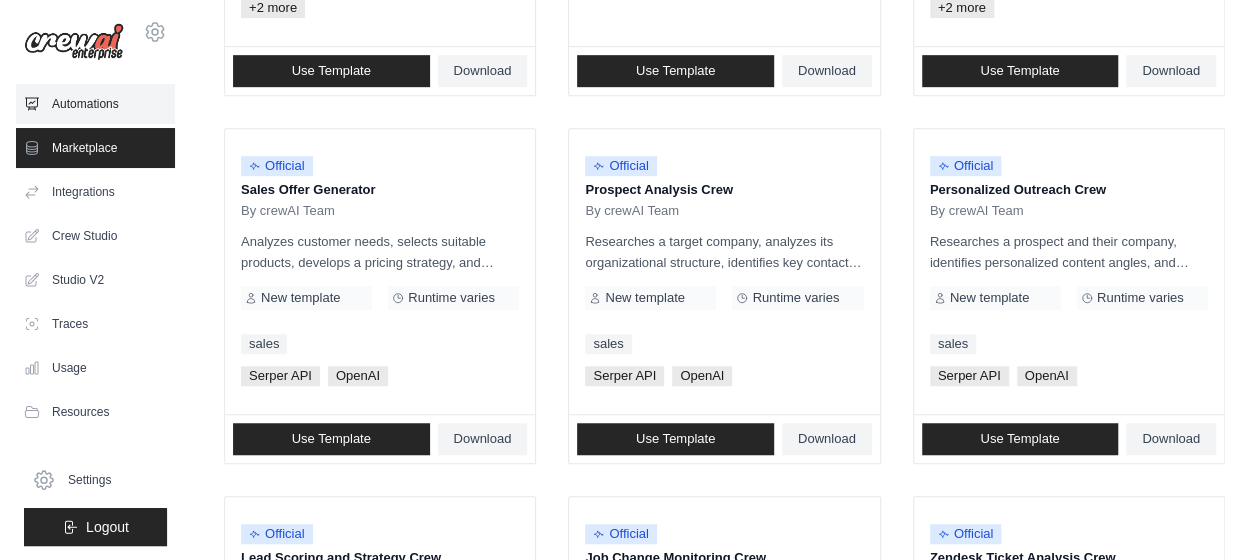 click on "Automations" at bounding box center [95, 104] 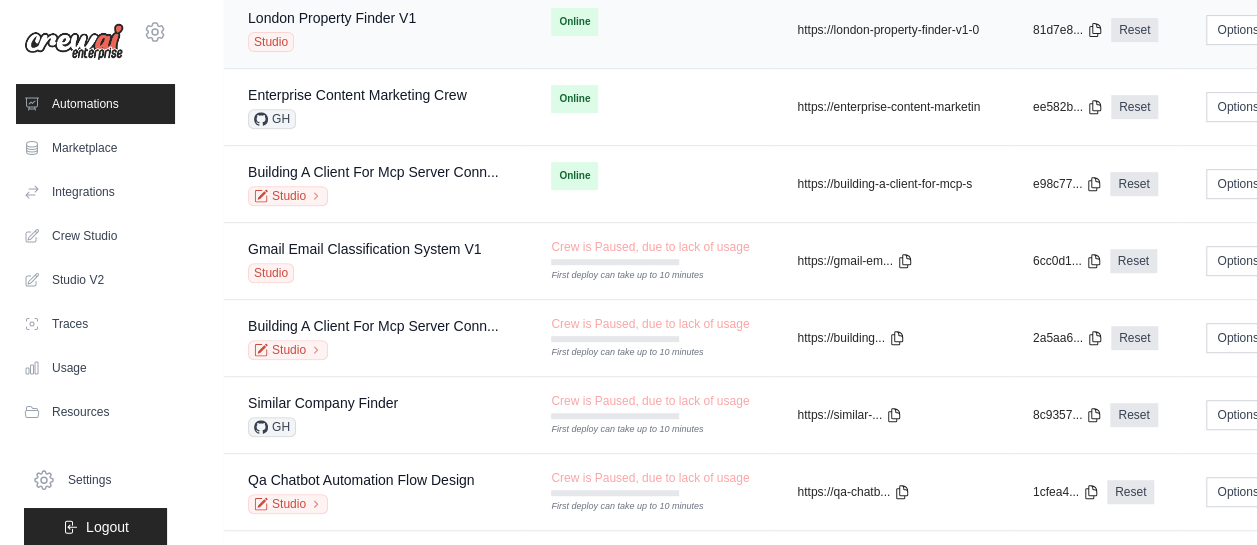 scroll, scrollTop: 501, scrollLeft: 0, axis: vertical 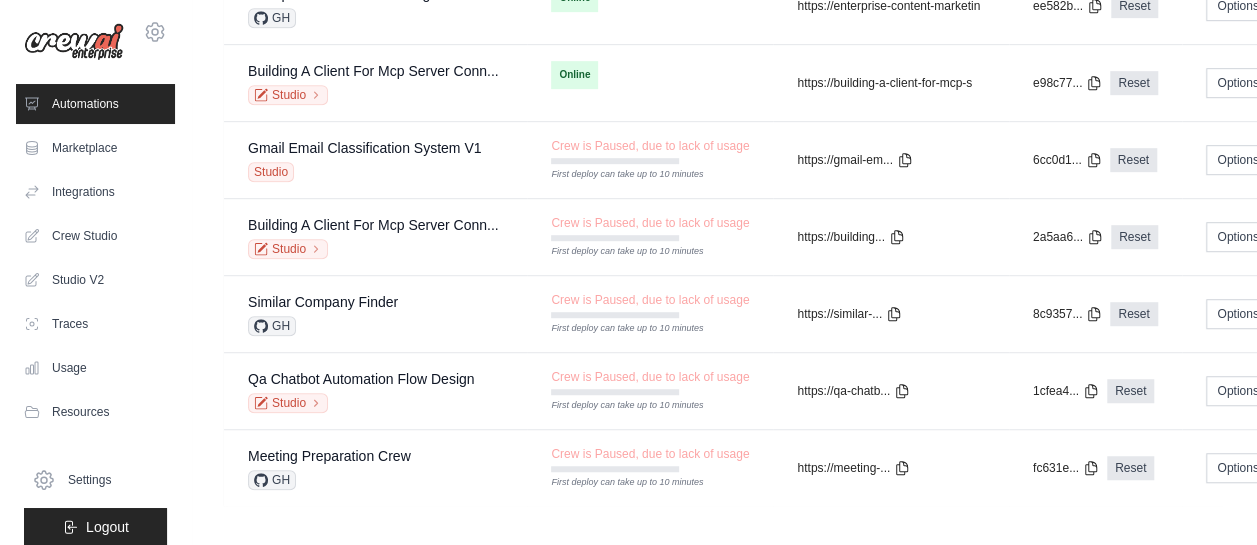 click 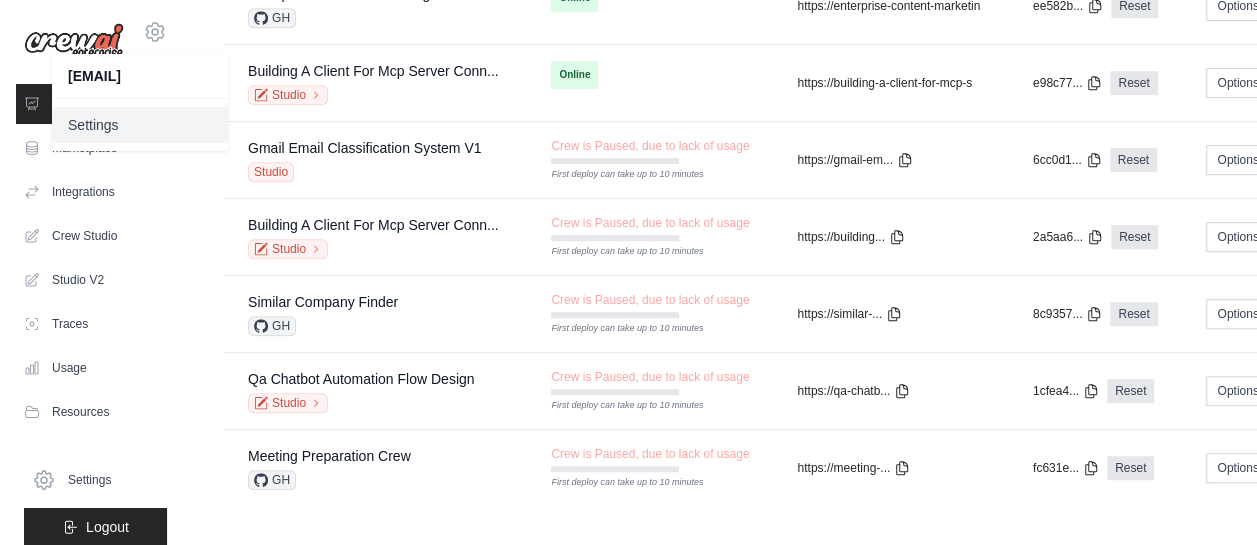 click on "Settings" at bounding box center [140, 125] 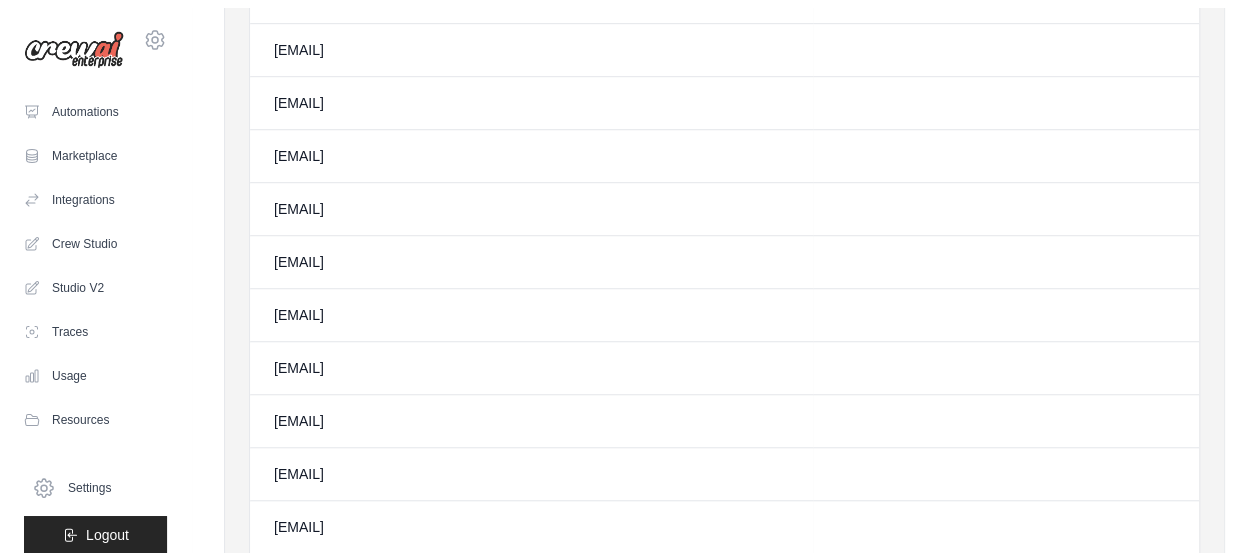 scroll, scrollTop: 0, scrollLeft: 0, axis: both 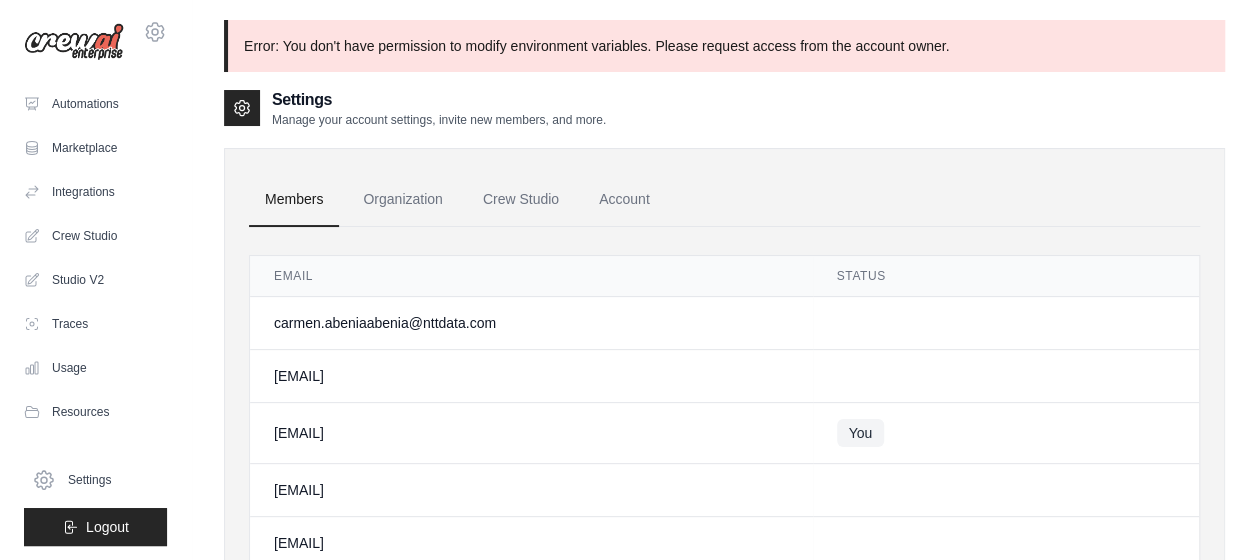 click at bounding box center (74, 42) 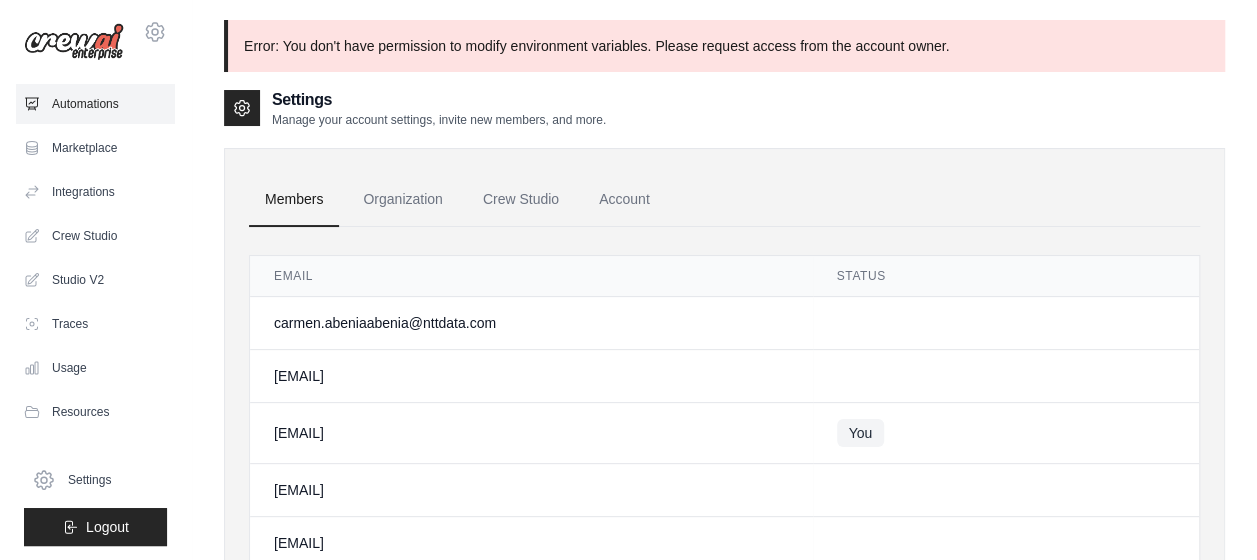 click on "Automations" at bounding box center (95, 104) 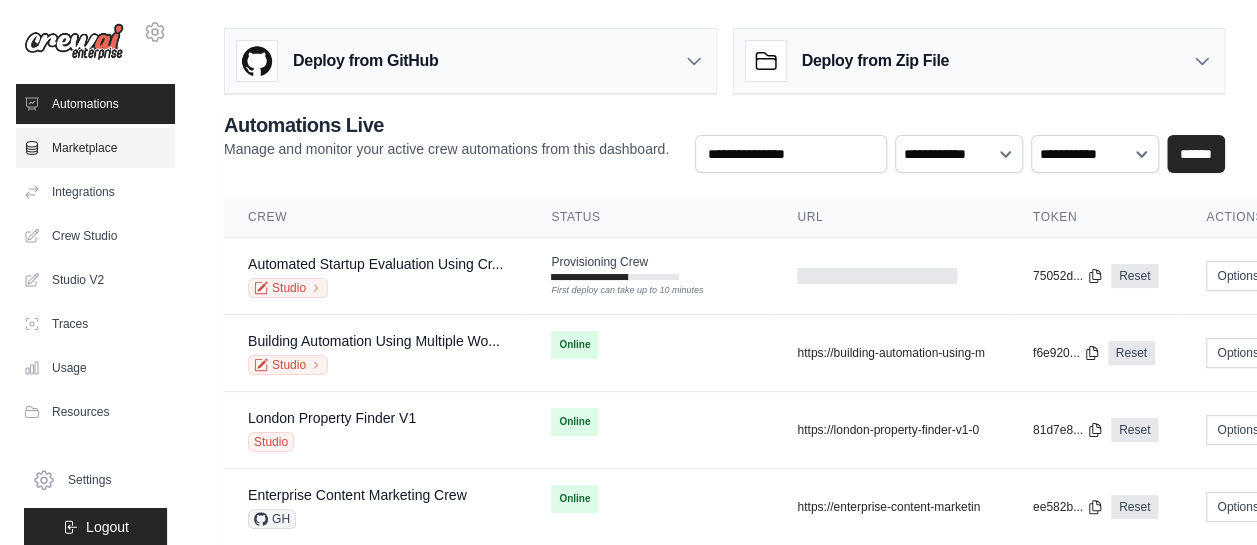 click on "Marketplace" at bounding box center (95, 148) 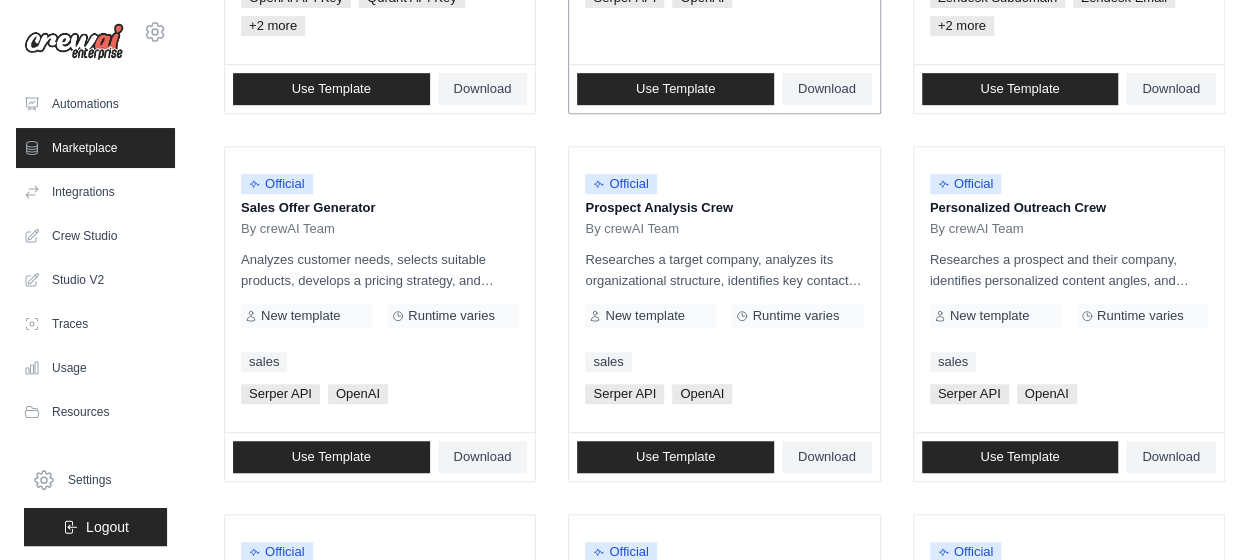 scroll, scrollTop: 583, scrollLeft: 0, axis: vertical 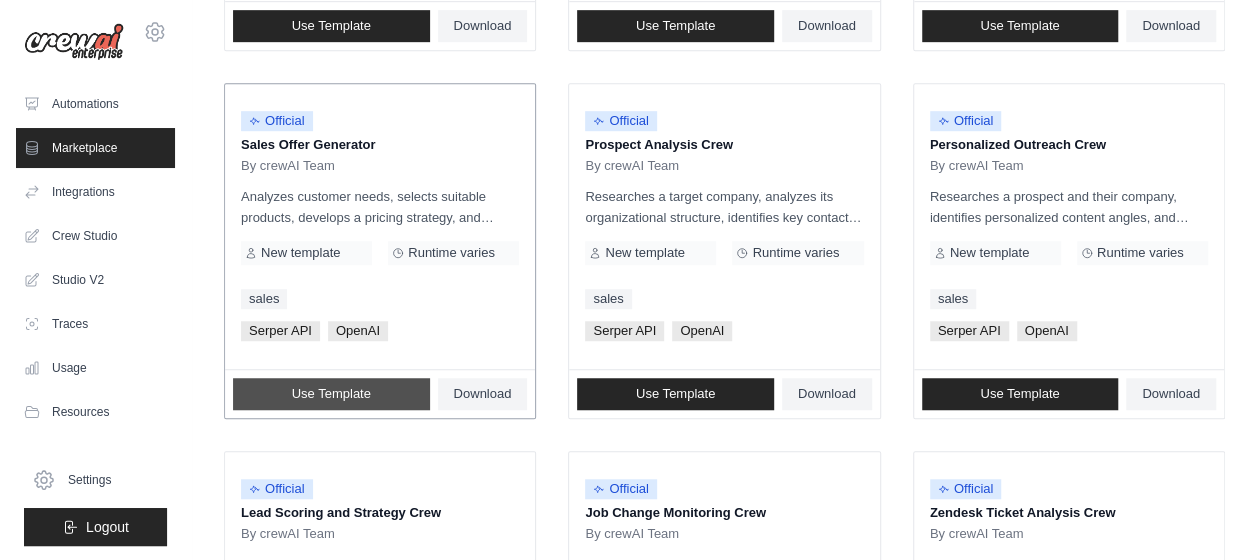 click on "Use Template" at bounding box center [331, 394] 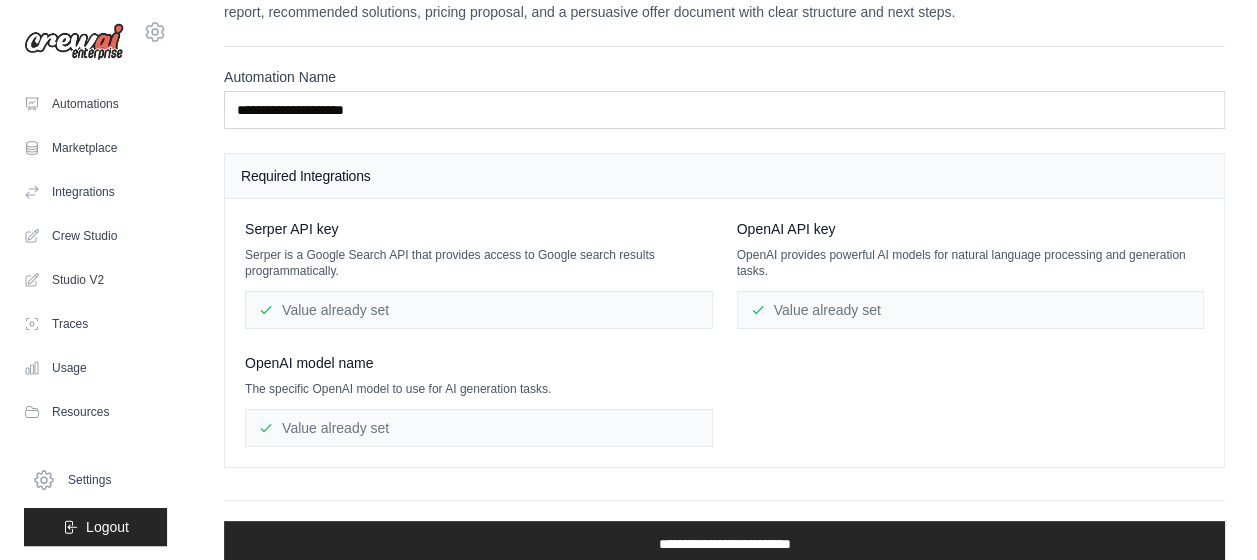 scroll, scrollTop: 84, scrollLeft: 0, axis: vertical 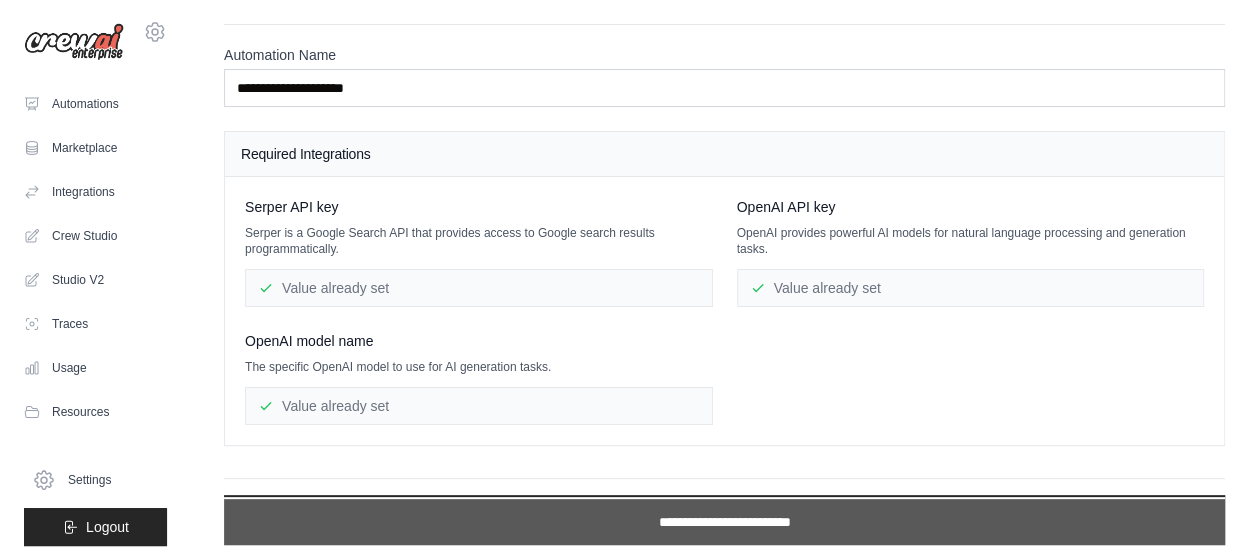 click on "**********" at bounding box center (724, 522) 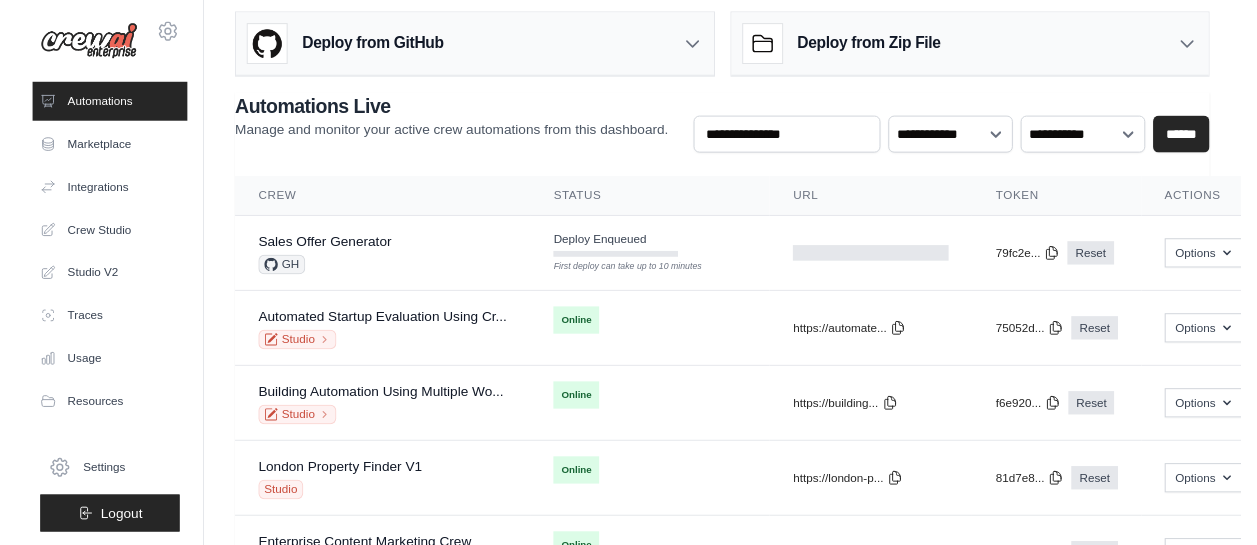 scroll, scrollTop: 0, scrollLeft: 0, axis: both 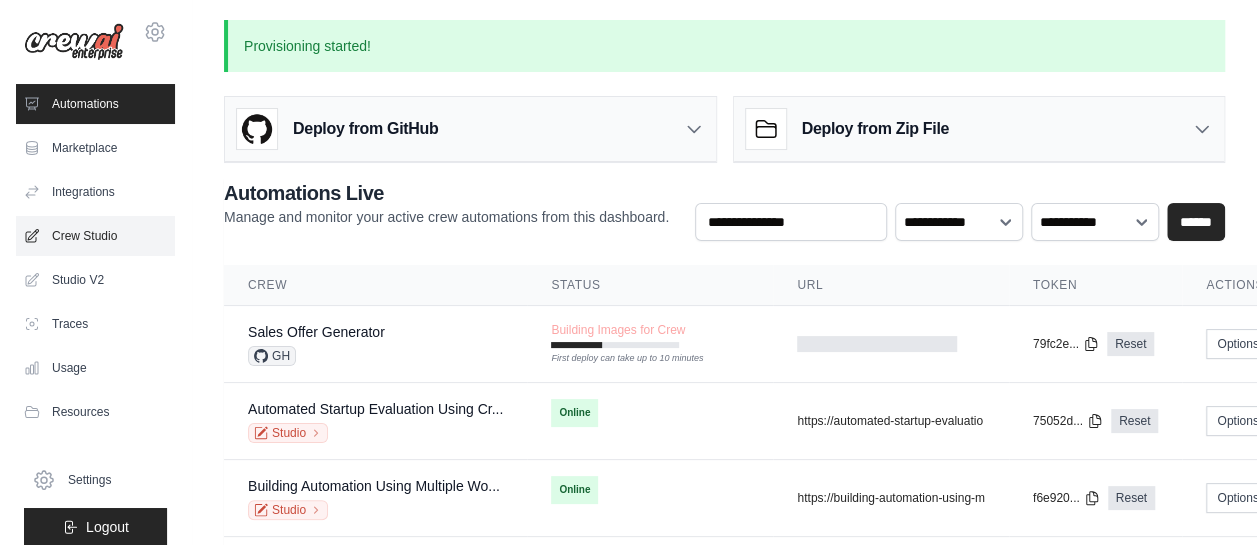 click on "Crew Studio" at bounding box center (95, 236) 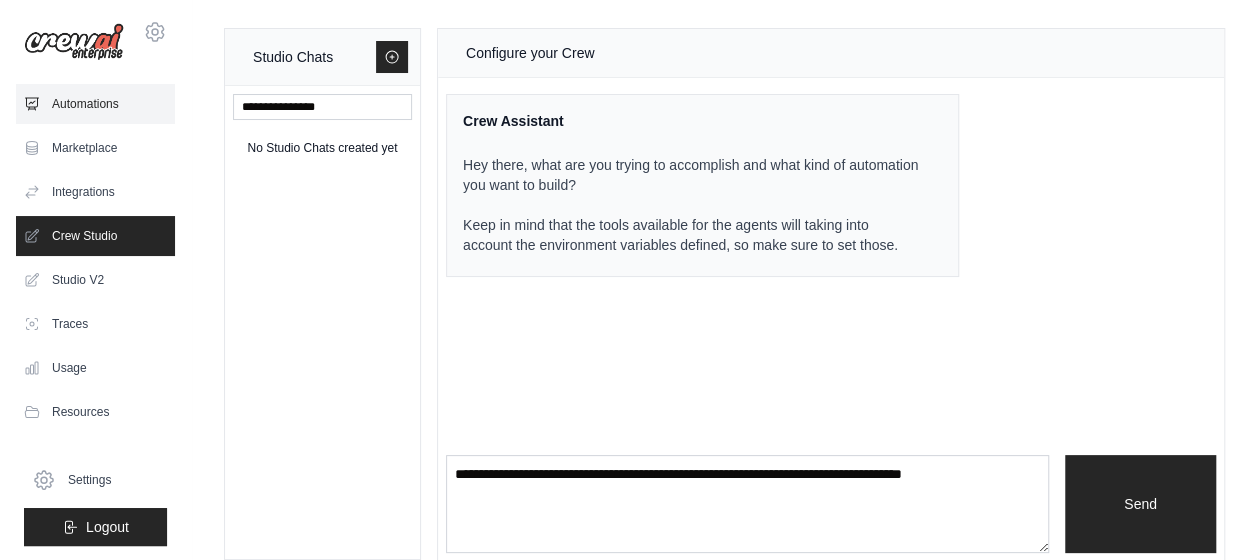 click on "Automations" at bounding box center (95, 104) 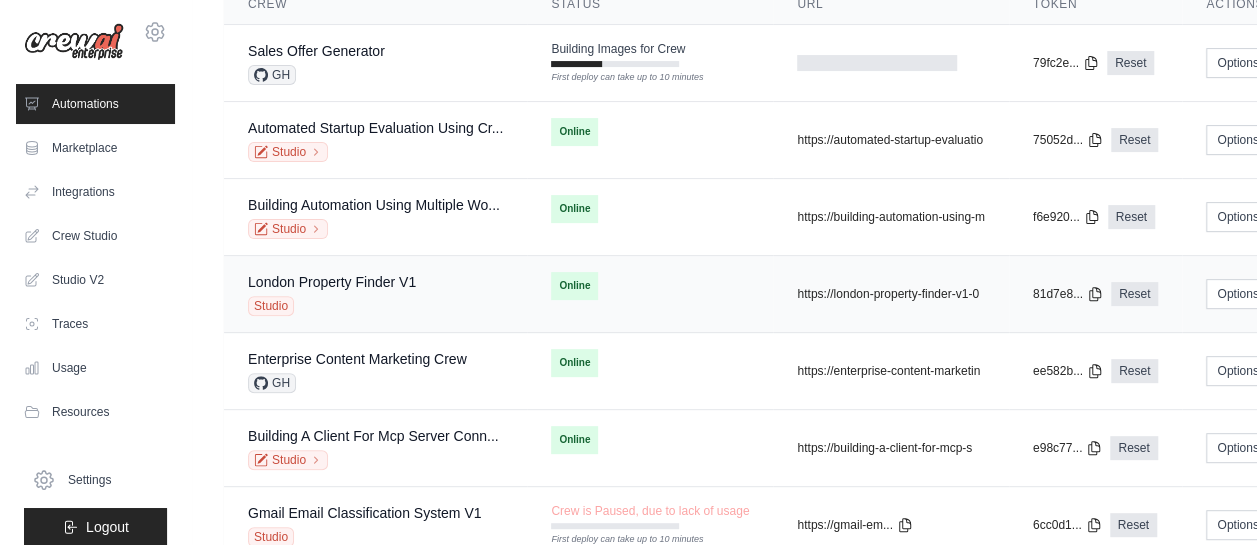 scroll, scrollTop: 186, scrollLeft: 0, axis: vertical 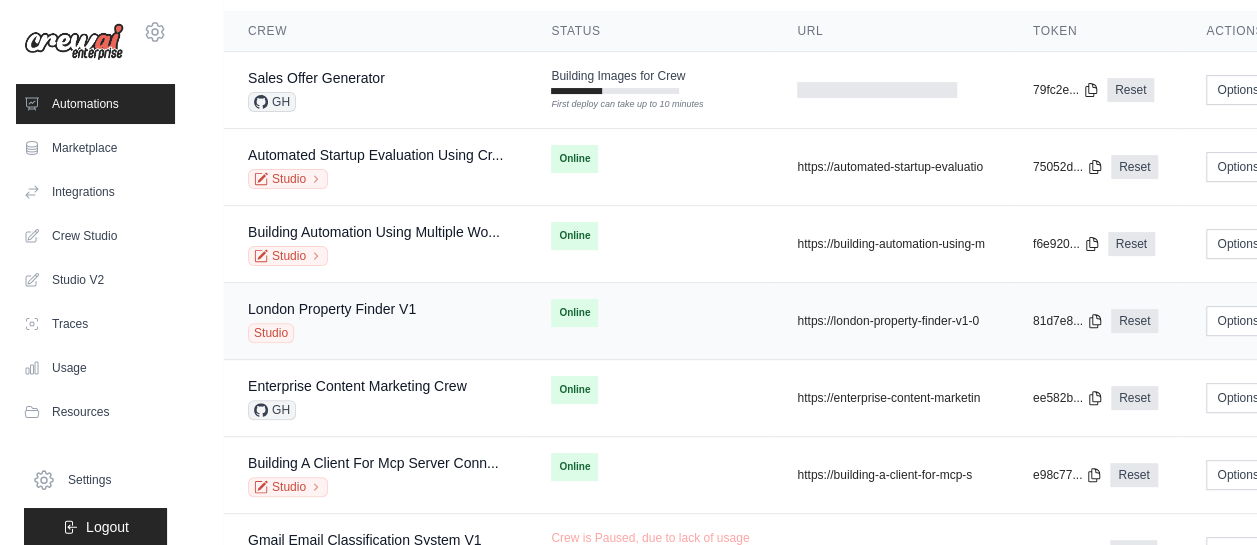 click on "Studio" at bounding box center [271, 333] 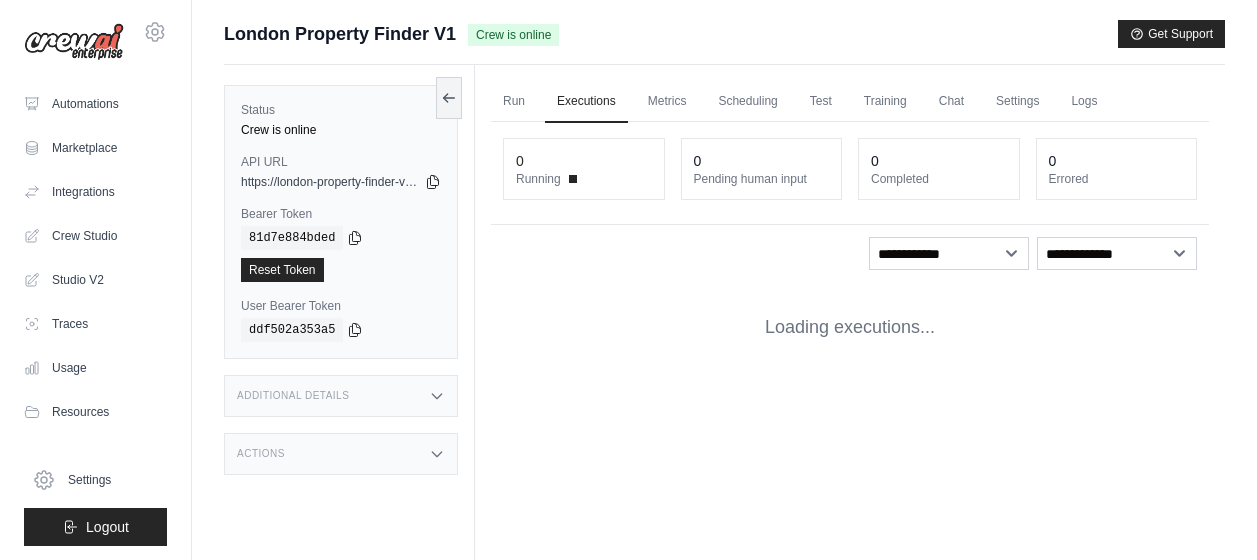 scroll, scrollTop: 0, scrollLeft: 0, axis: both 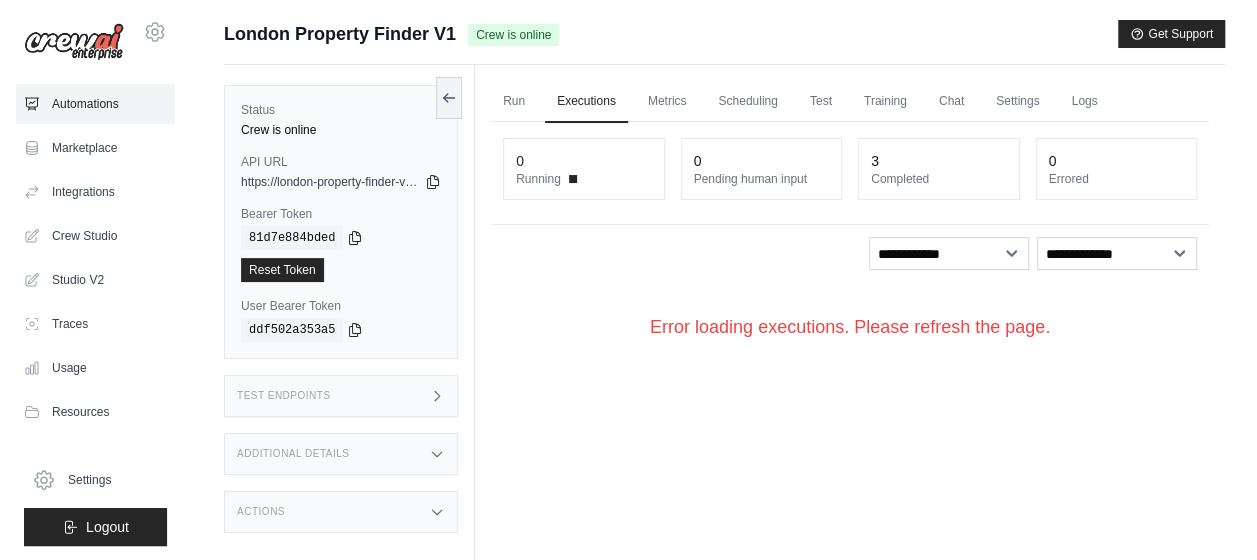 click on "Automations" at bounding box center (95, 104) 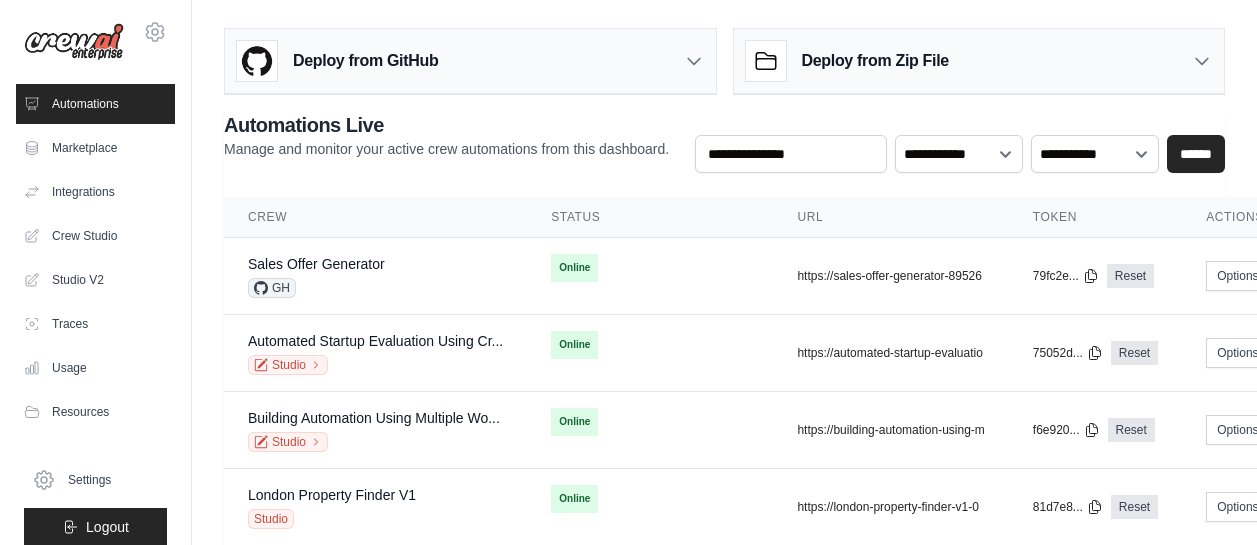 scroll, scrollTop: 0, scrollLeft: 0, axis: both 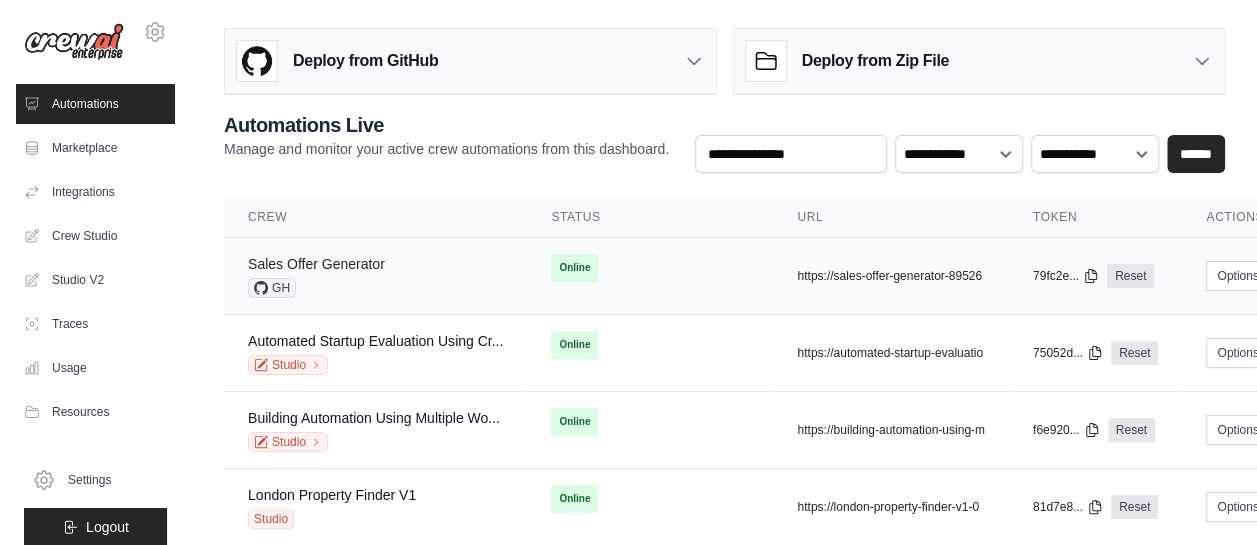 click on "Sales Offer Generator" at bounding box center [316, 264] 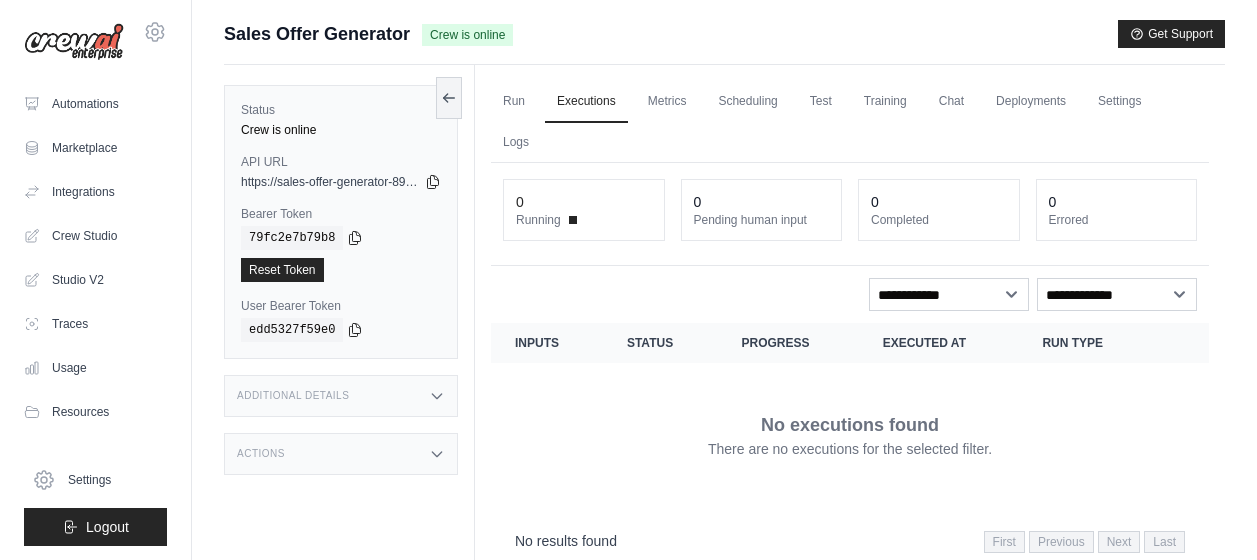 scroll, scrollTop: 0, scrollLeft: 0, axis: both 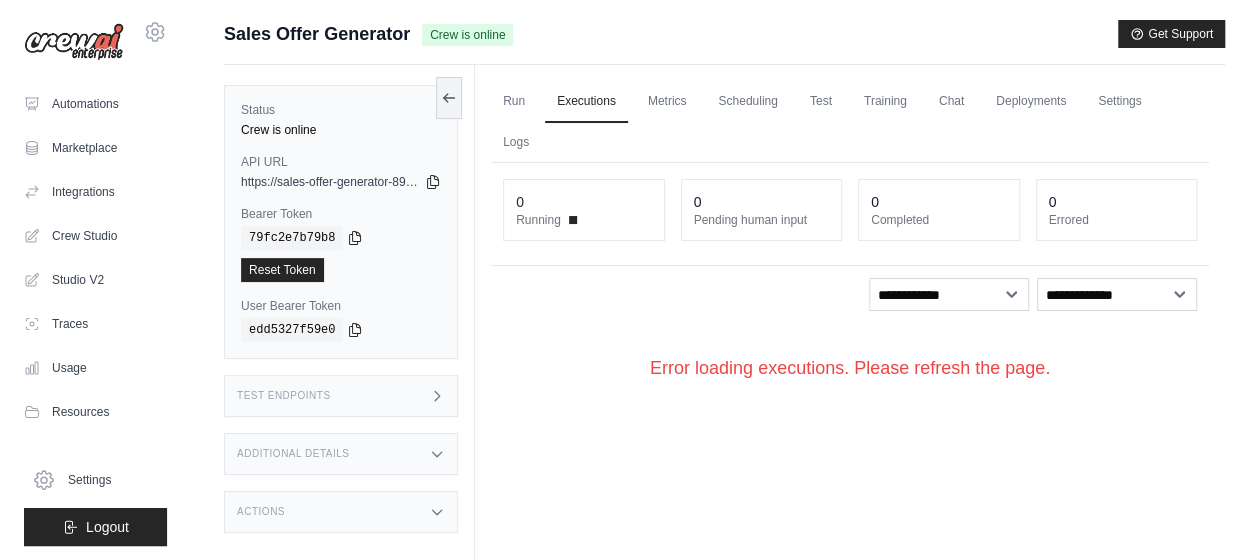 click on "Run
Executions
Metrics
Scheduling
Test
Training
Chat
Deployments
Settings
Logs
0
Running
0
Pending human input
0" at bounding box center [850, 345] 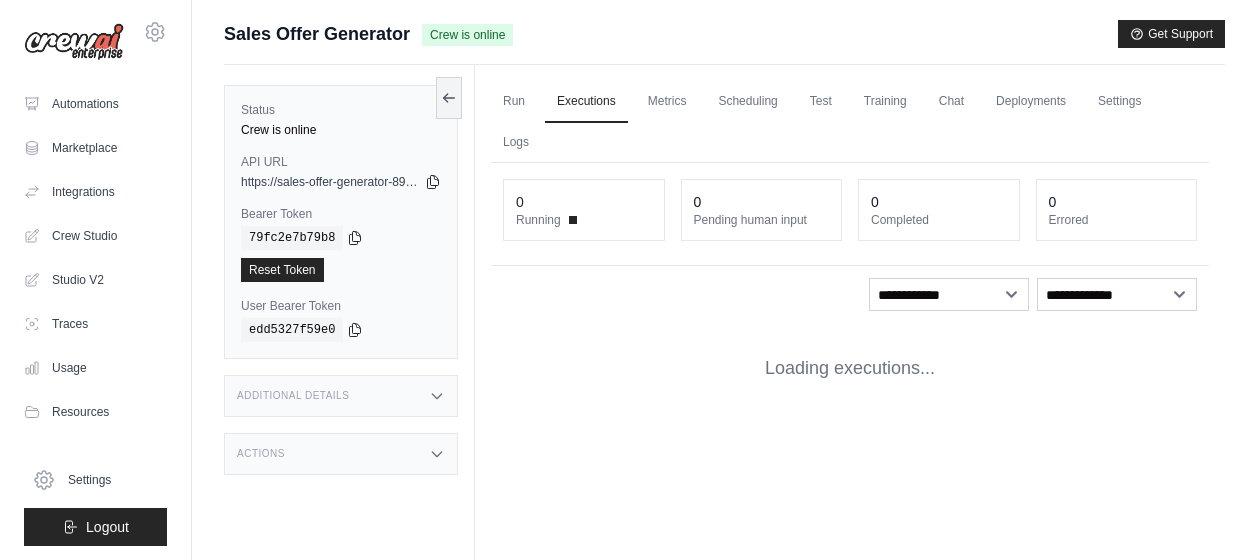 scroll, scrollTop: 0, scrollLeft: 0, axis: both 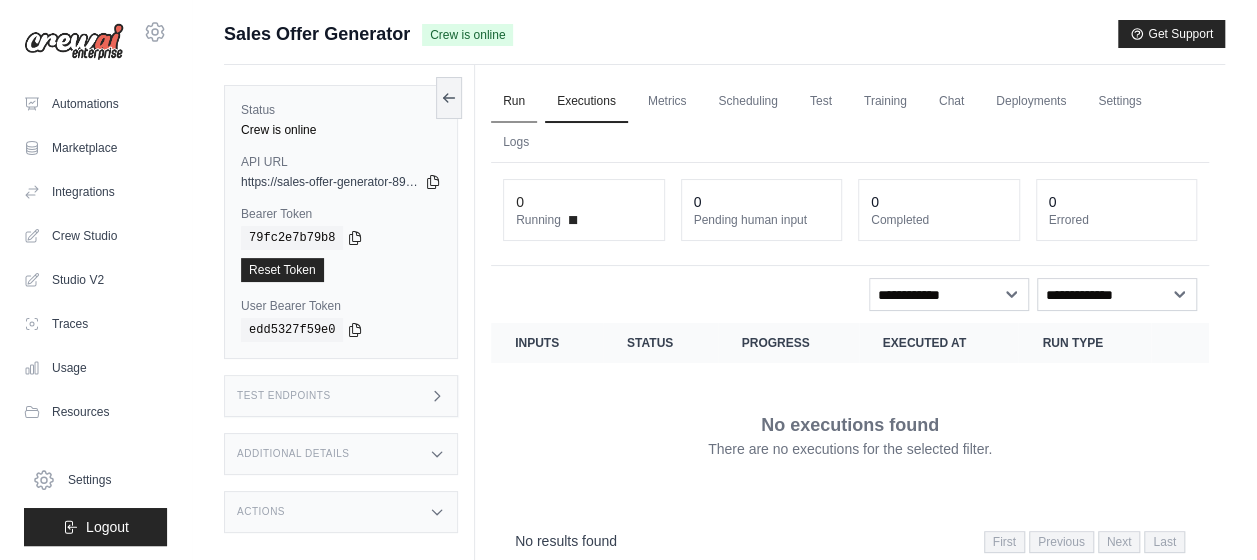 click on "Run" at bounding box center (514, 102) 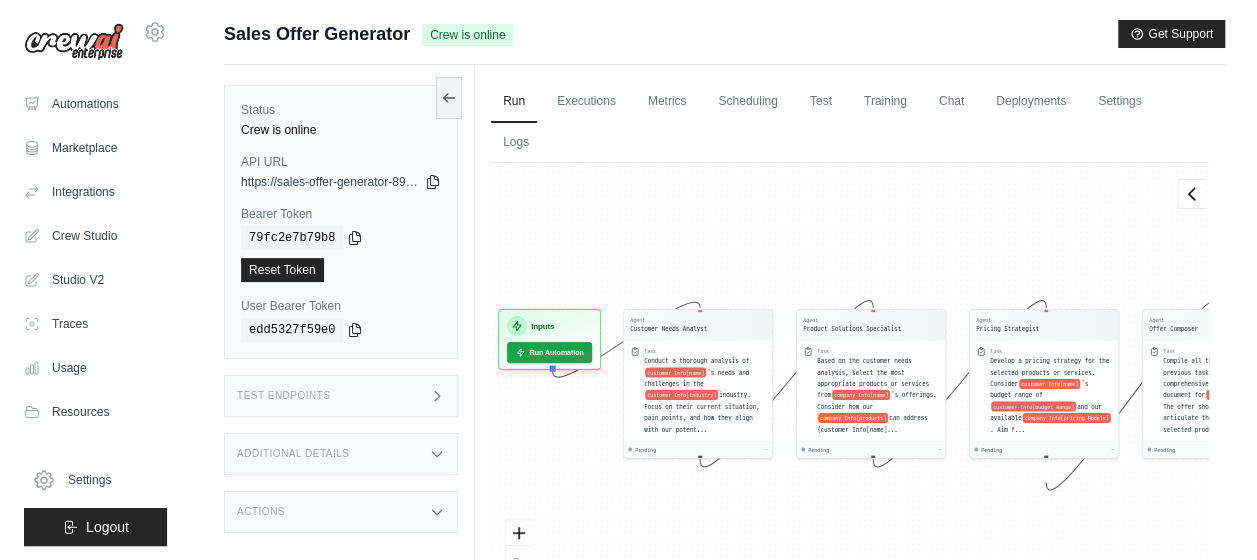 drag, startPoint x: 654, startPoint y: 274, endPoint x: 765, endPoint y: 268, distance: 111.16204 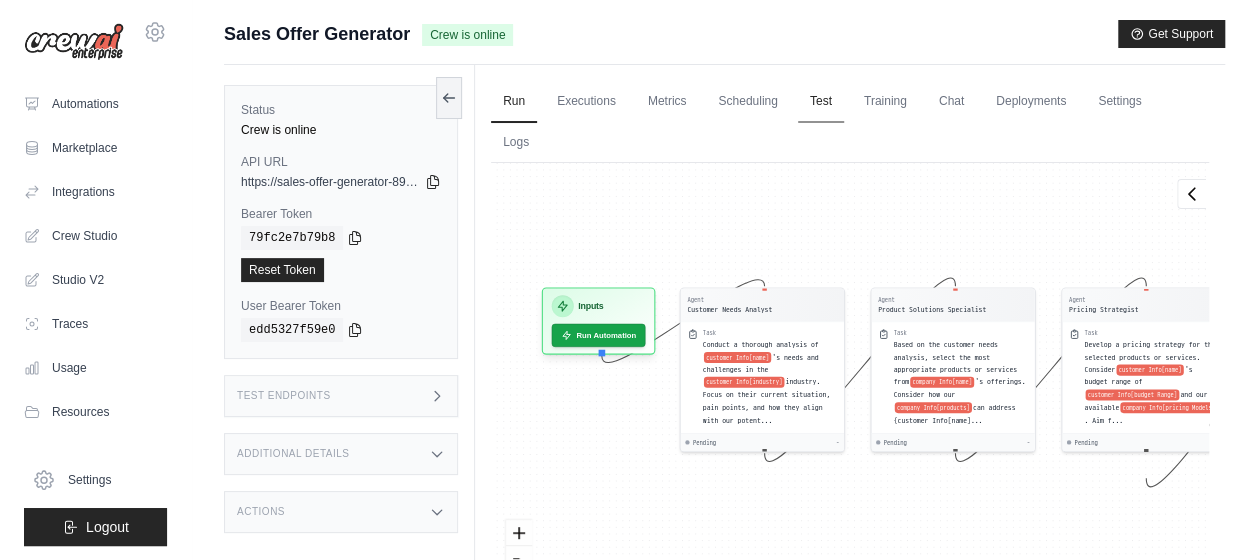 click on "Test" at bounding box center (821, 102) 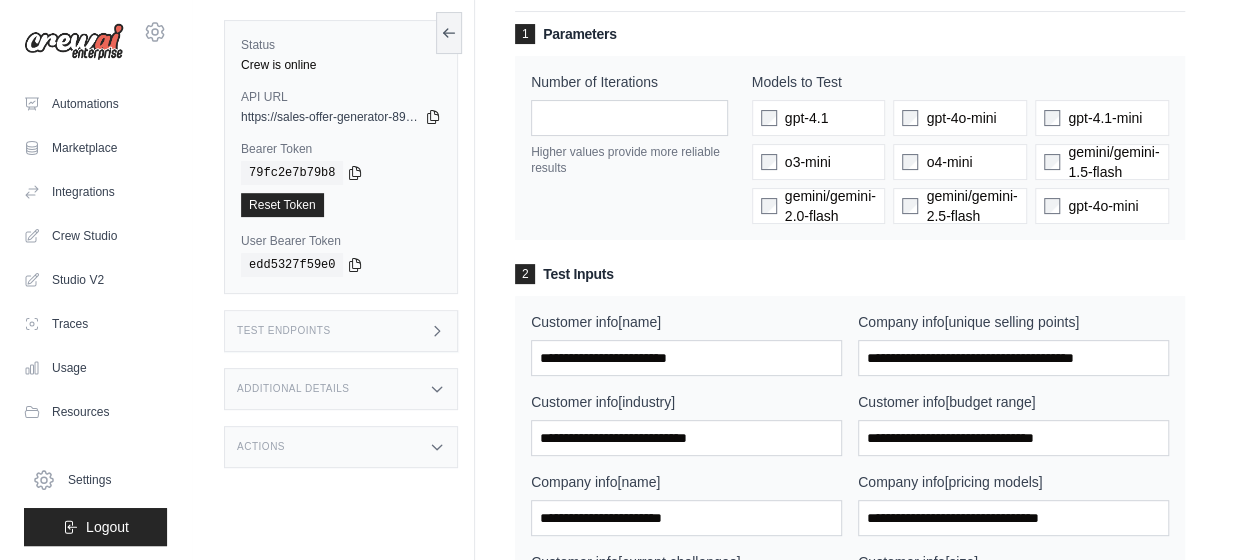 scroll, scrollTop: 195, scrollLeft: 0, axis: vertical 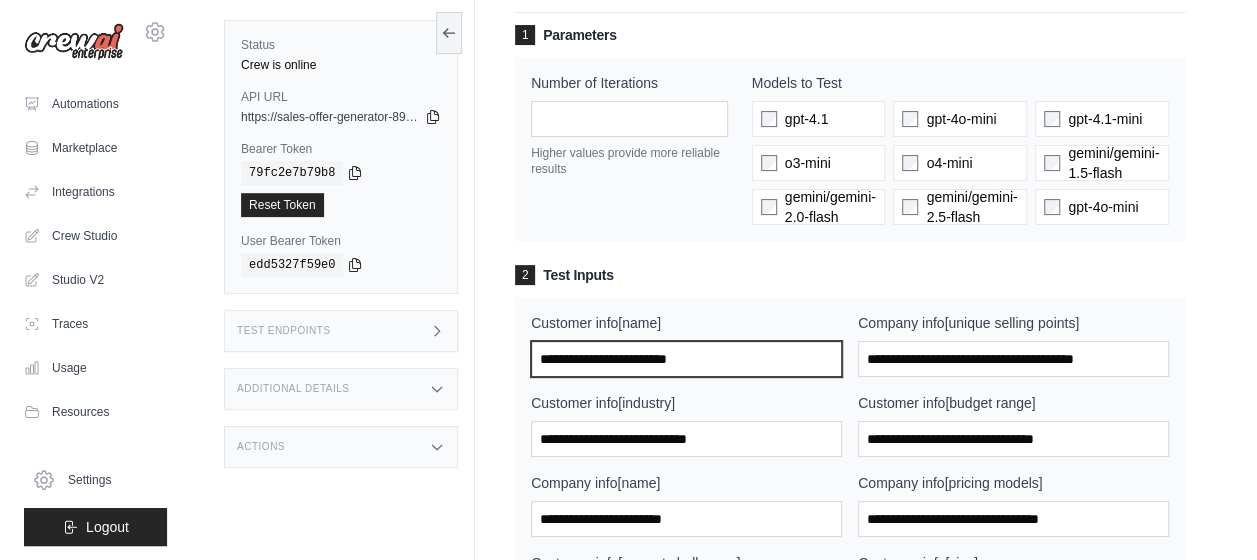 click on "Customer info[name]" at bounding box center [686, 359] 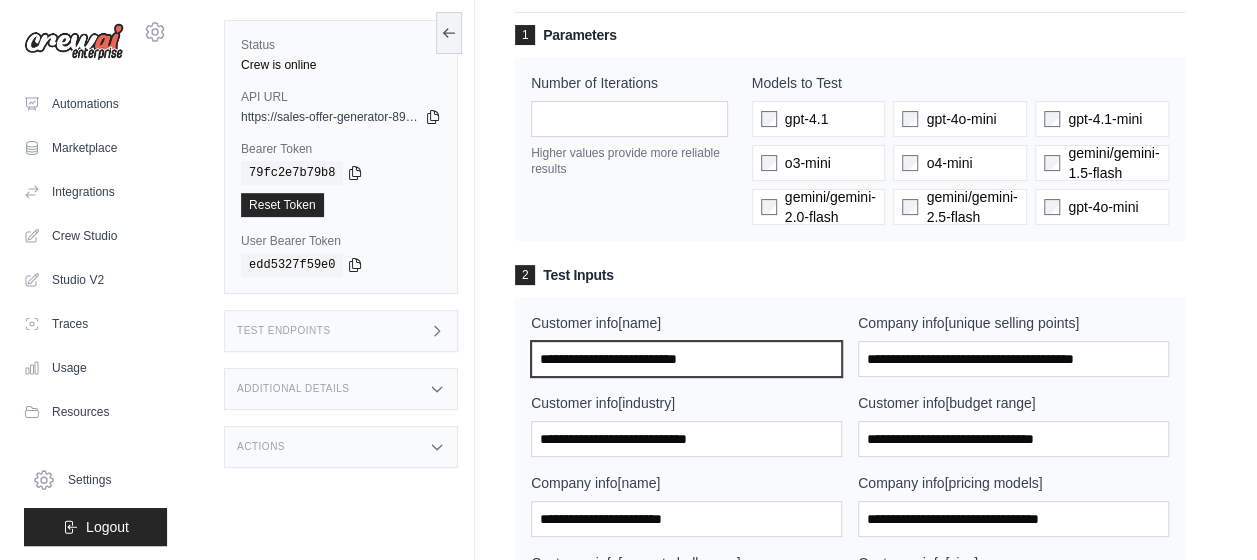 type on "**********" 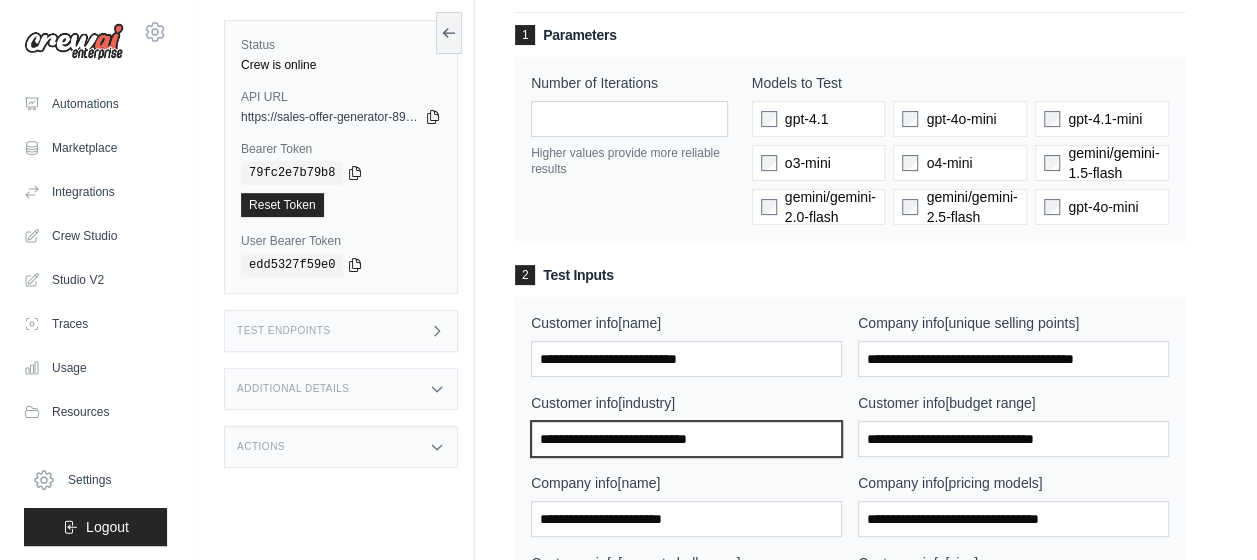 click on "Customer info[industry]" at bounding box center (686, 439) 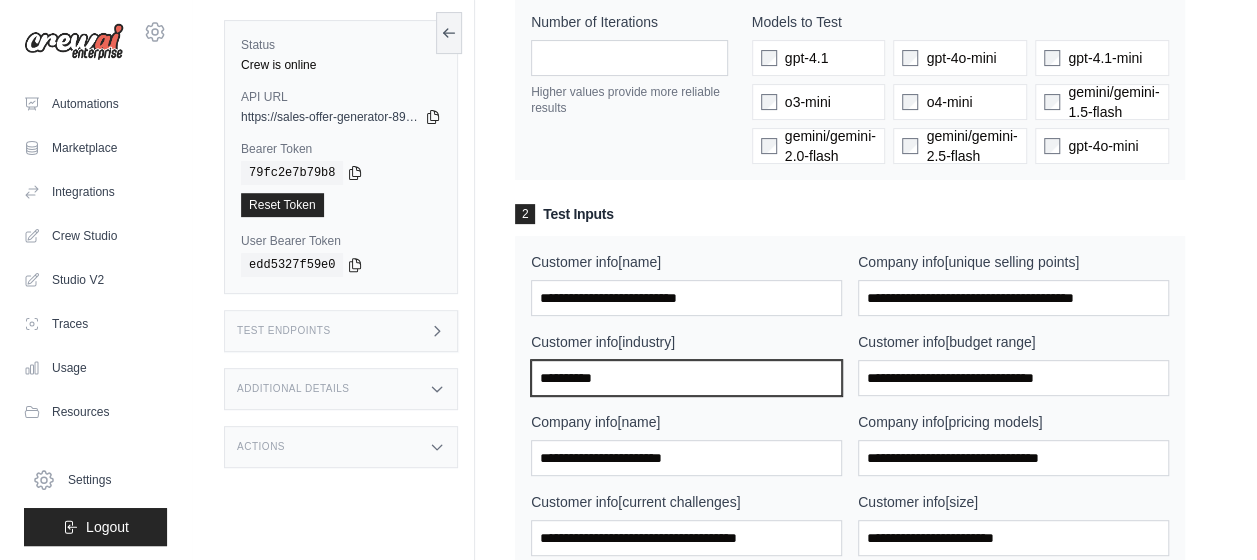 scroll, scrollTop: 257, scrollLeft: 0, axis: vertical 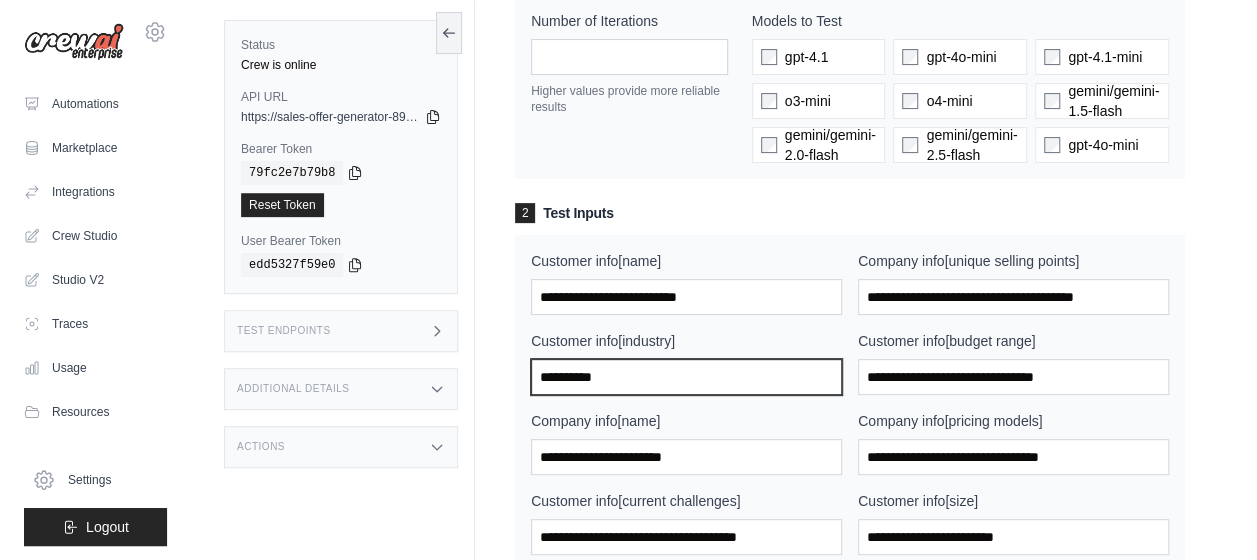 type on "**********" 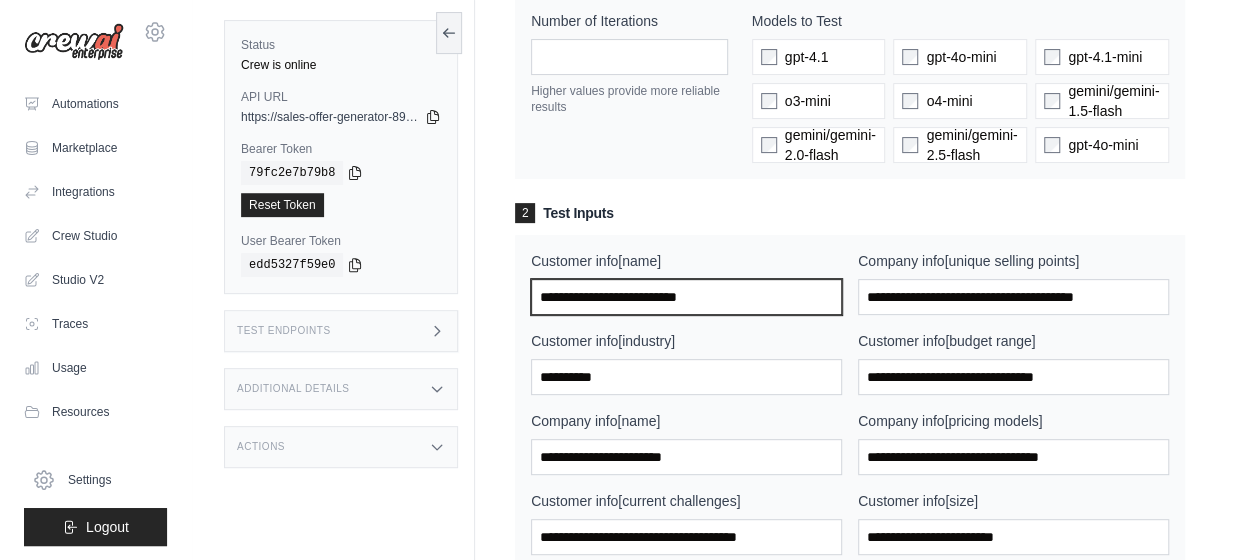 drag, startPoint x: 762, startPoint y: 306, endPoint x: 484, endPoint y: 299, distance: 278.0881 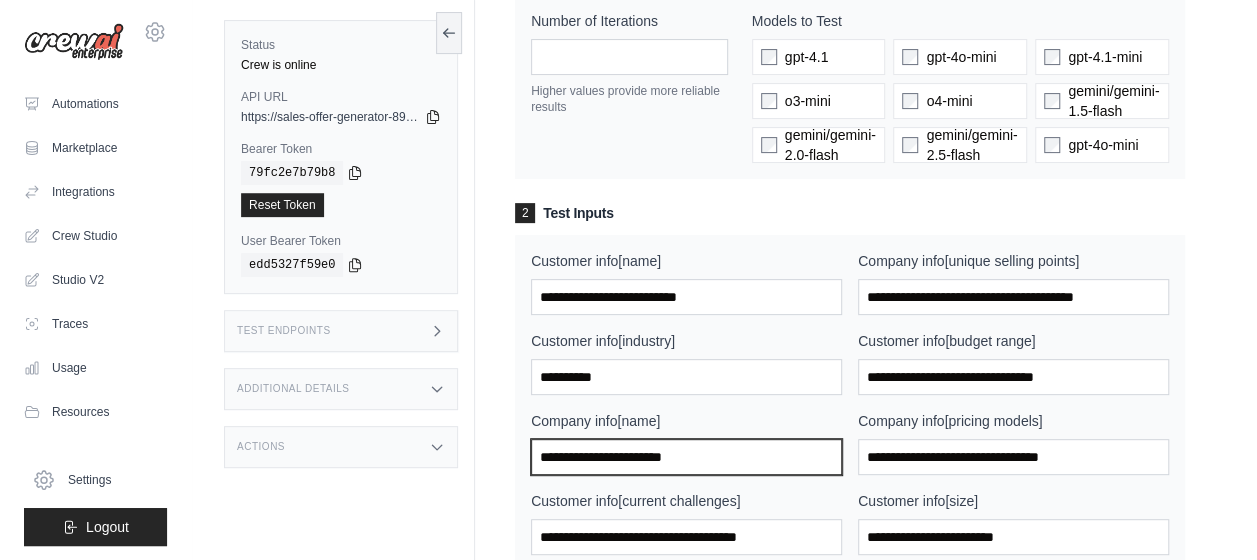 click on "Company info[name]" at bounding box center (686, 457) 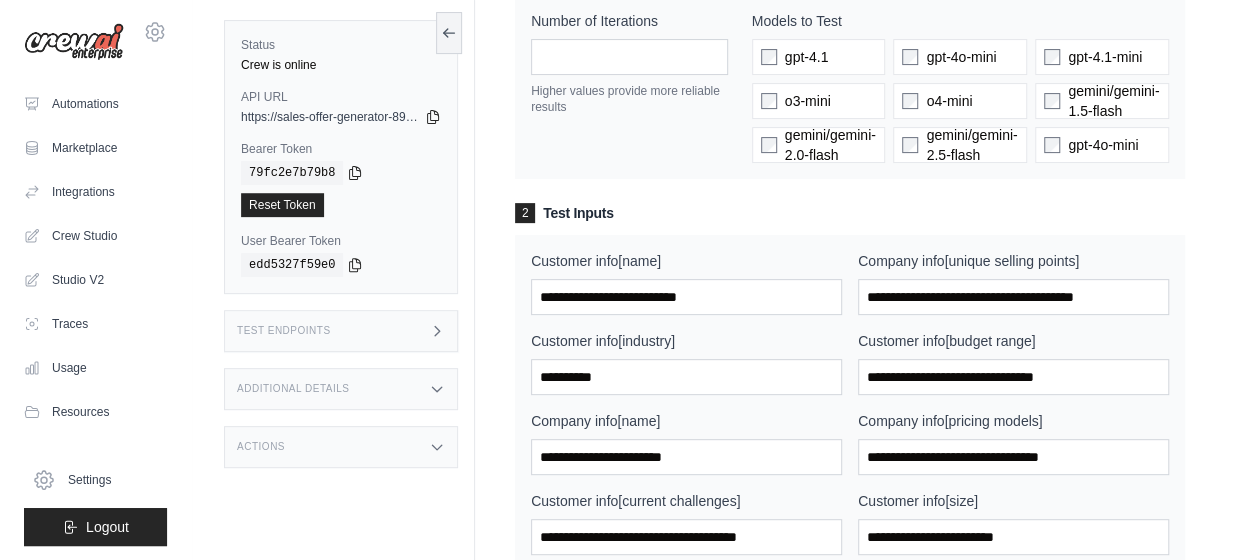 click on "Run
Executions
Metrics
Scheduling
Test
Training
Chat
Deployments
Settings
Logs
0
Running
0
Pending human input
0" at bounding box center [850, 507] 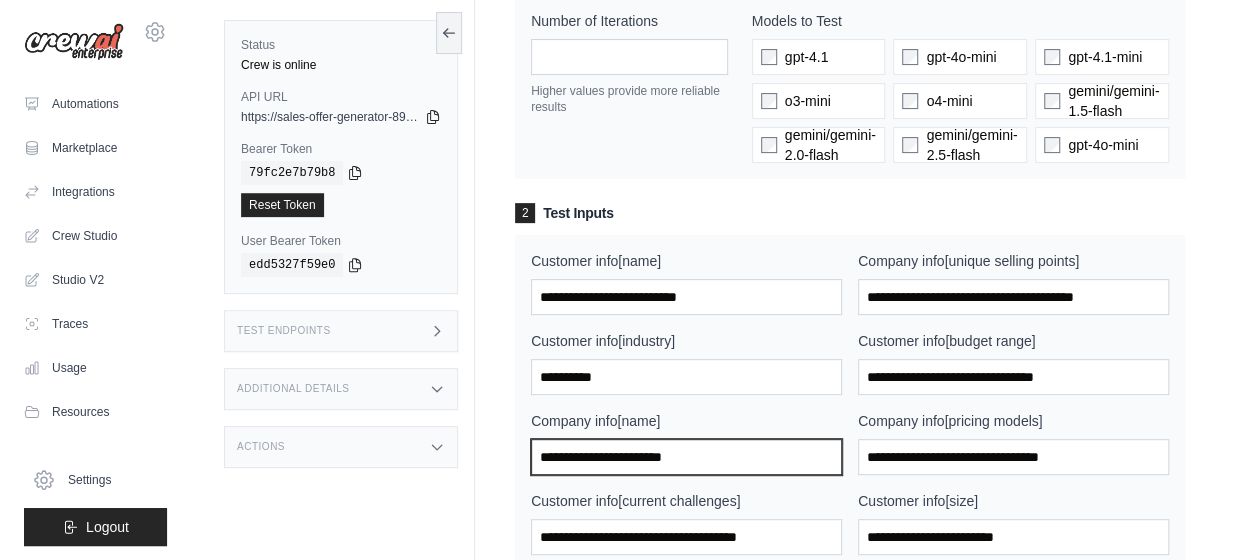 click on "Company info[name]" at bounding box center (686, 457) 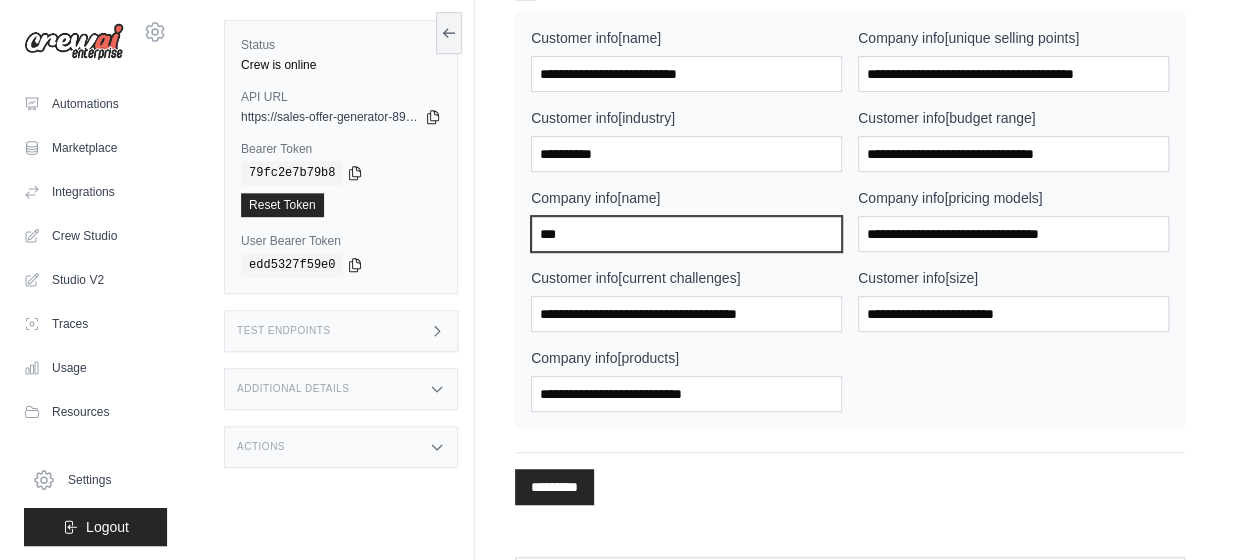 scroll, scrollTop: 481, scrollLeft: 0, axis: vertical 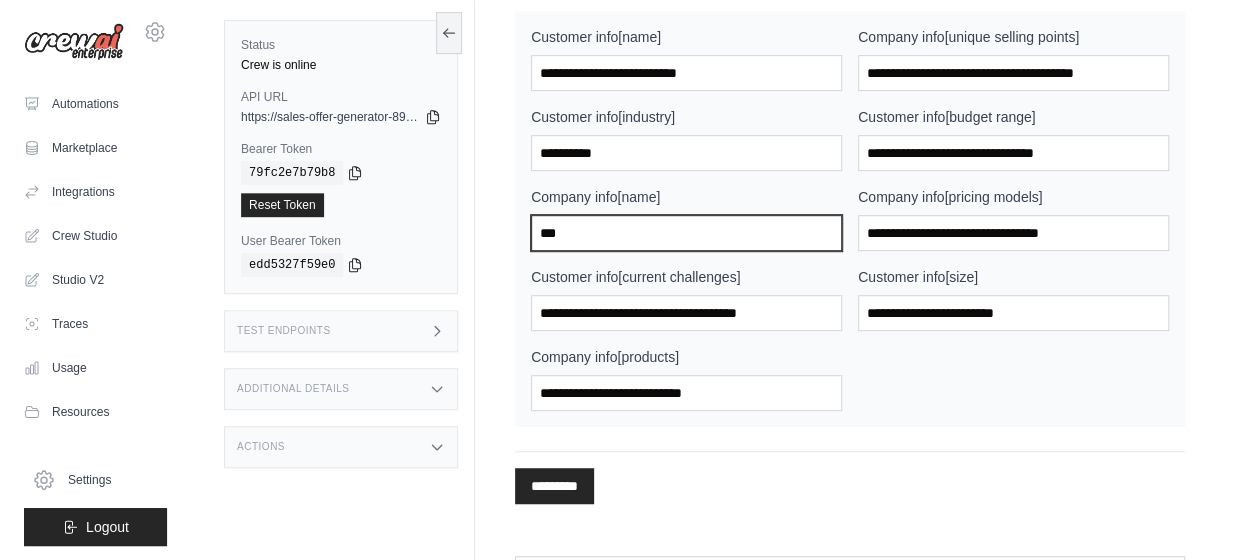 type on "***" 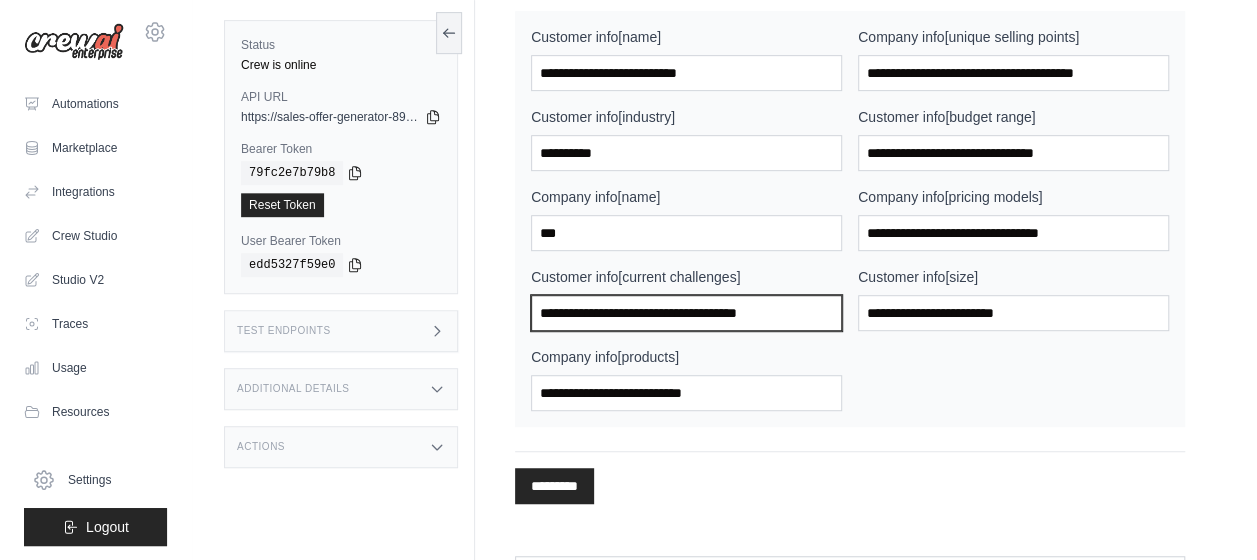 click on "Customer info[current challenges]" at bounding box center (686, 313) 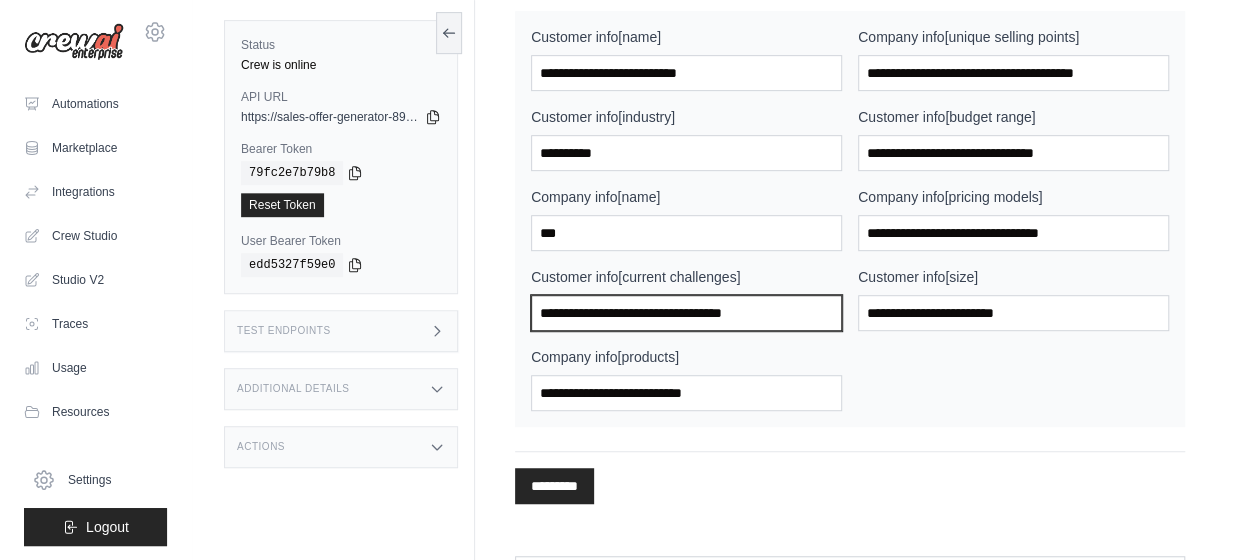 click on "**********" at bounding box center (686, 313) 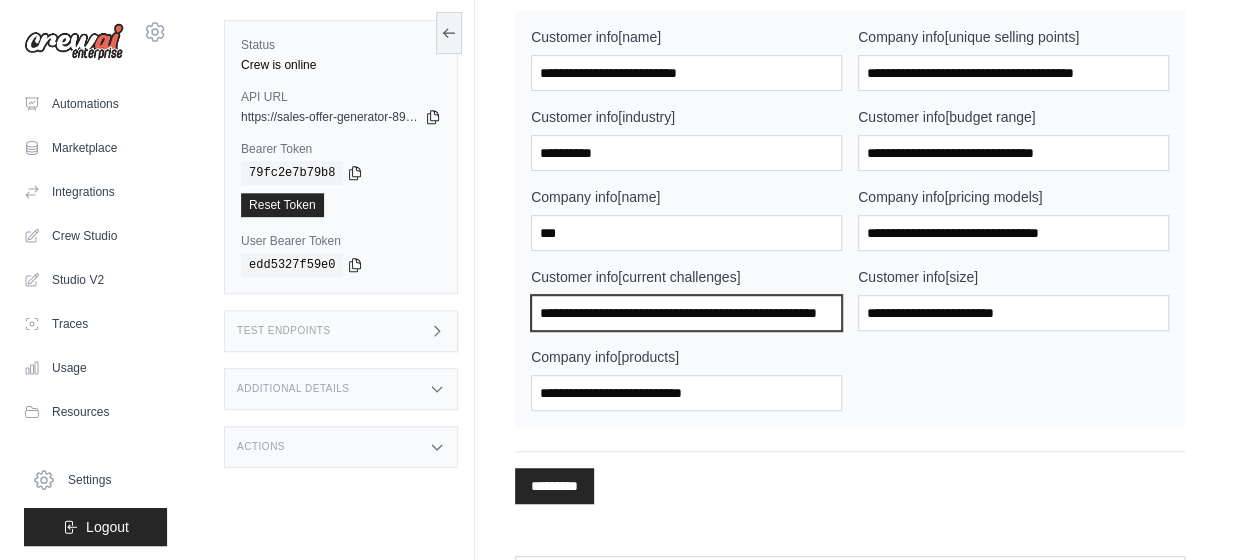 scroll, scrollTop: 0, scrollLeft: 25, axis: horizontal 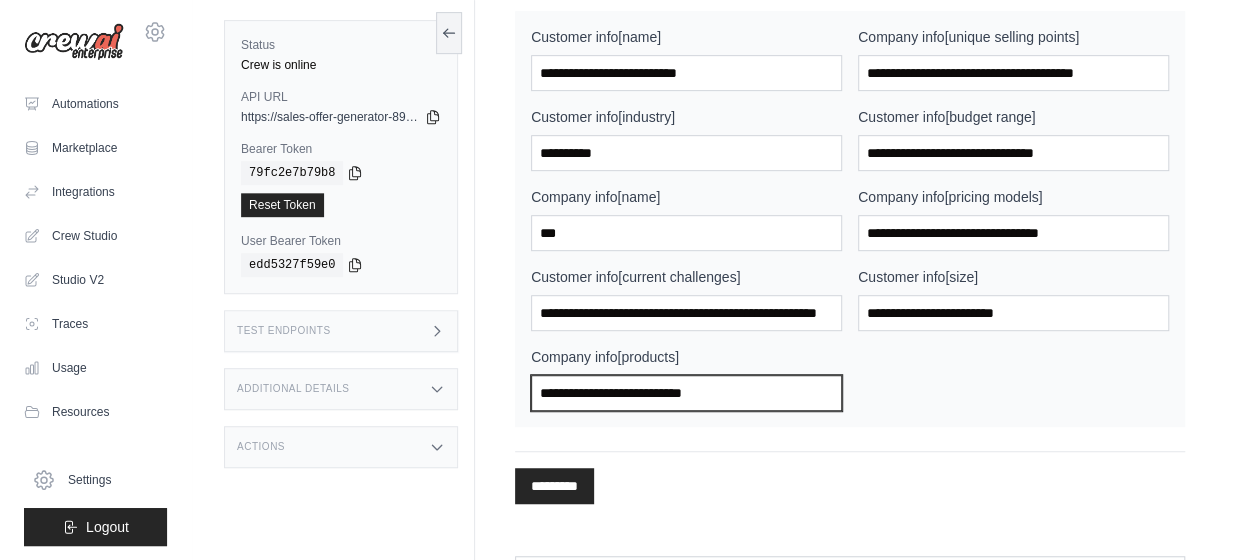click on "Company info[products]" at bounding box center [686, 393] 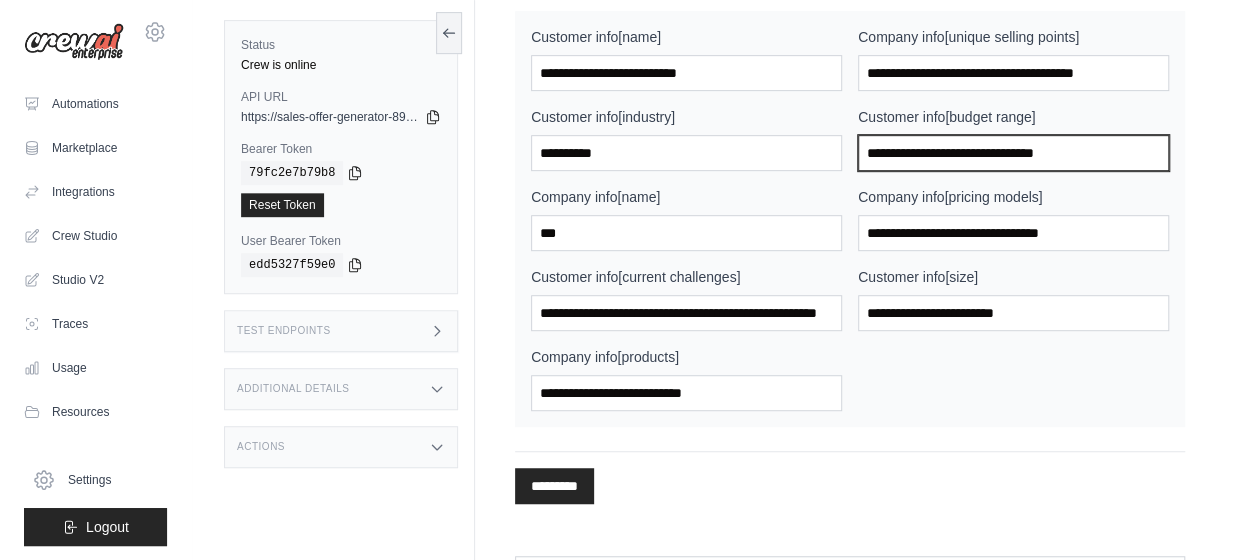 click on "Customer info[budget range]" at bounding box center [1013, 153] 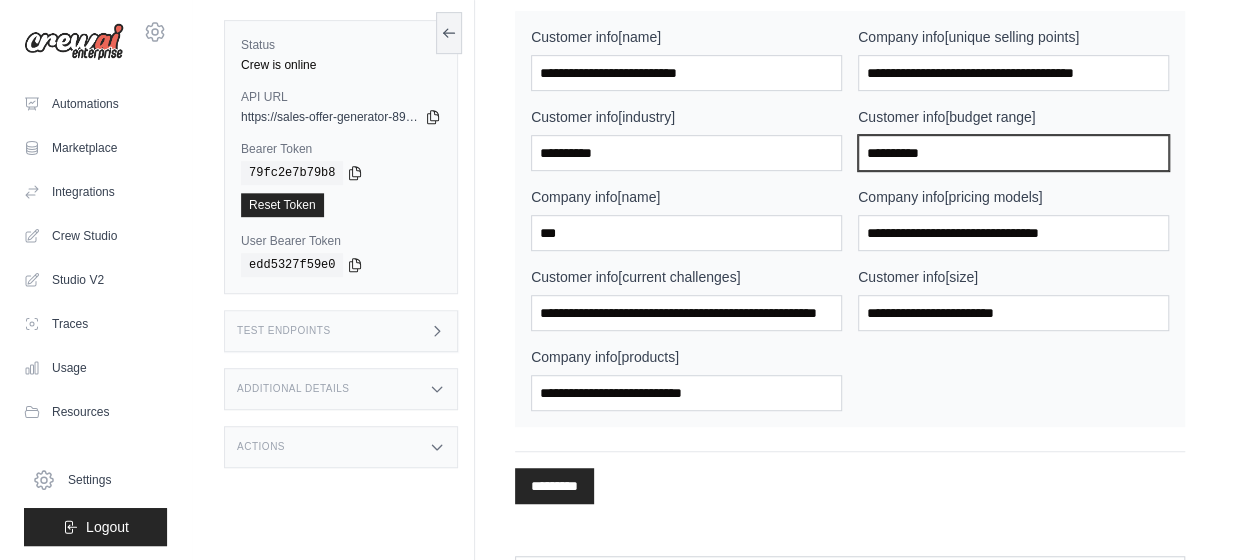 type on "**********" 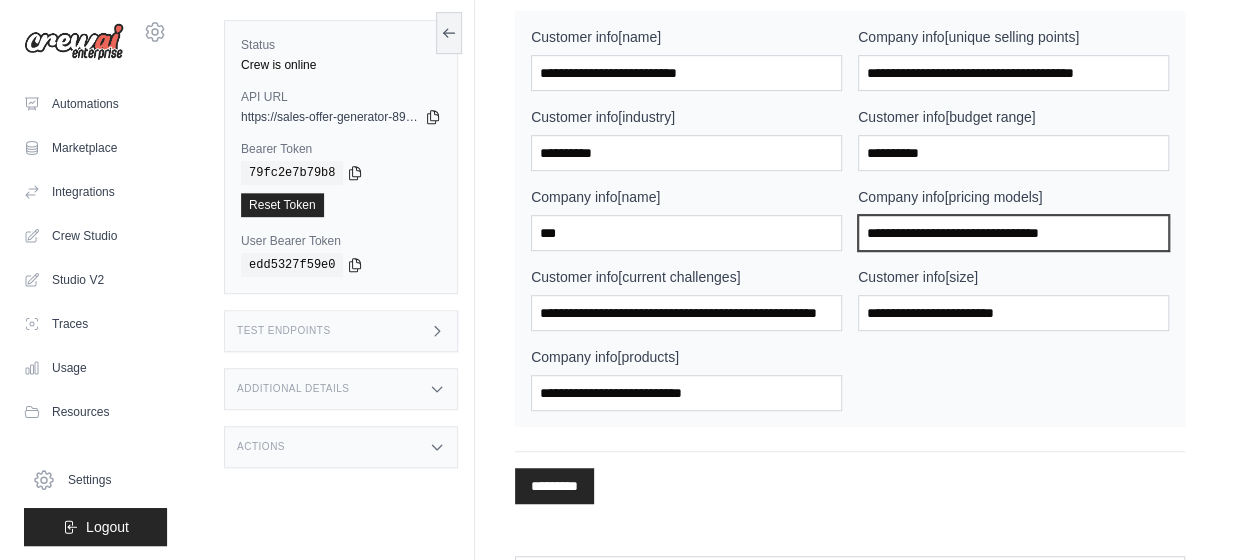 click on "Company info[pricing models]" at bounding box center (1013, 233) 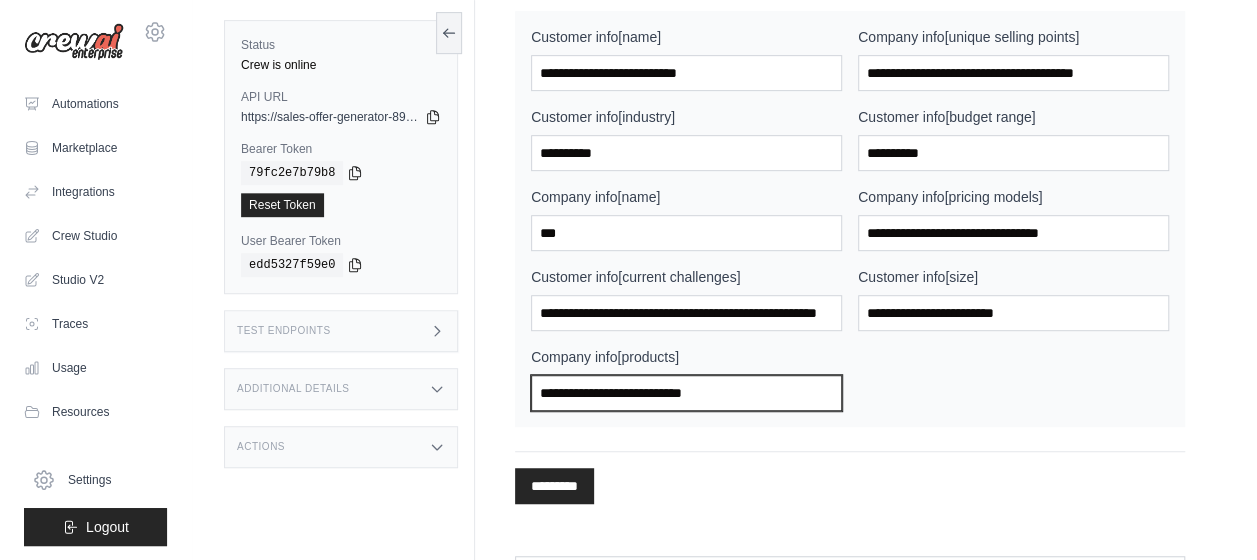 click on "Company info[products]" at bounding box center (686, 393) 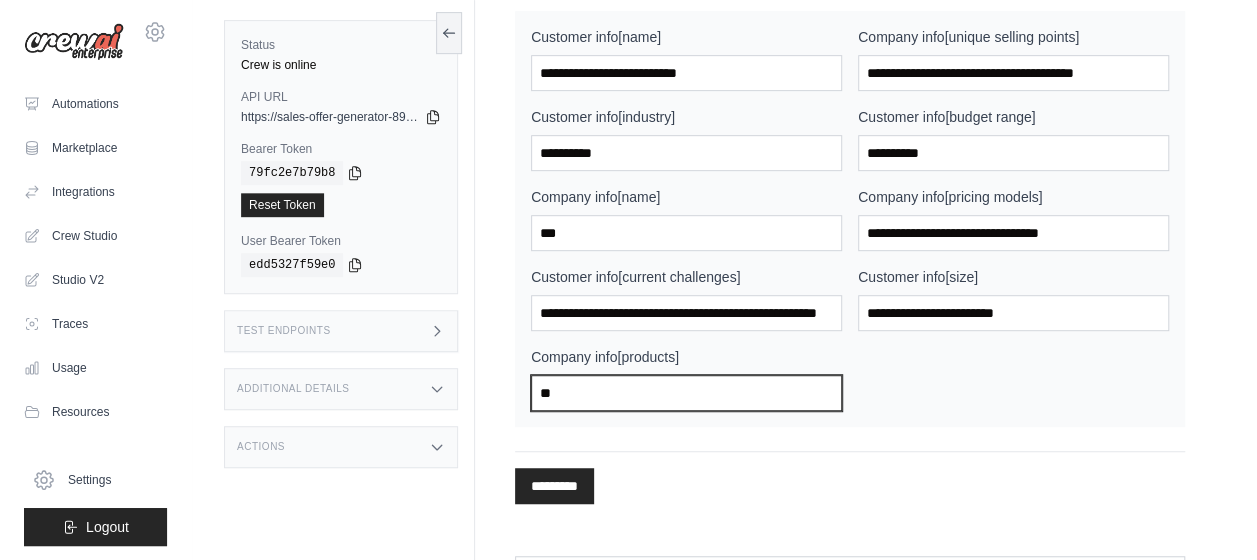 scroll, scrollTop: 445, scrollLeft: 0, axis: vertical 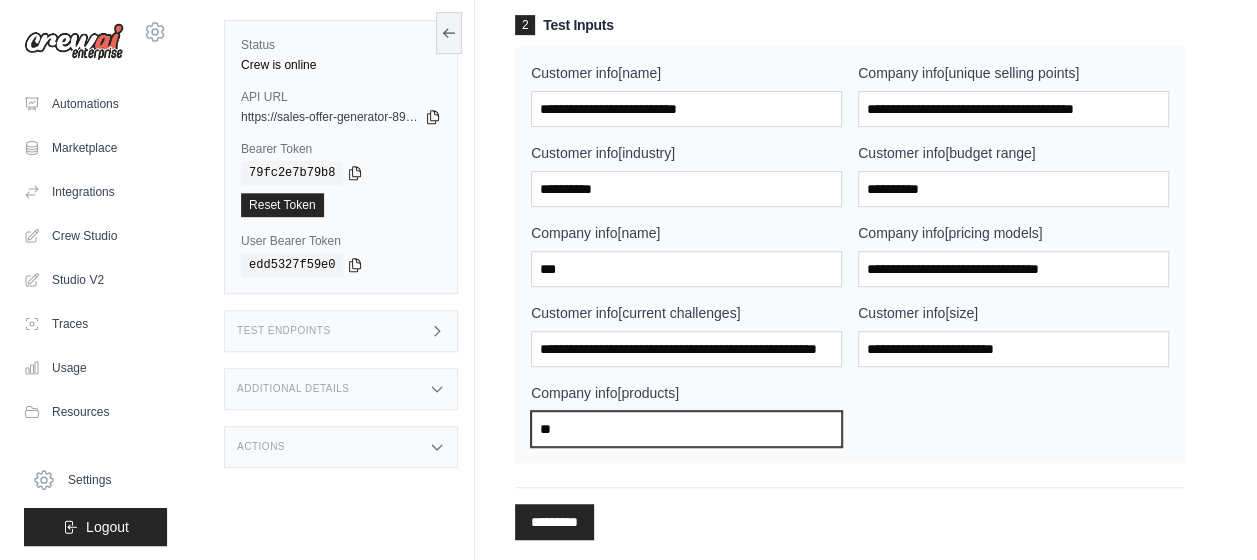 type on "**" 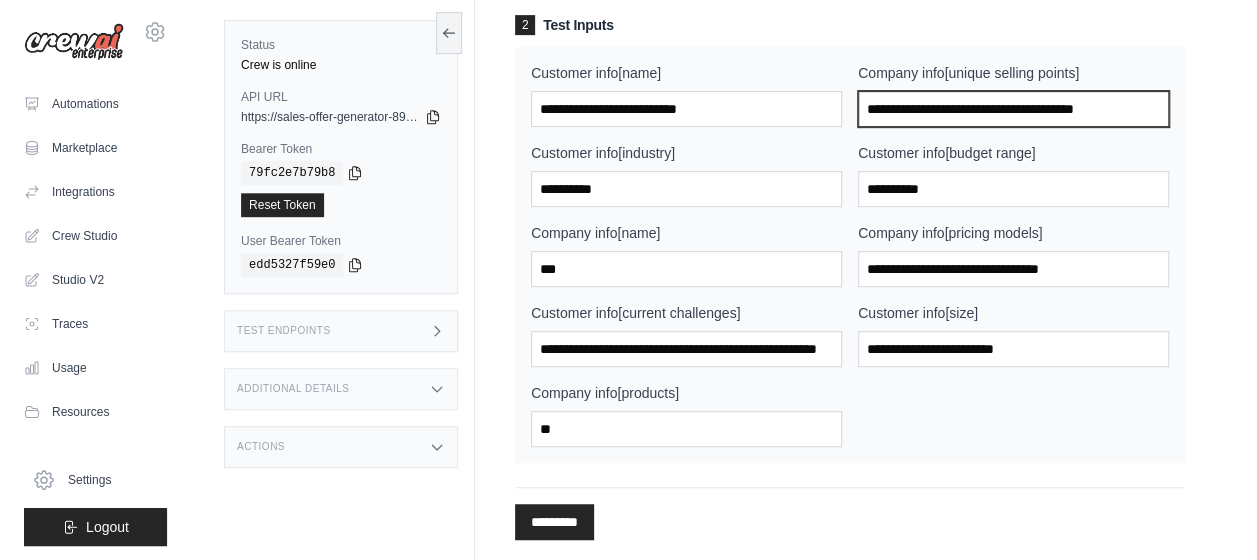 click on "Company info[unique selling points]" at bounding box center [1013, 109] 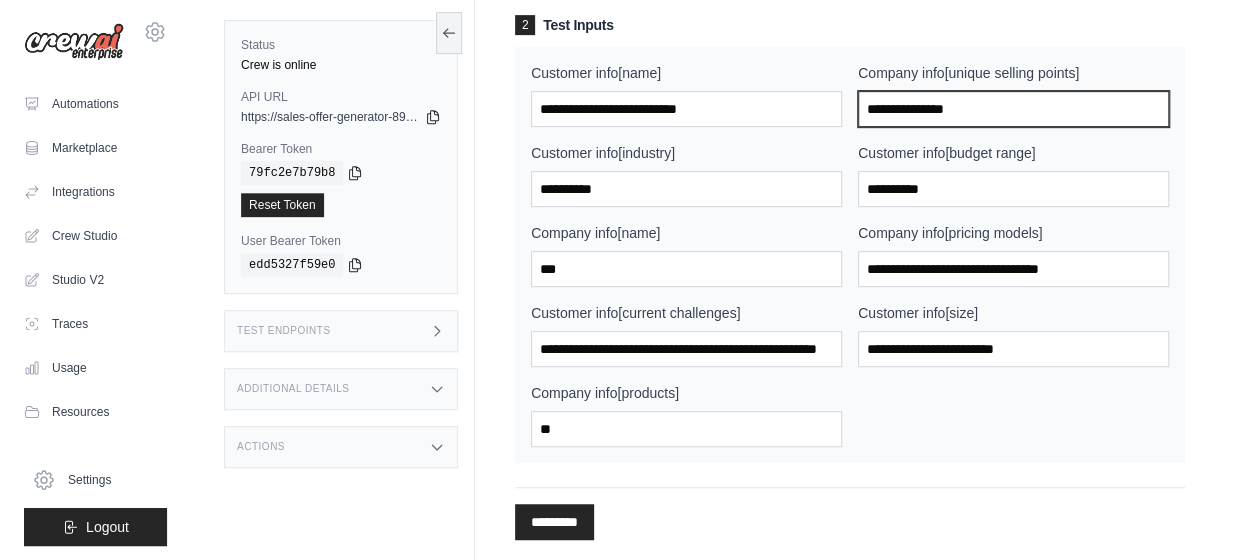 type on "**********" 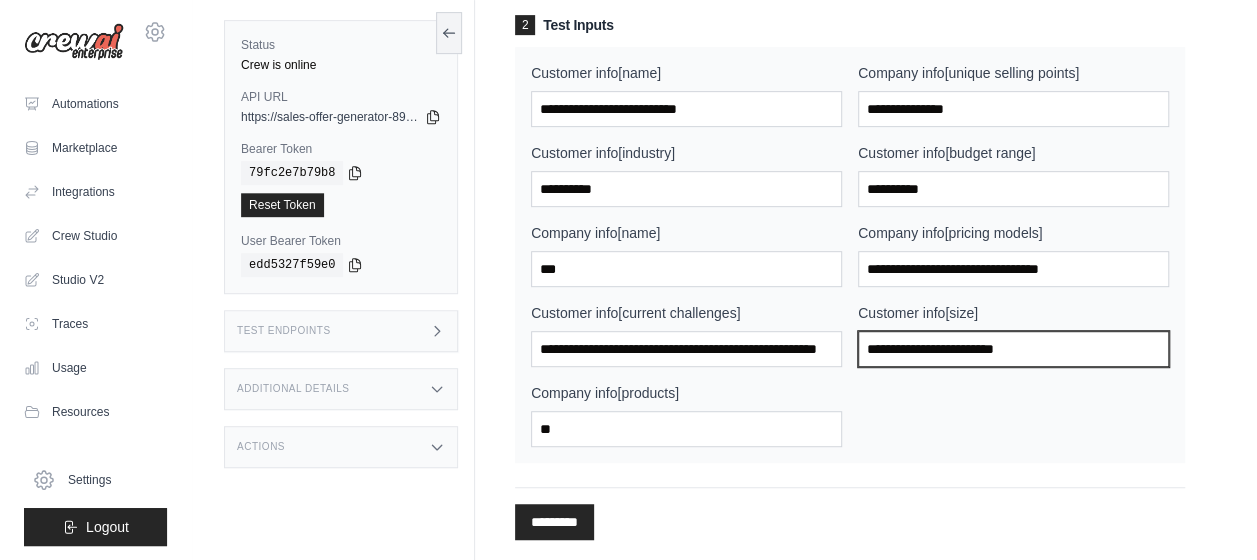 click on "Customer info[size]" at bounding box center (1013, 349) 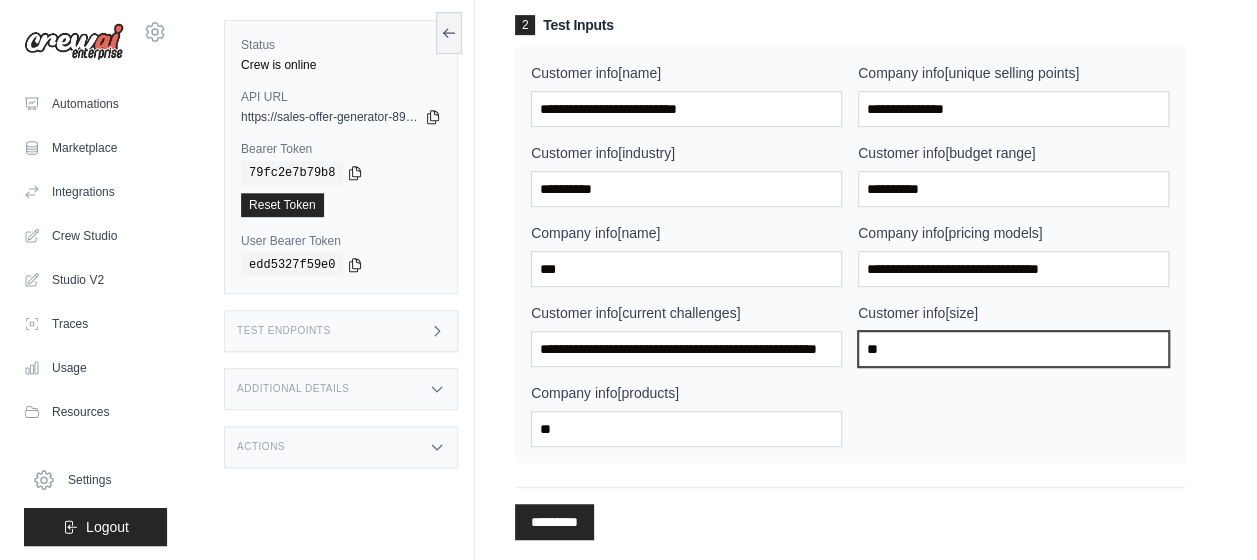 type on "*" 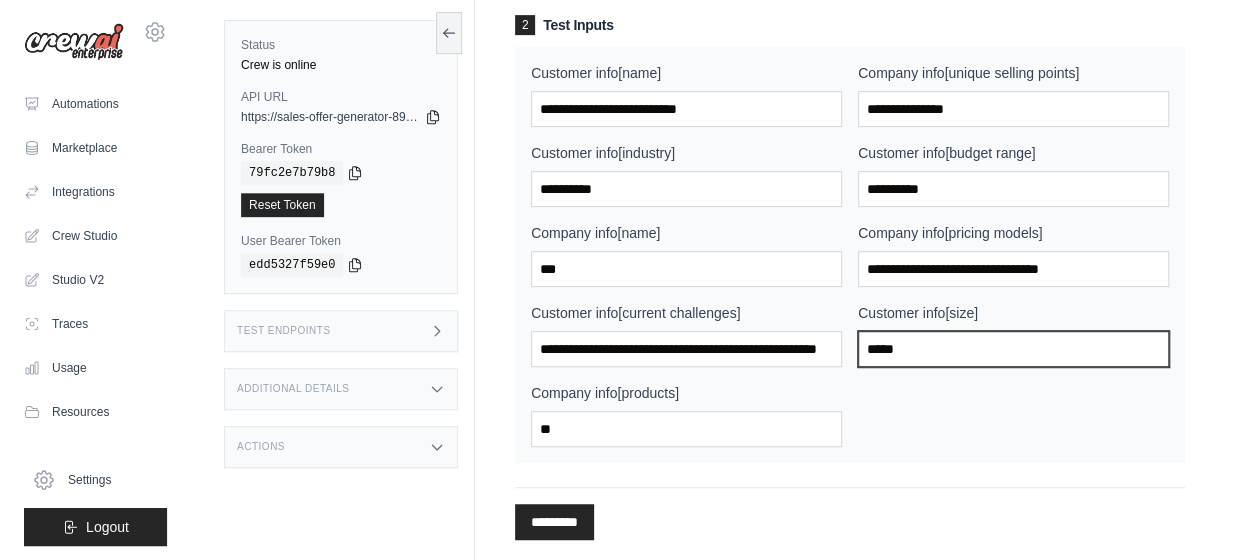 type on "*****" 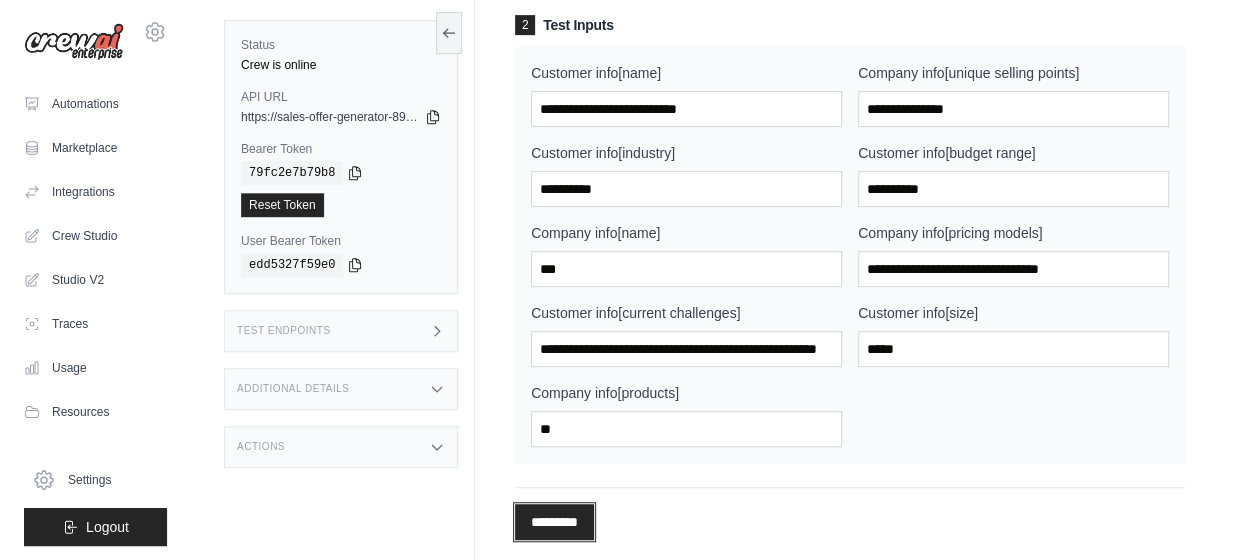 click on "*********" at bounding box center [554, 522] 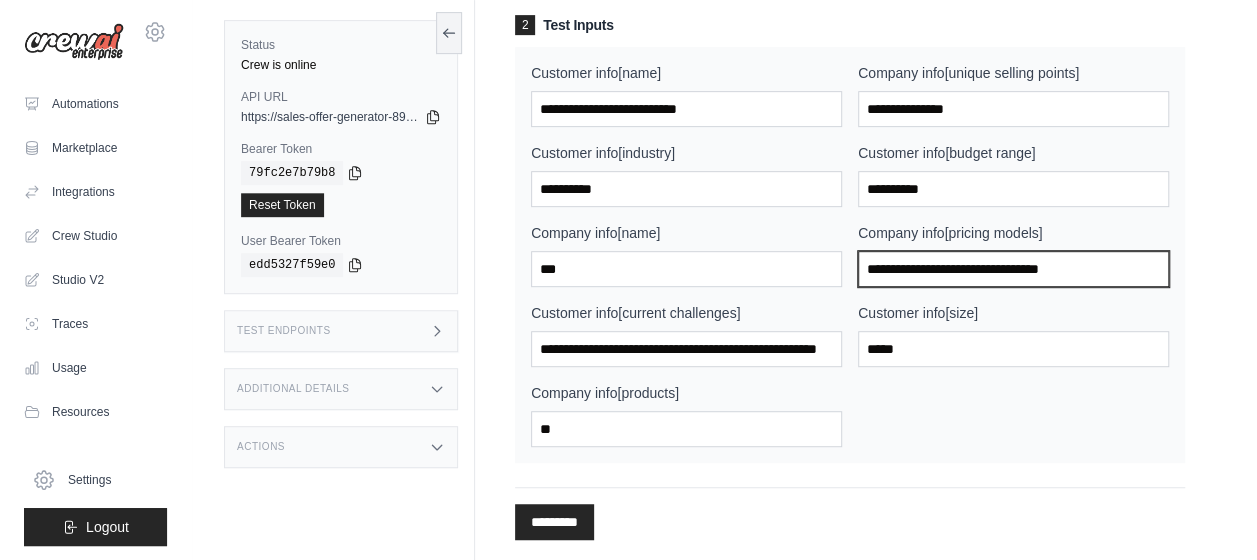 click on "Company info[pricing models]" at bounding box center [1013, 269] 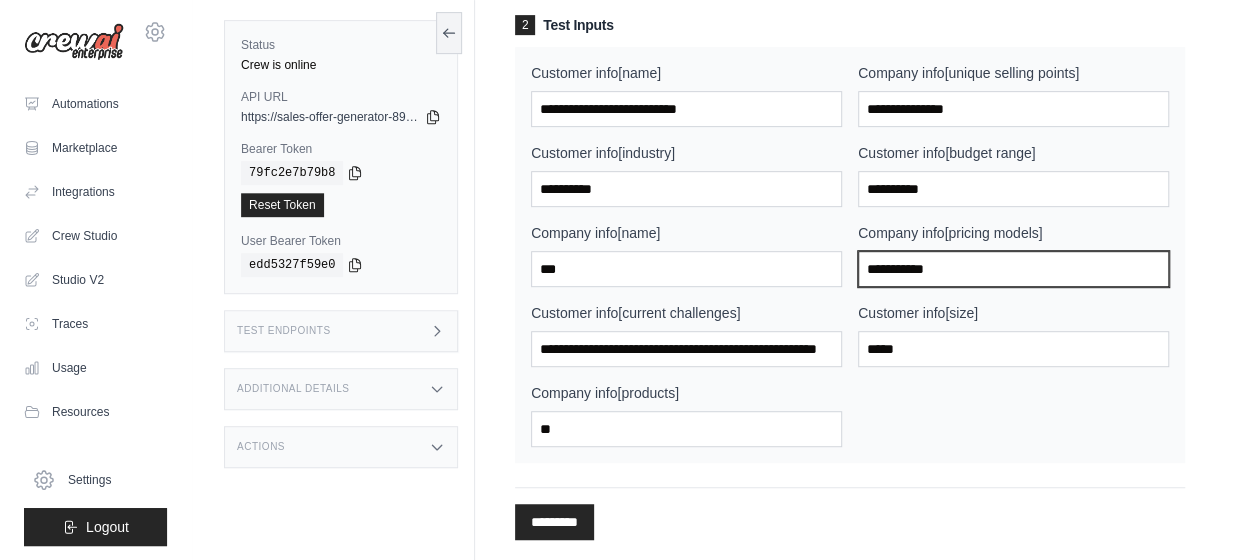 type on "**********" 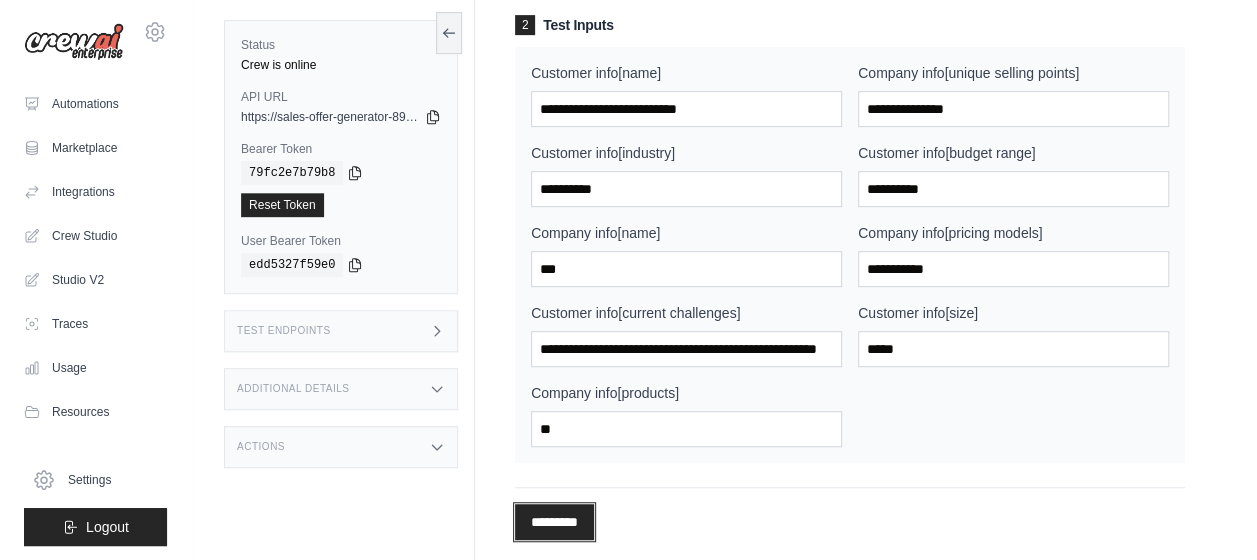 click on "*********" at bounding box center [554, 522] 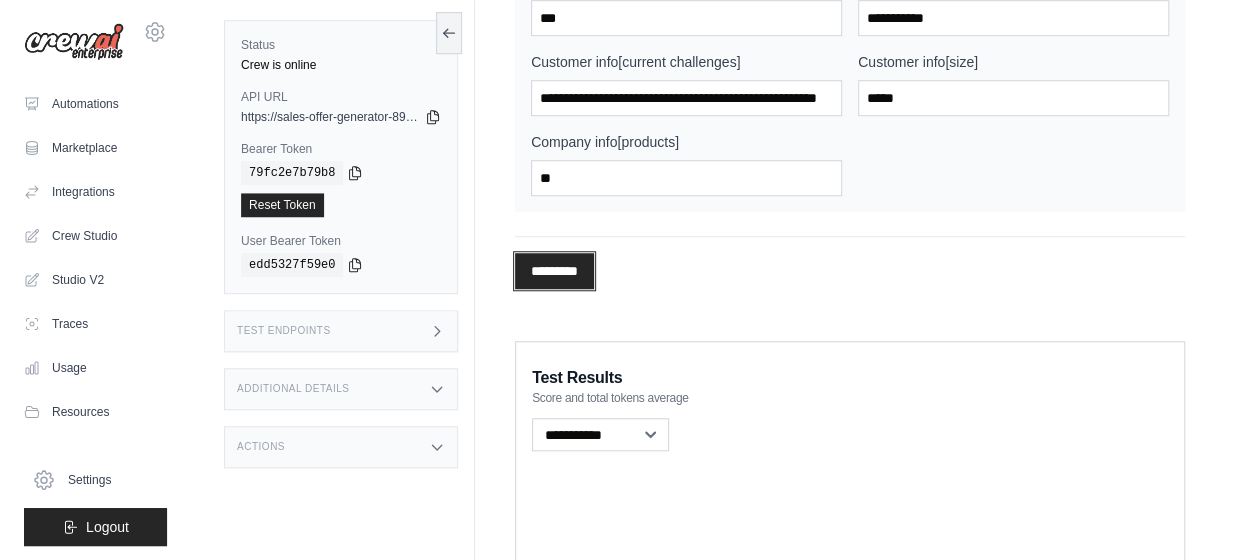 scroll, scrollTop: 672, scrollLeft: 0, axis: vertical 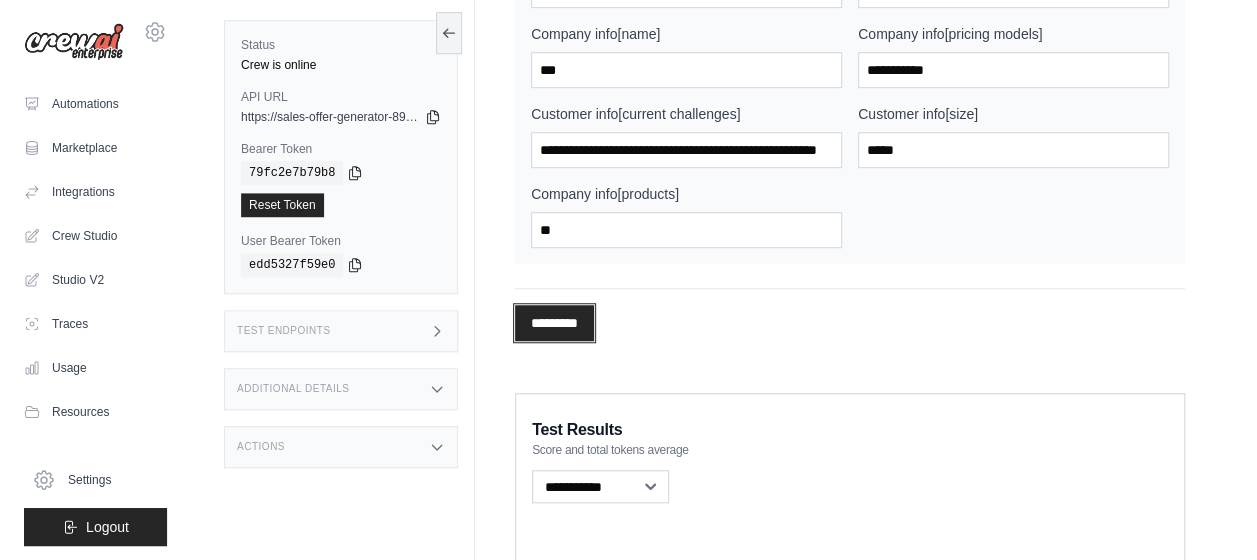 click on "*********" at bounding box center (554, 323) 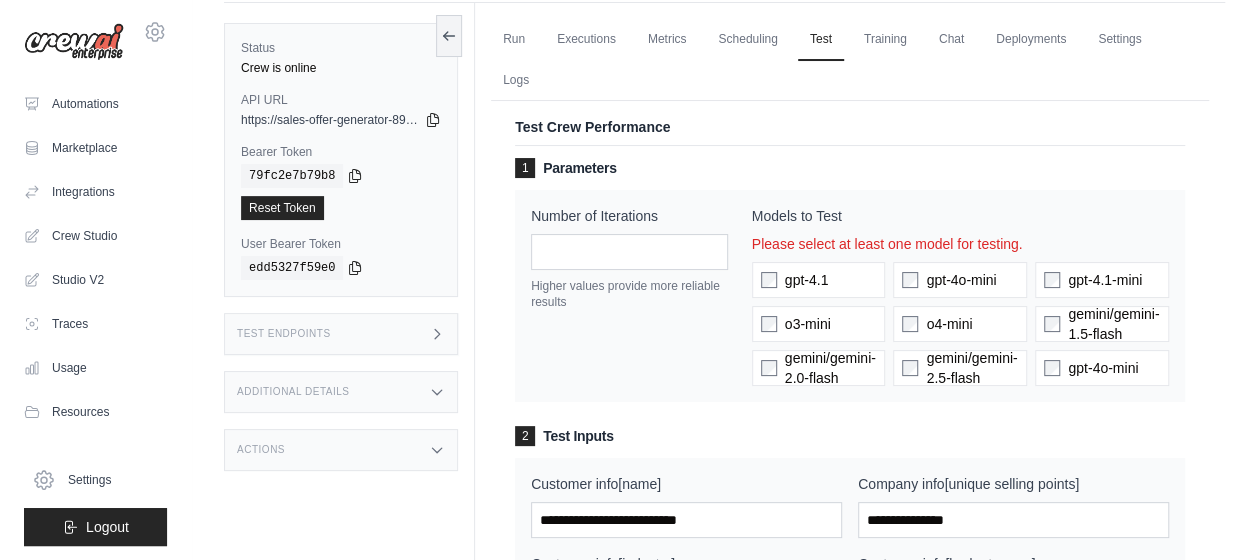 scroll, scrollTop: 58, scrollLeft: 0, axis: vertical 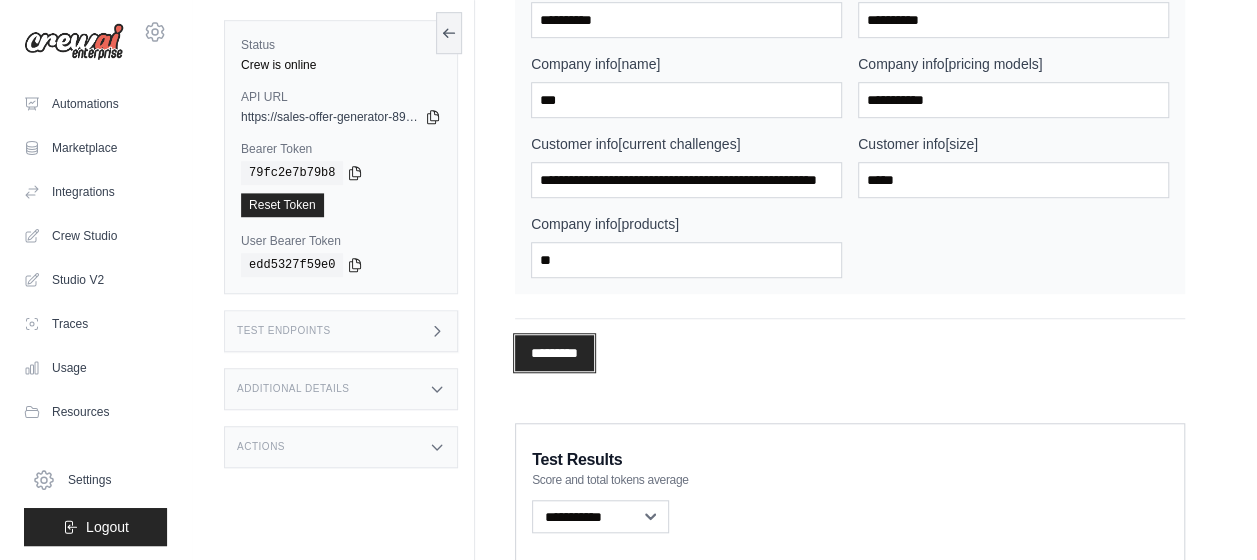 click on "*********" at bounding box center [554, 353] 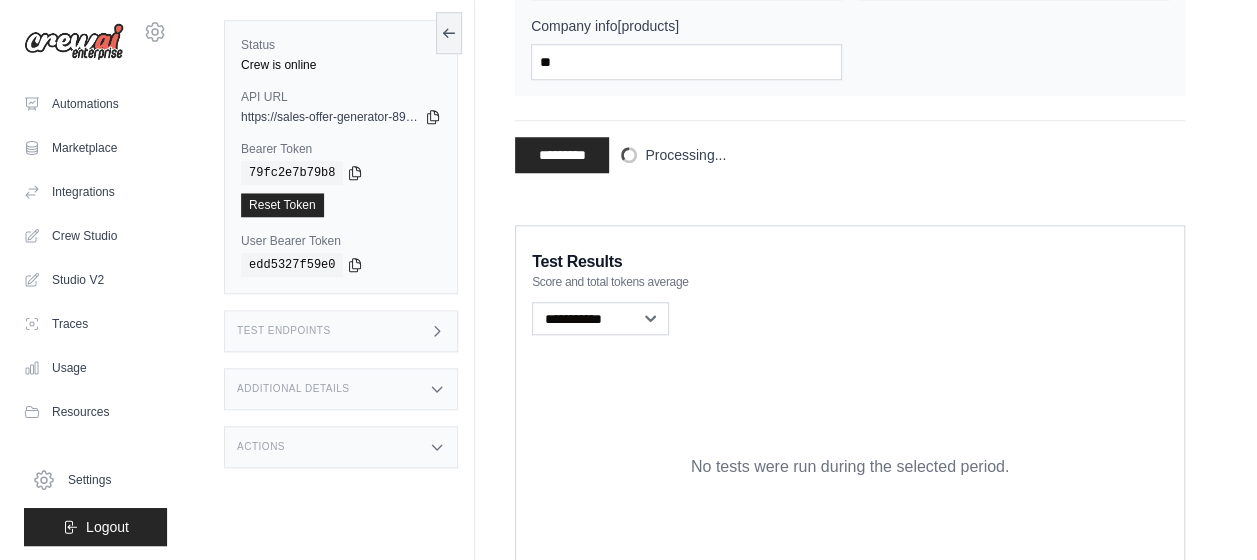 scroll, scrollTop: 922, scrollLeft: 0, axis: vertical 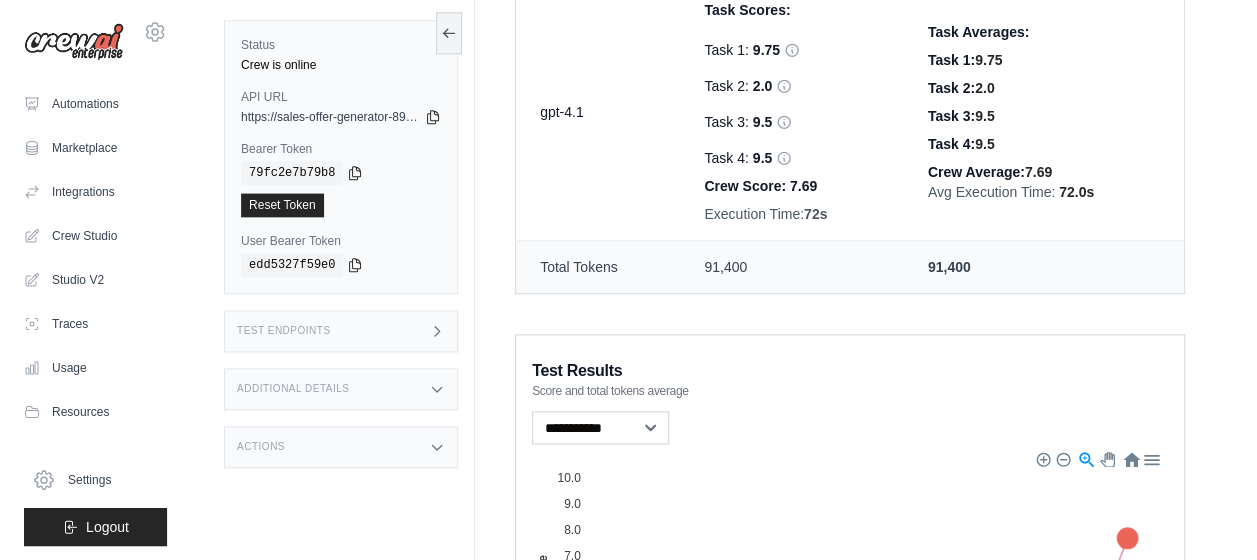 drag, startPoint x: 702, startPoint y: 264, endPoint x: 771, endPoint y: 258, distance: 69.260376 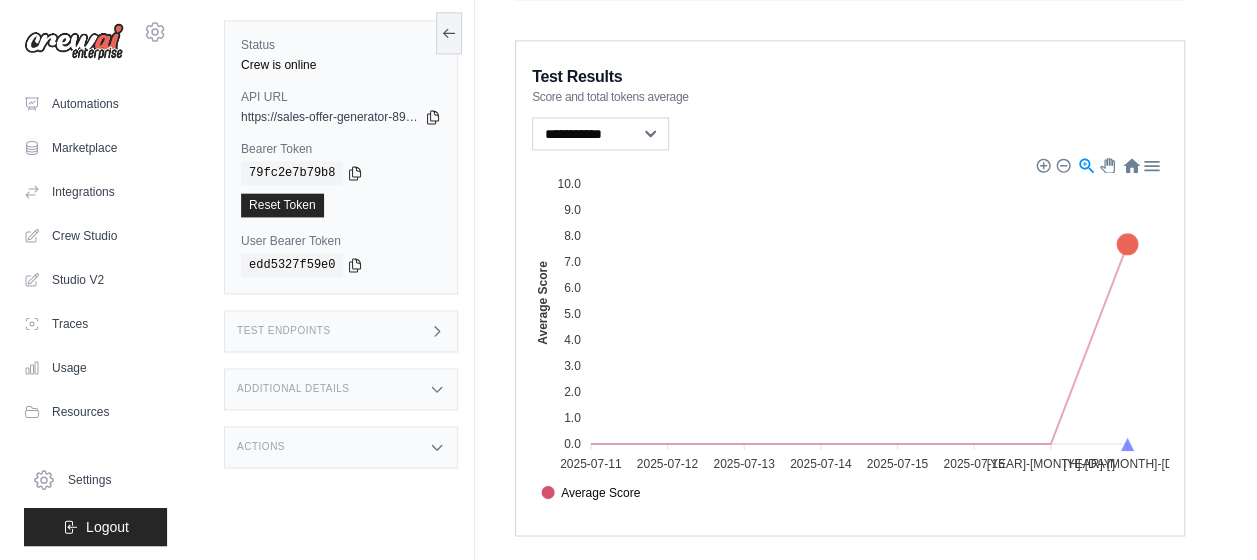 scroll, scrollTop: 1426, scrollLeft: 0, axis: vertical 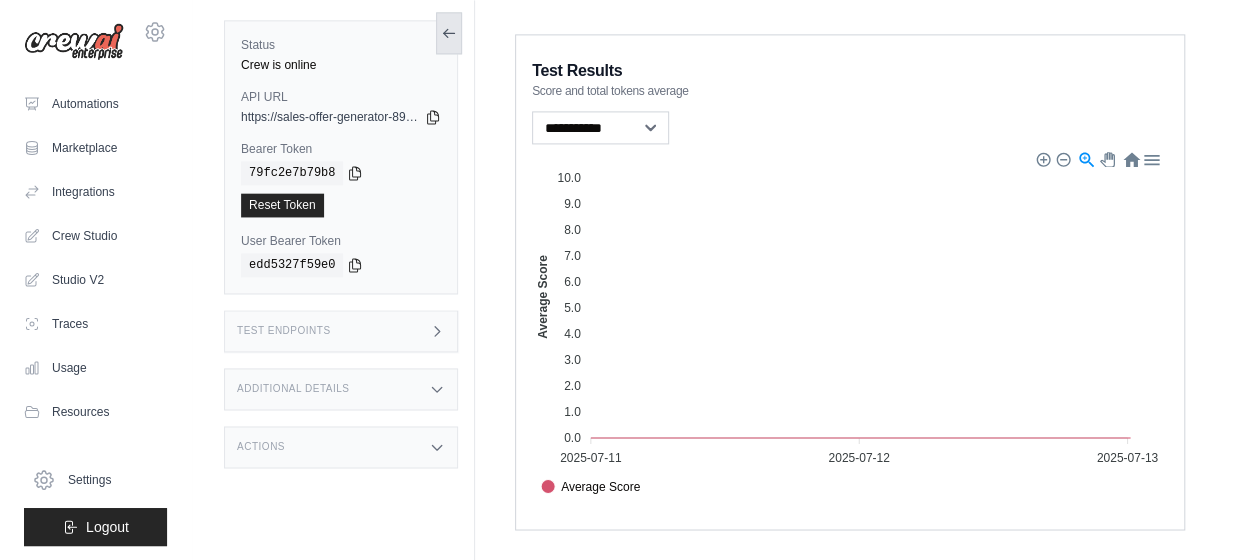 click 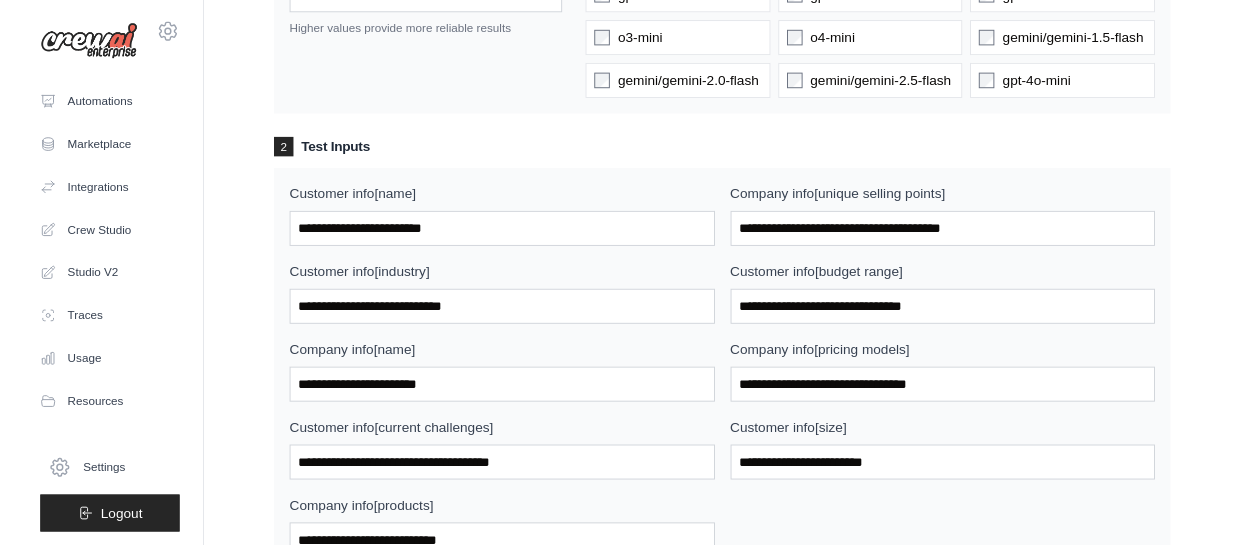 scroll, scrollTop: 0, scrollLeft: 0, axis: both 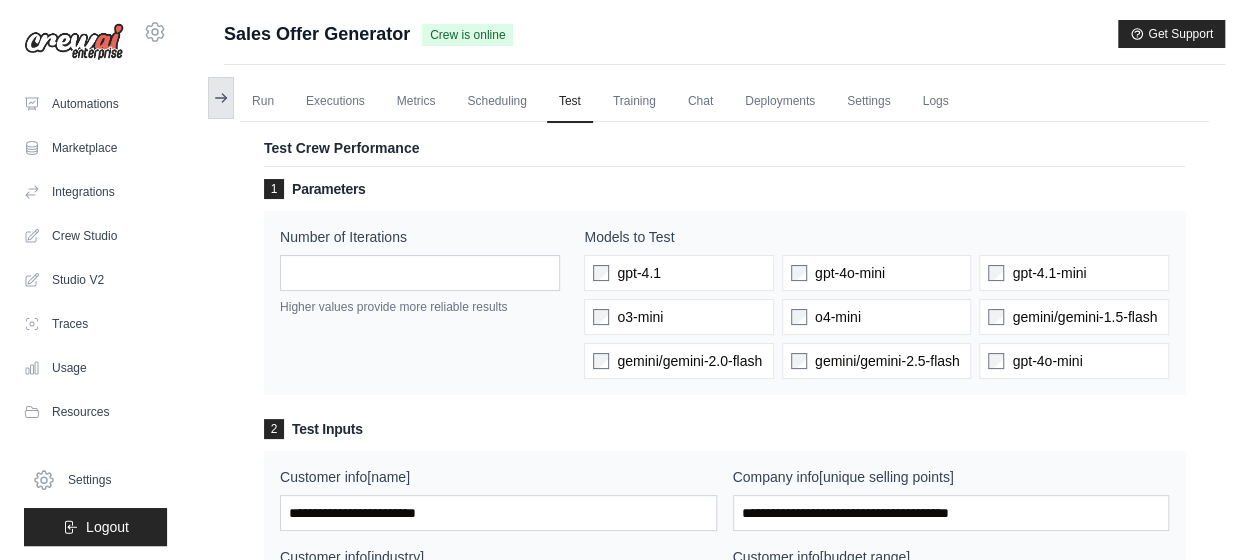 click 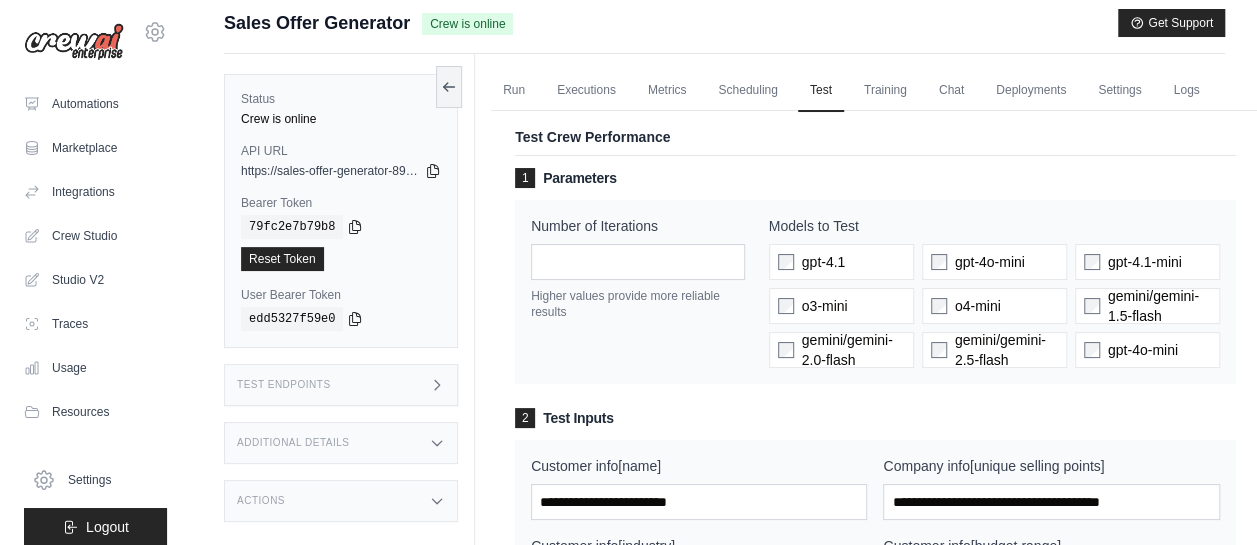 scroll, scrollTop: 0, scrollLeft: 0, axis: both 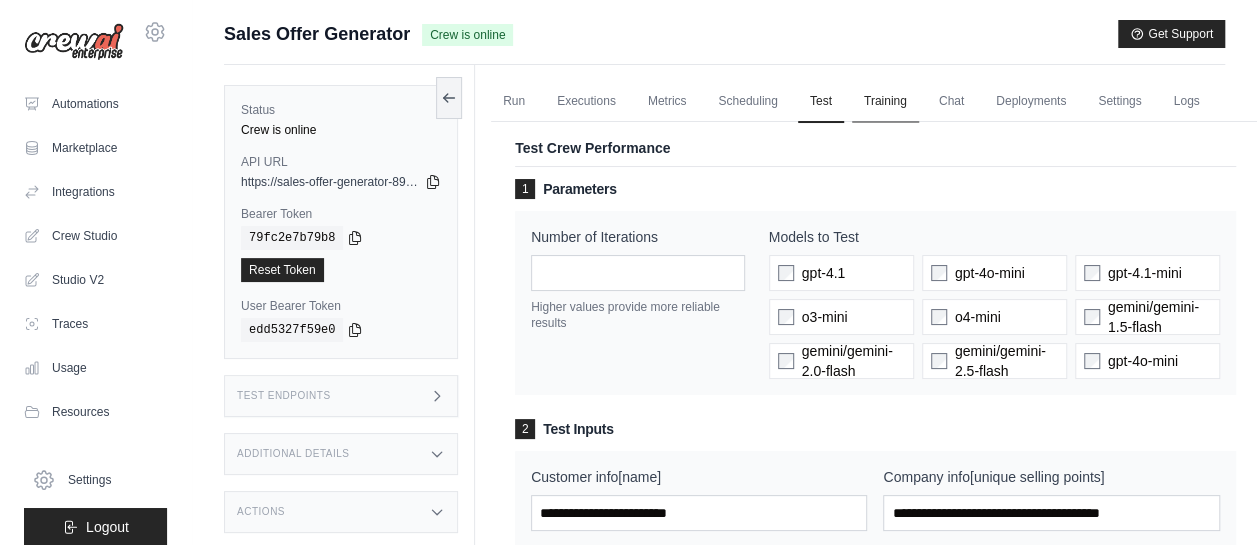 click on "Training" at bounding box center [885, 102] 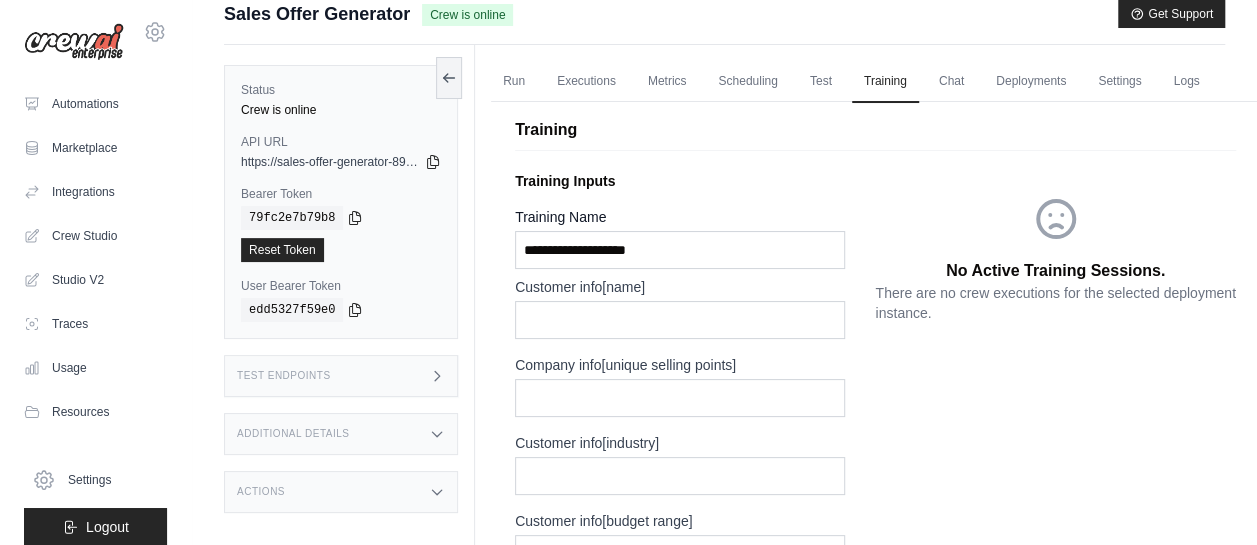 scroll, scrollTop: 0, scrollLeft: 0, axis: both 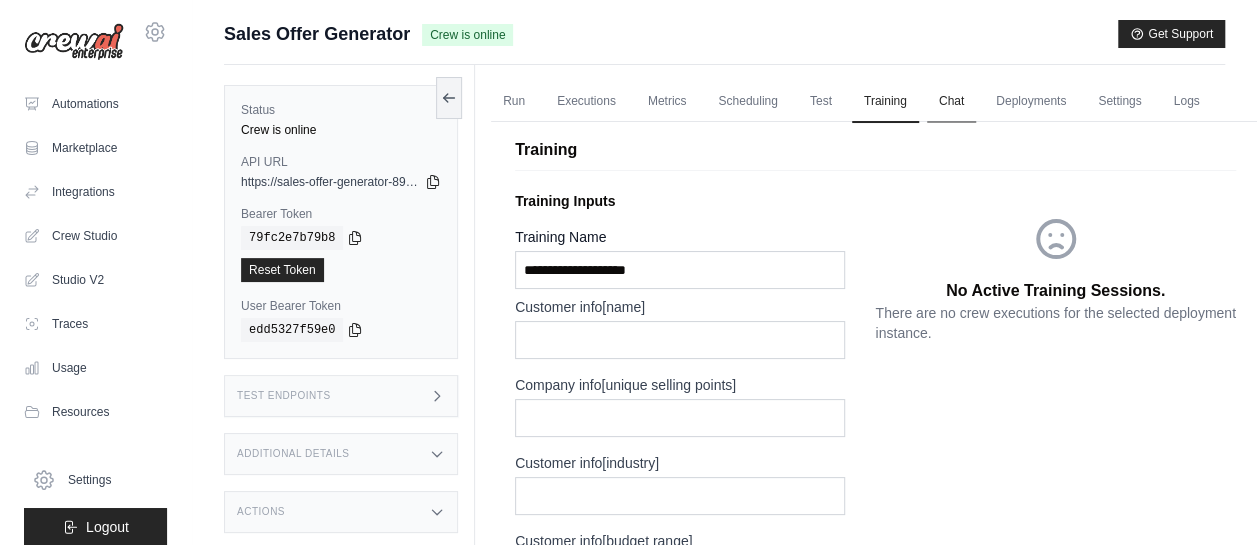 click on "Chat" at bounding box center (951, 102) 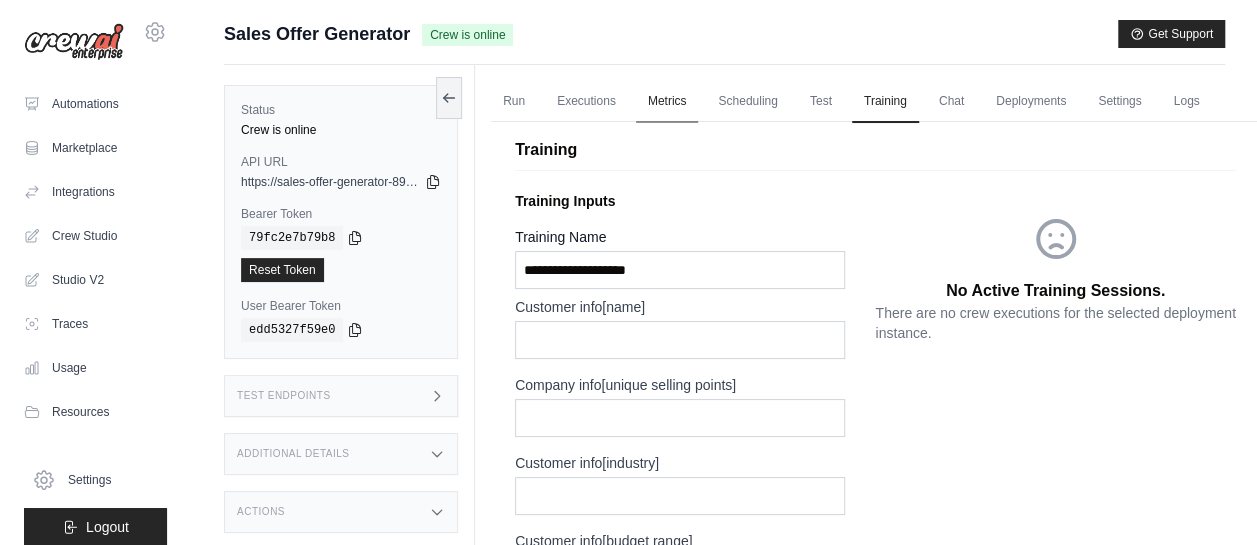 click on "Metrics" at bounding box center [667, 102] 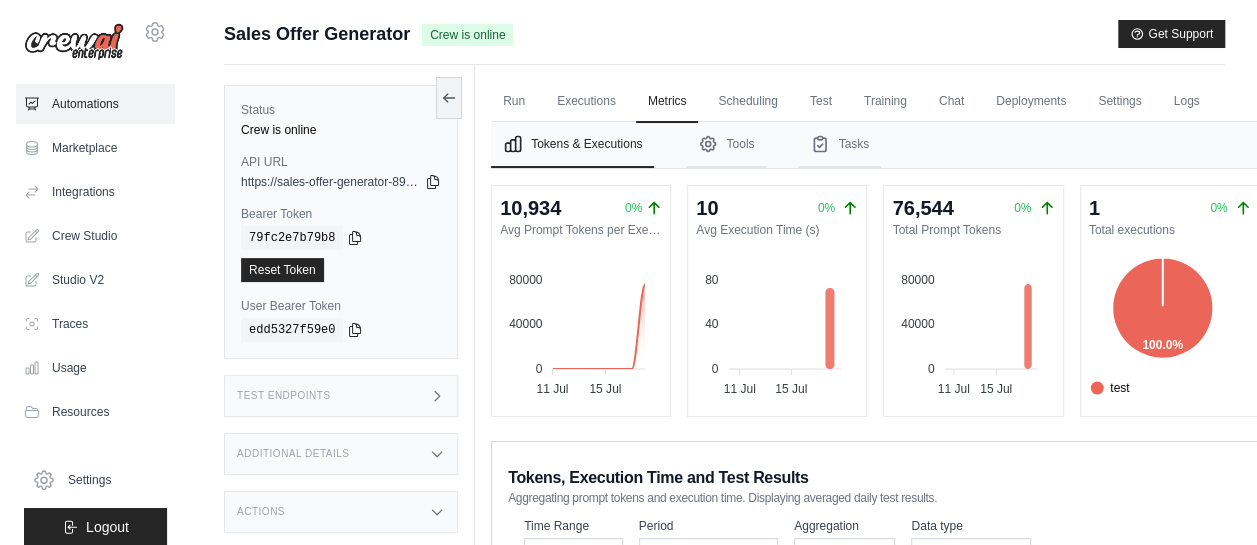 click on "Automations" at bounding box center (95, 104) 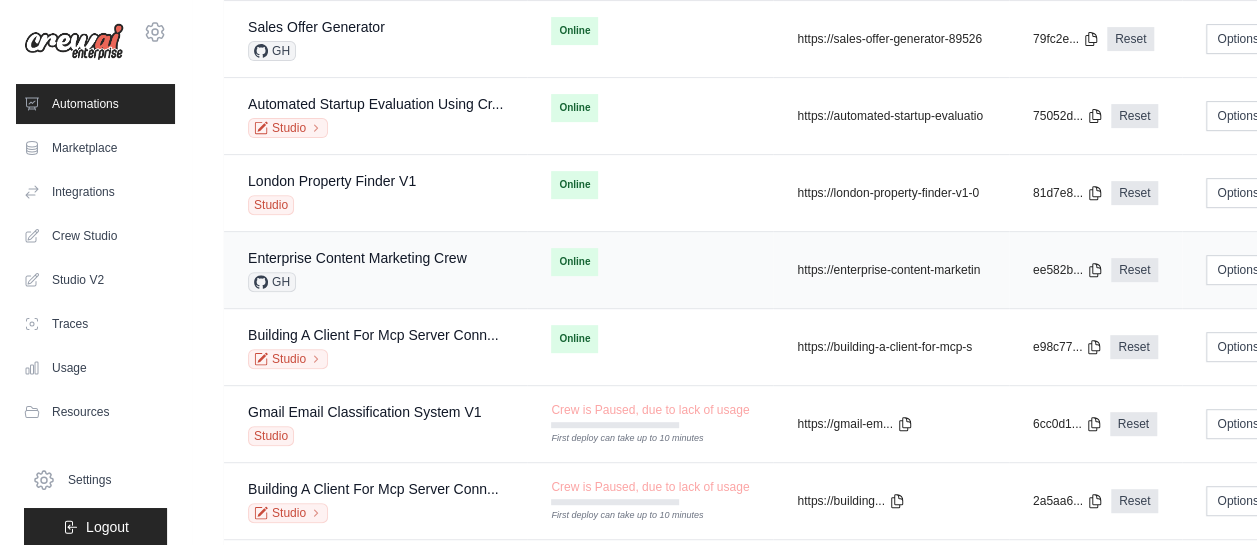 scroll, scrollTop: 315, scrollLeft: 0, axis: vertical 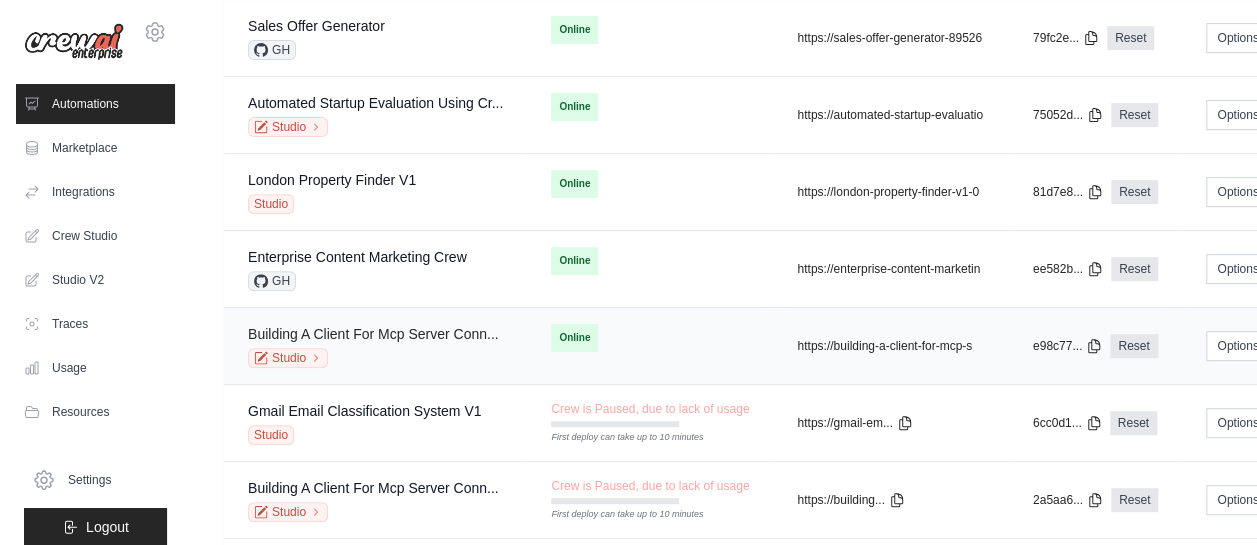 click on "Building A Client For Mcp Server Conn..." at bounding box center [373, 334] 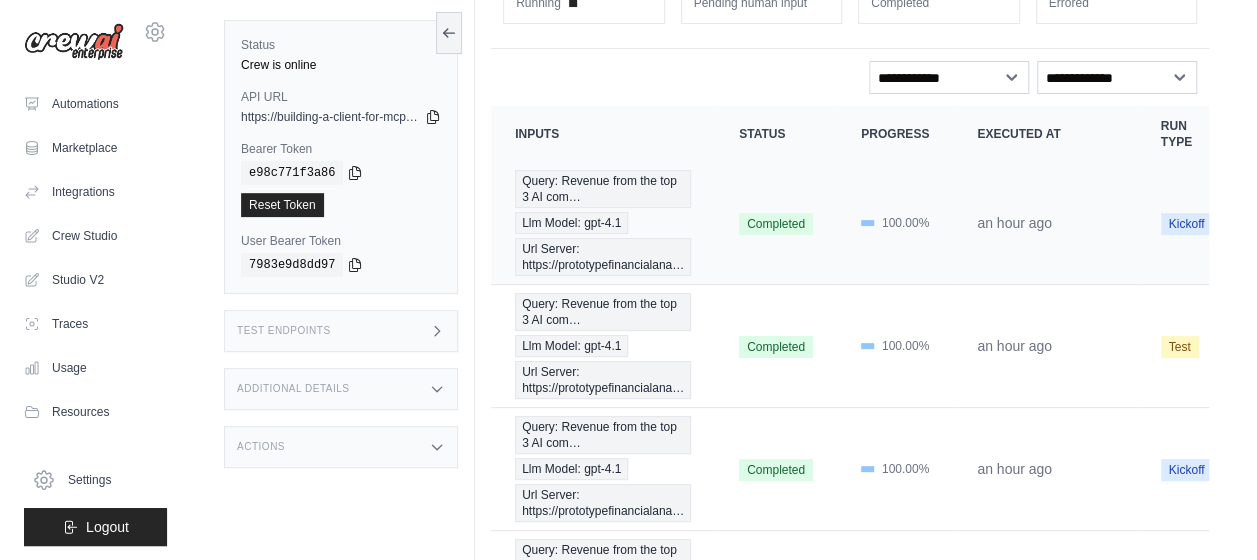 scroll, scrollTop: 178, scrollLeft: 0, axis: vertical 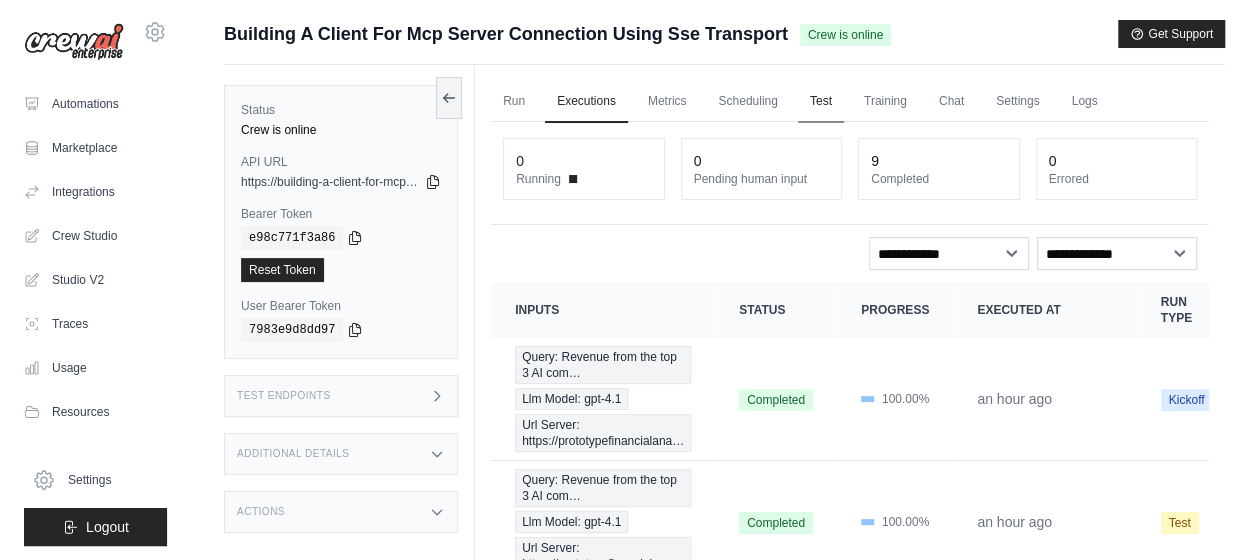 click on "Test" at bounding box center [821, 102] 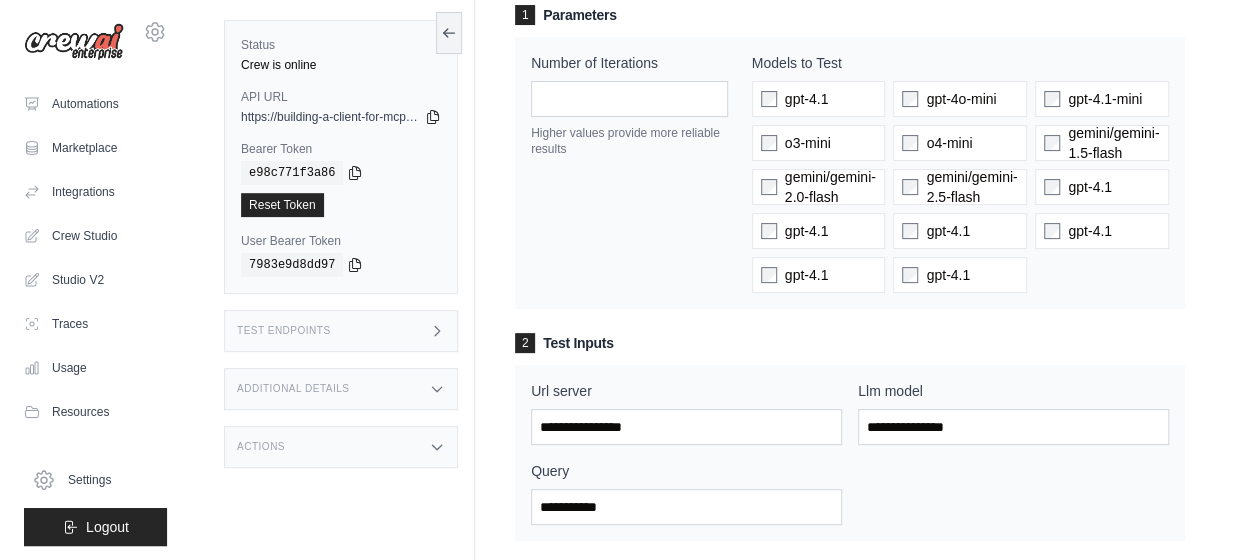 scroll, scrollTop: 135, scrollLeft: 0, axis: vertical 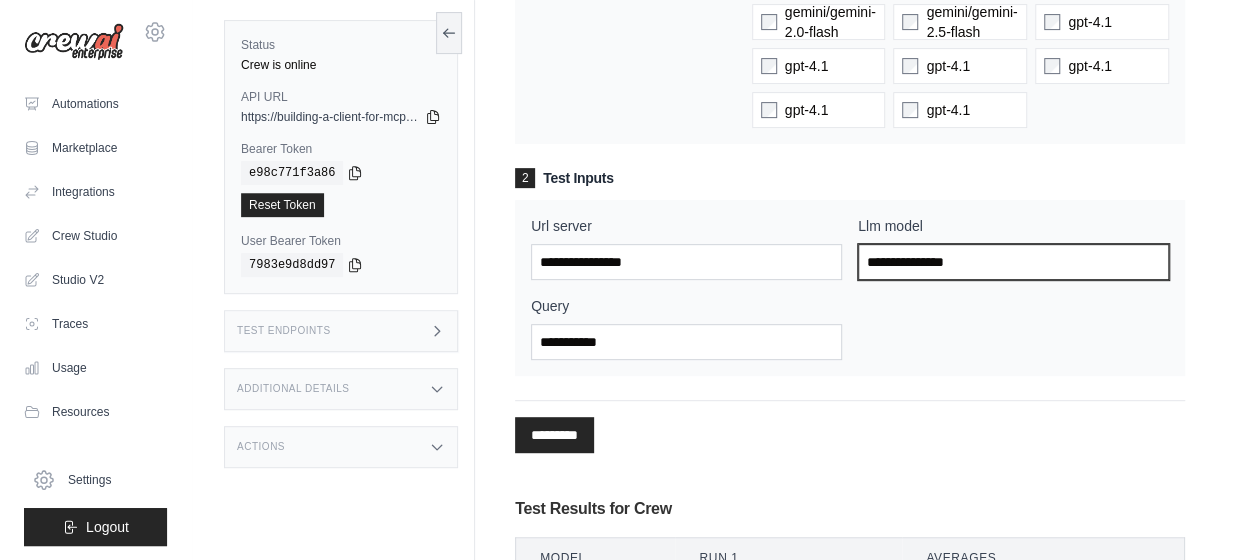 click on "Llm model" at bounding box center [1013, 262] 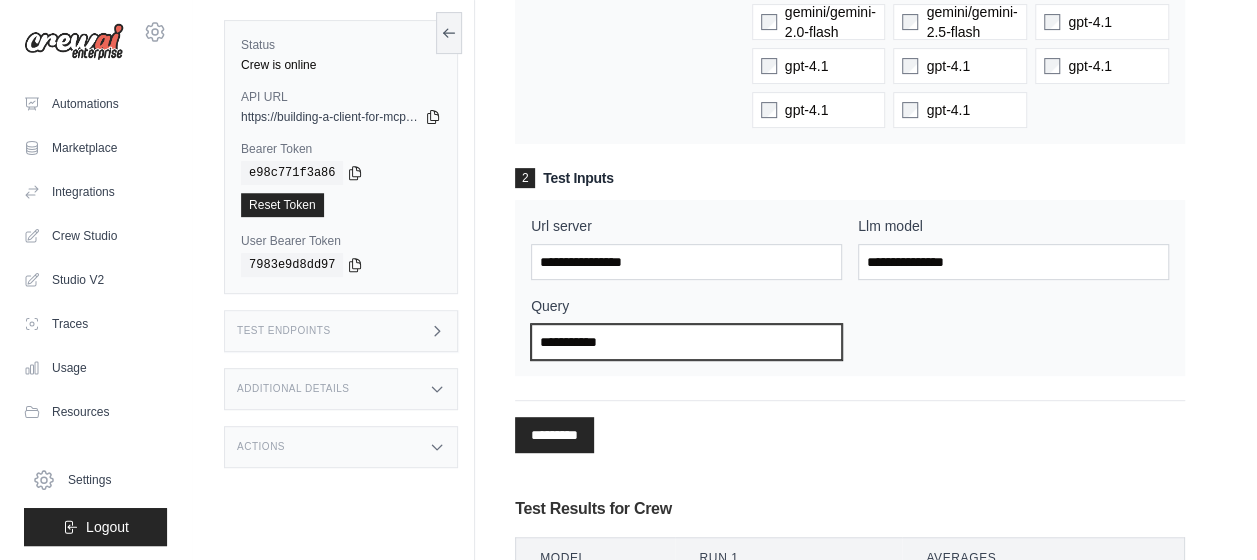click on "Query" at bounding box center [686, 342] 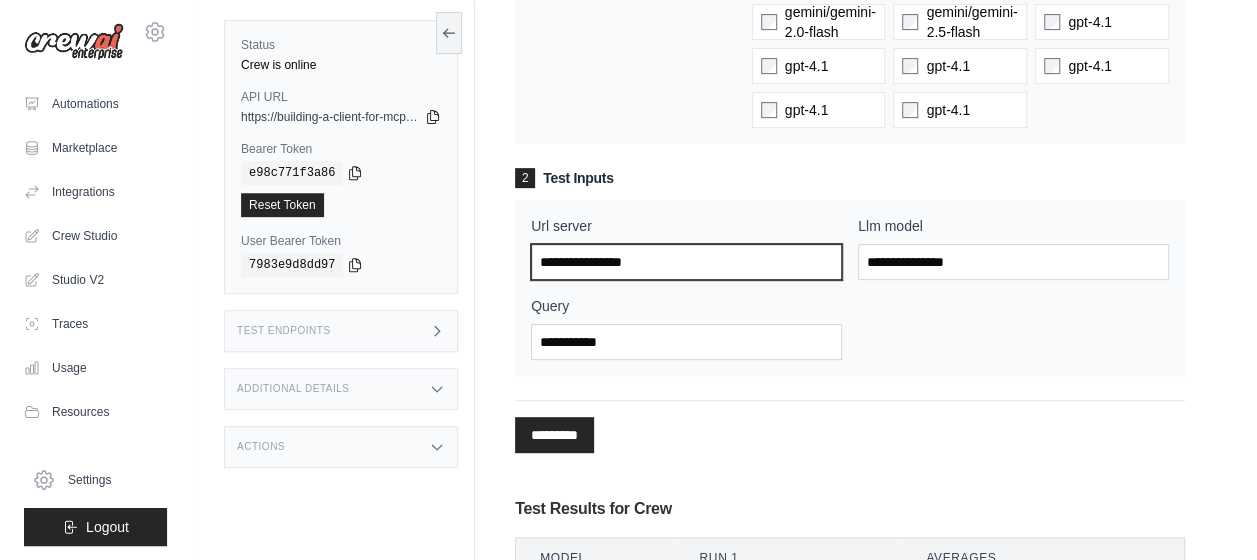 click on "Url server" at bounding box center [686, 262] 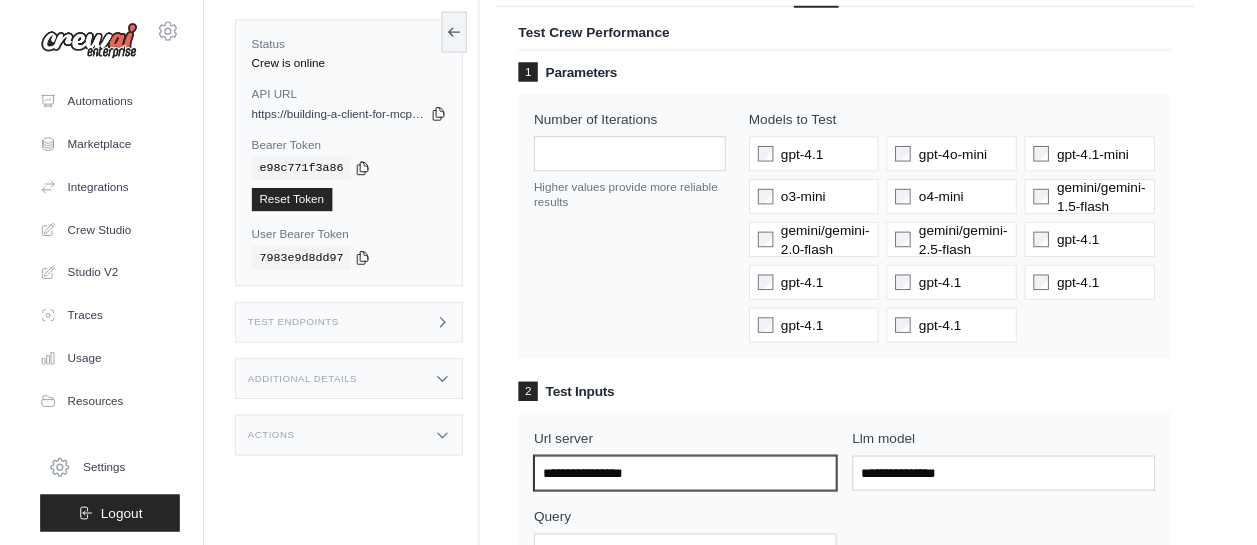 scroll, scrollTop: 0, scrollLeft: 0, axis: both 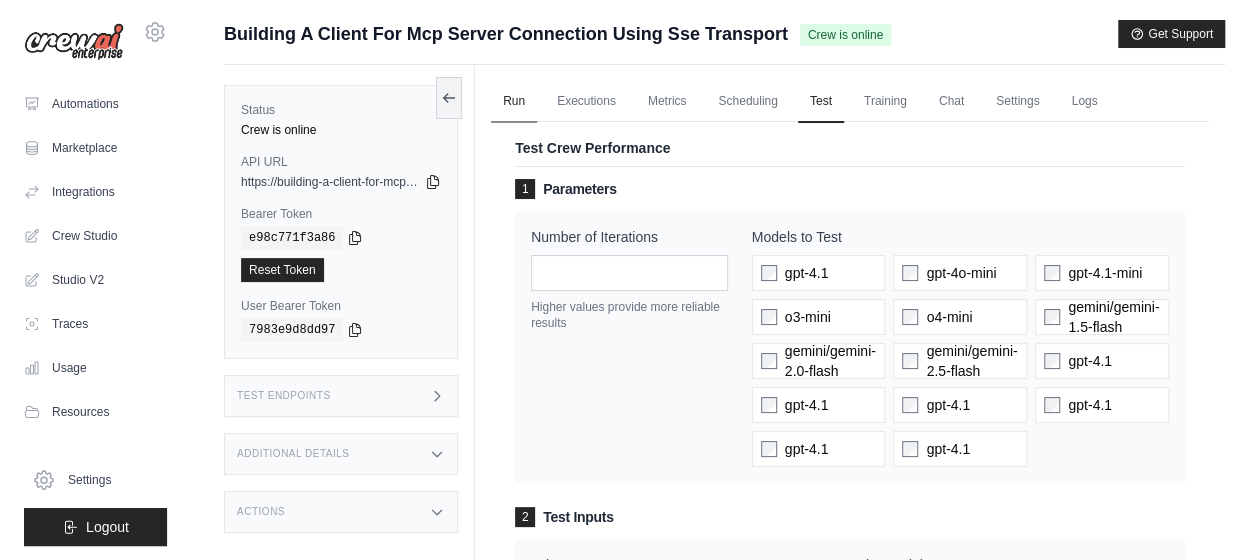 click on "Run" at bounding box center (514, 102) 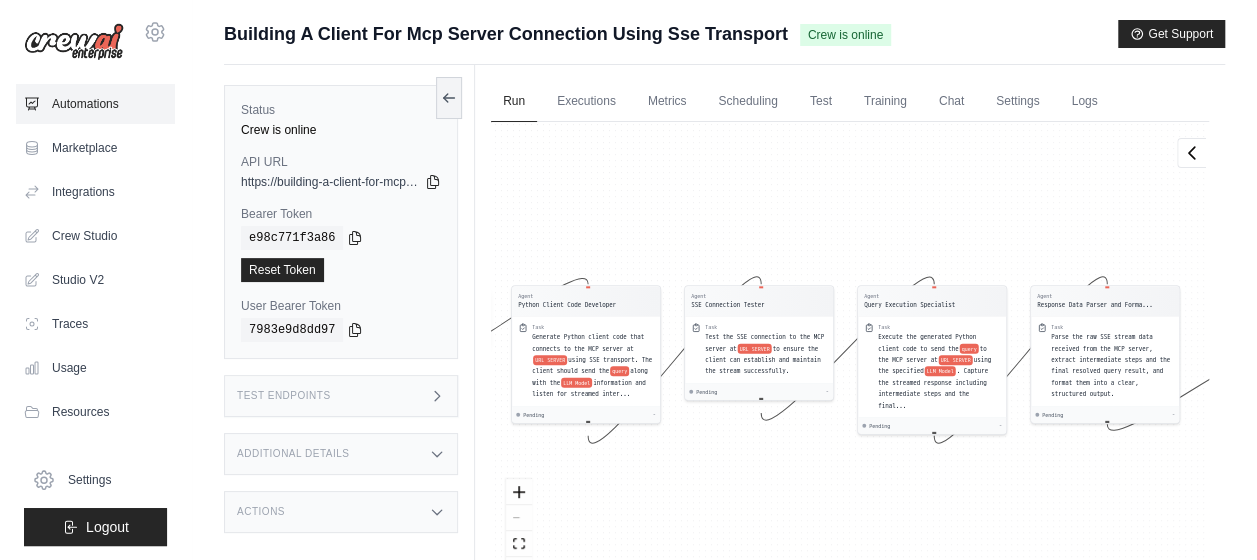 click on "Automations" at bounding box center (95, 104) 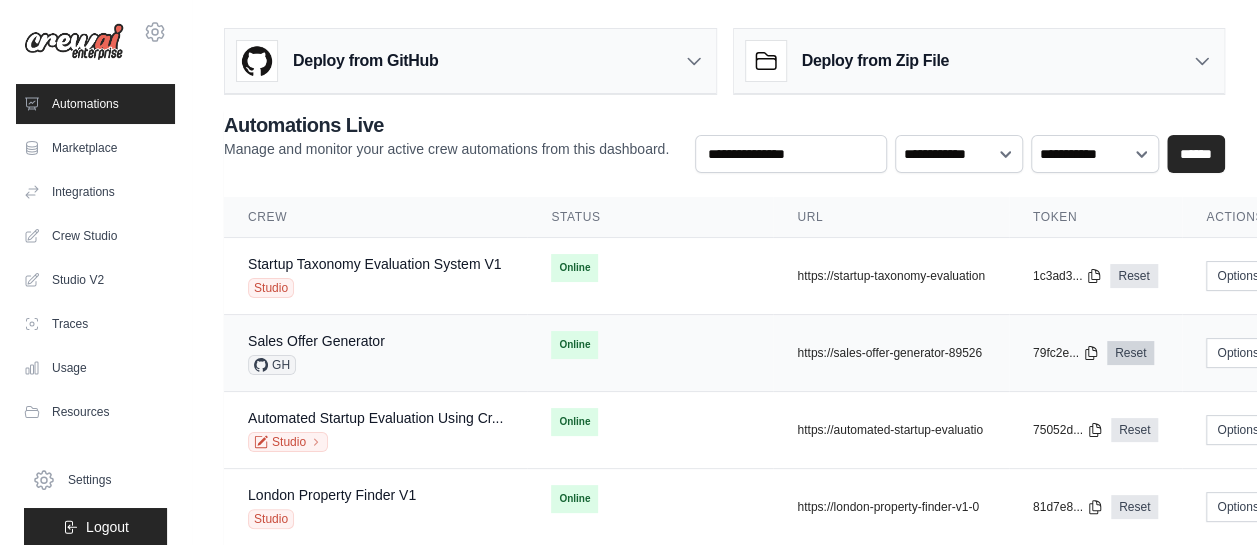click on "Reset" at bounding box center [1130, 353] 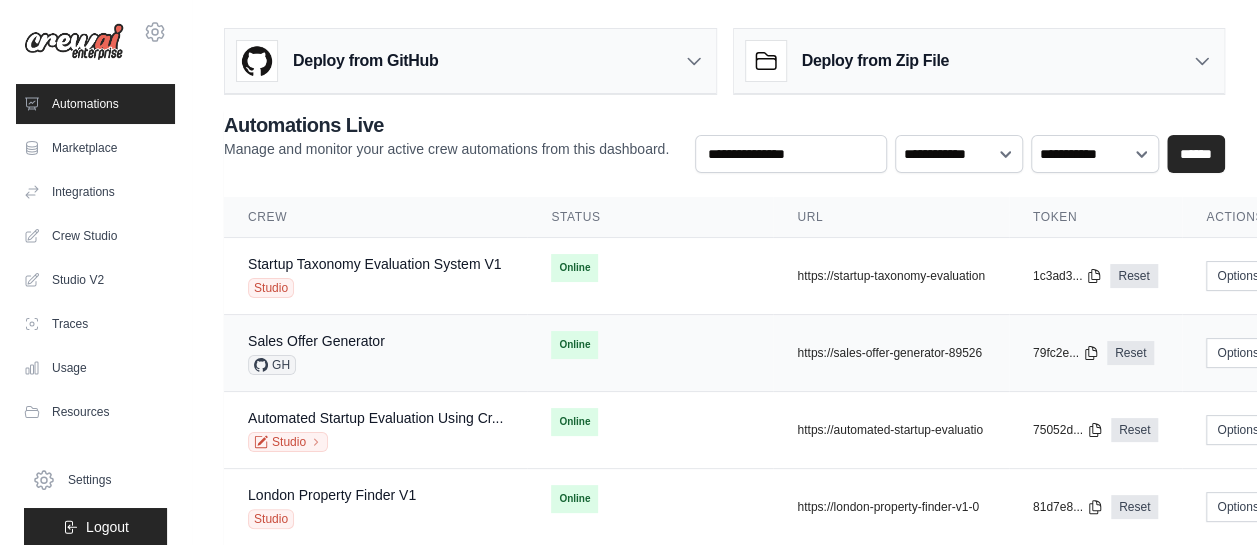 scroll, scrollTop: 0, scrollLeft: 242, axis: horizontal 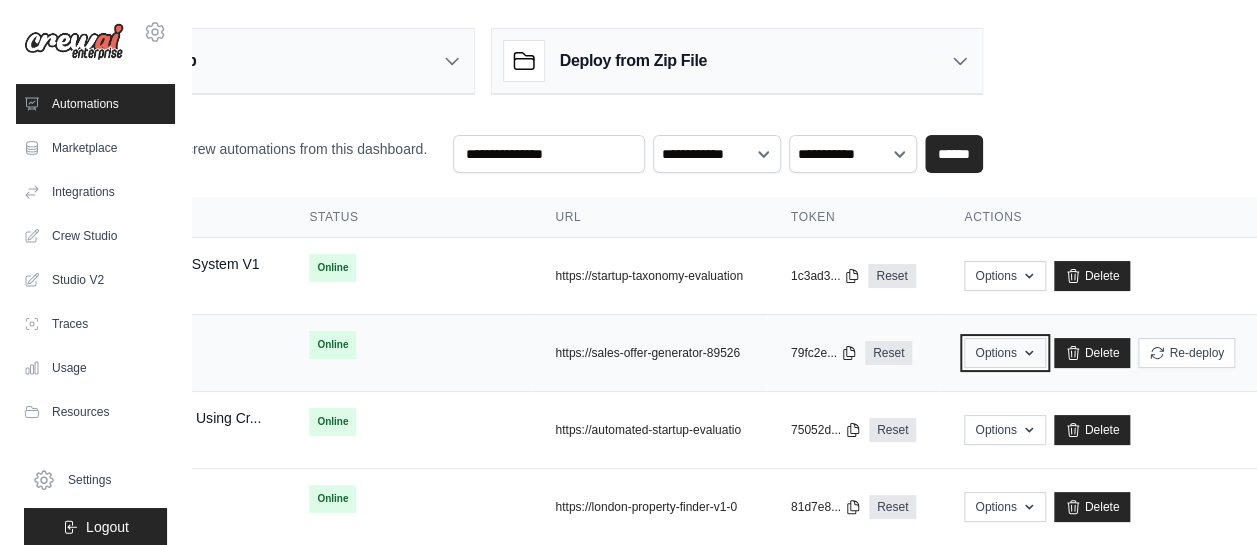 click 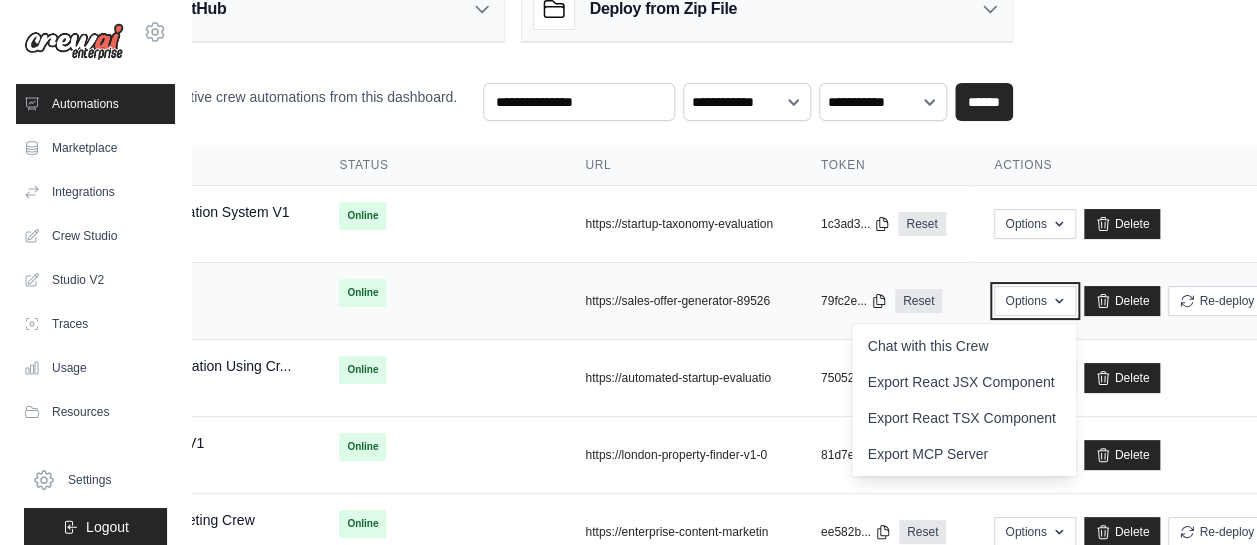 scroll, scrollTop: 52, scrollLeft: 0, axis: vertical 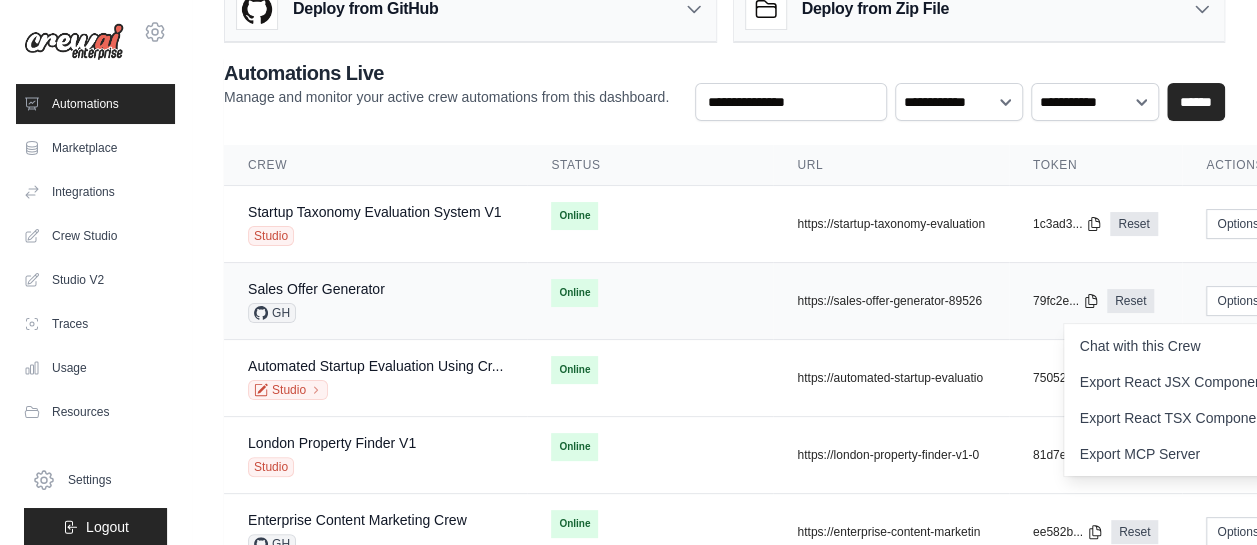 click on "GH" at bounding box center [316, 313] 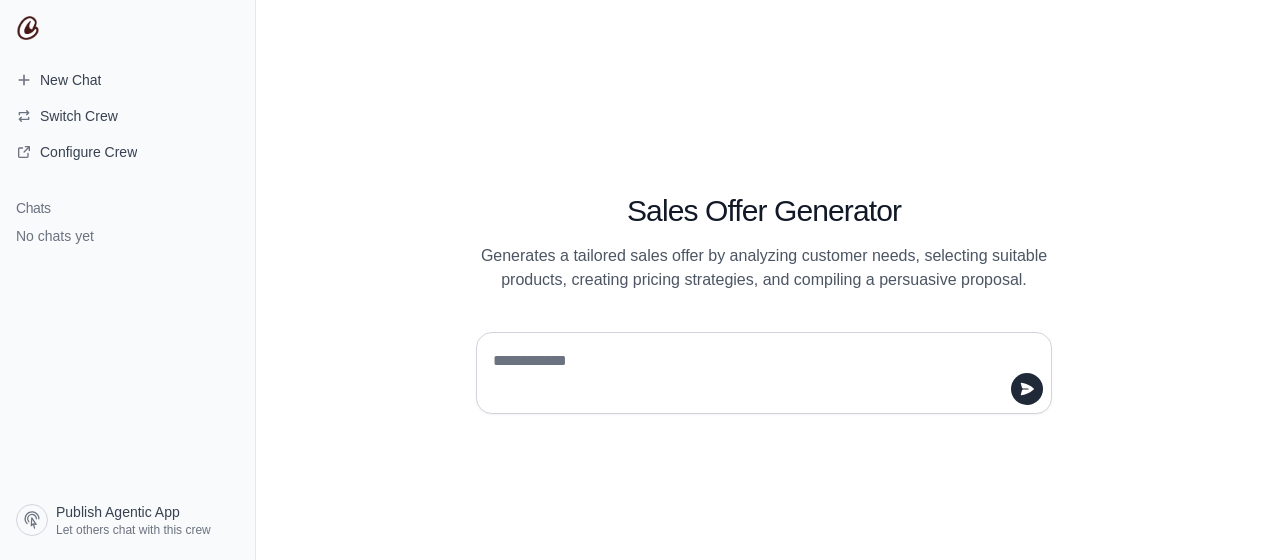 scroll, scrollTop: 0, scrollLeft: 0, axis: both 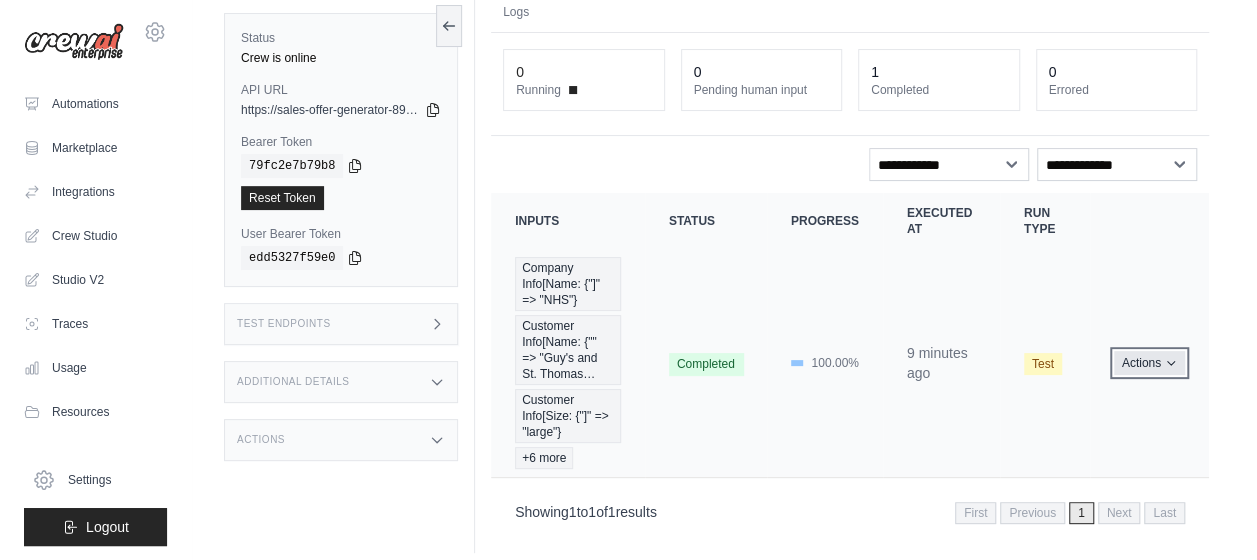 click on "Actions" at bounding box center [1149, 363] 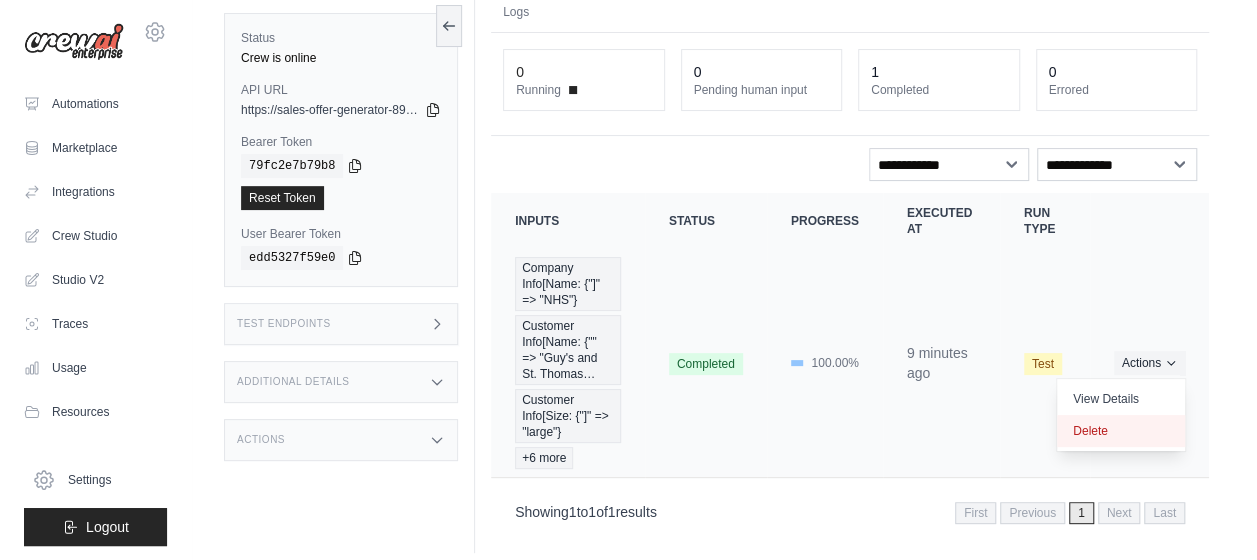click on "Delete" at bounding box center [1121, 431] 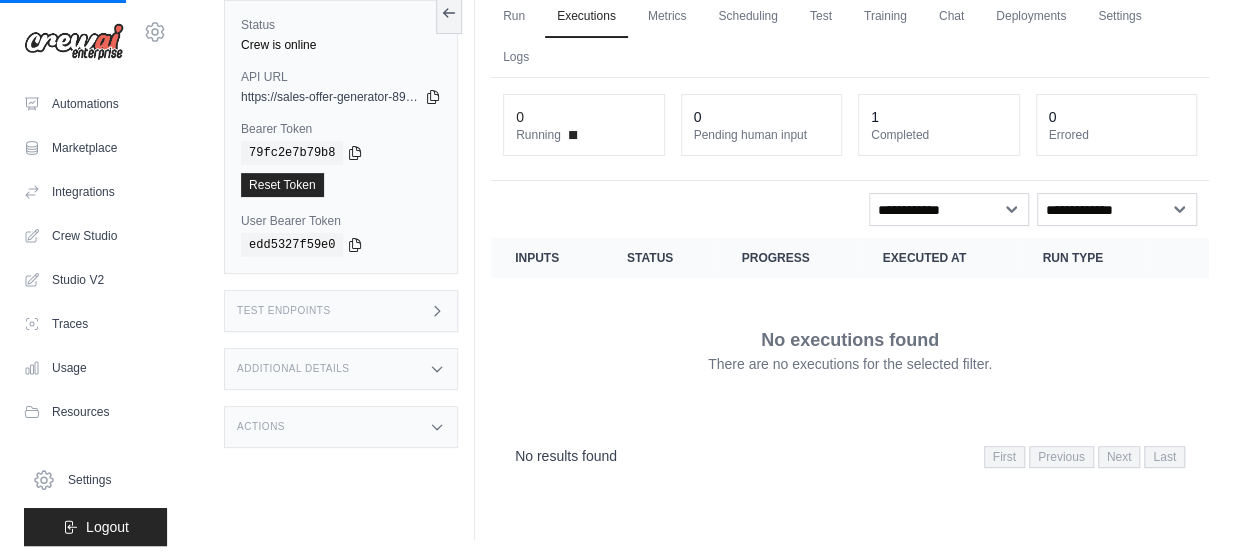 scroll, scrollTop: 84, scrollLeft: 0, axis: vertical 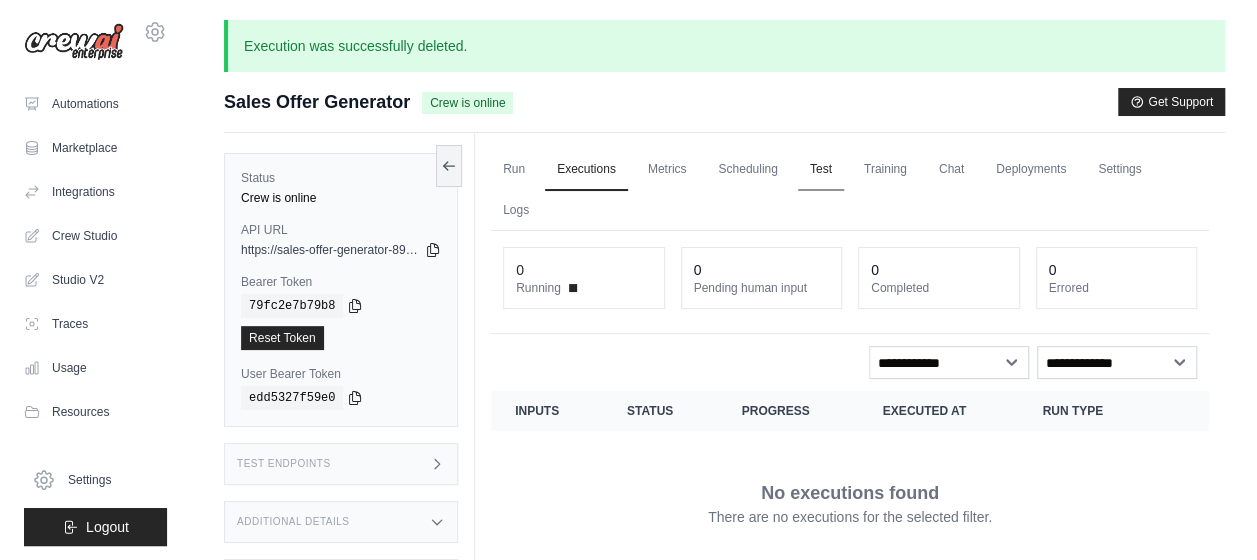 click on "Test" at bounding box center (821, 170) 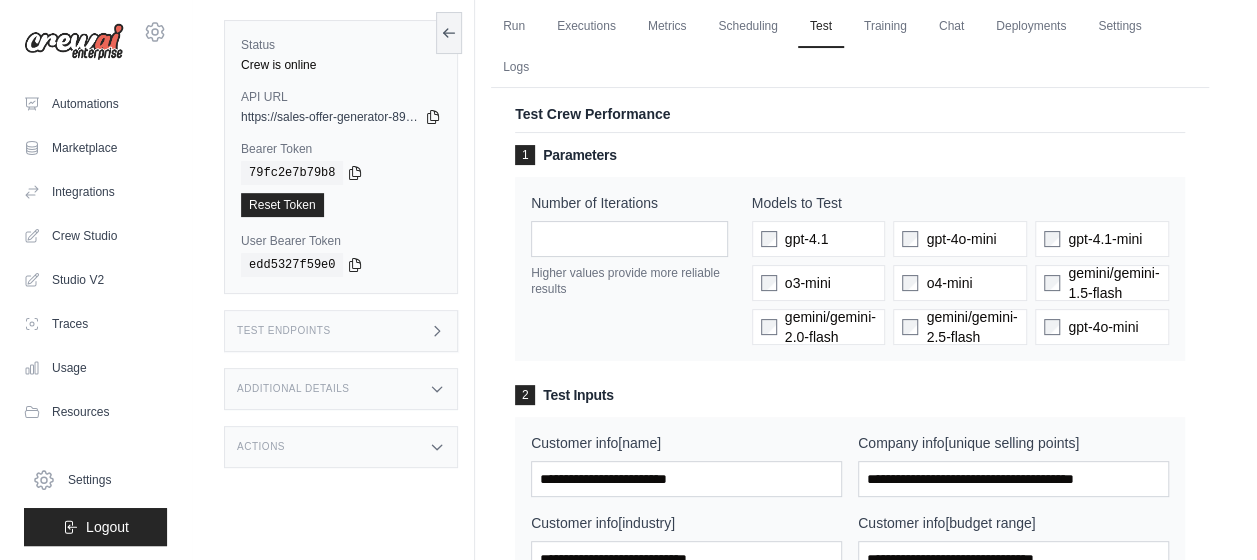 scroll, scrollTop: 0, scrollLeft: 0, axis: both 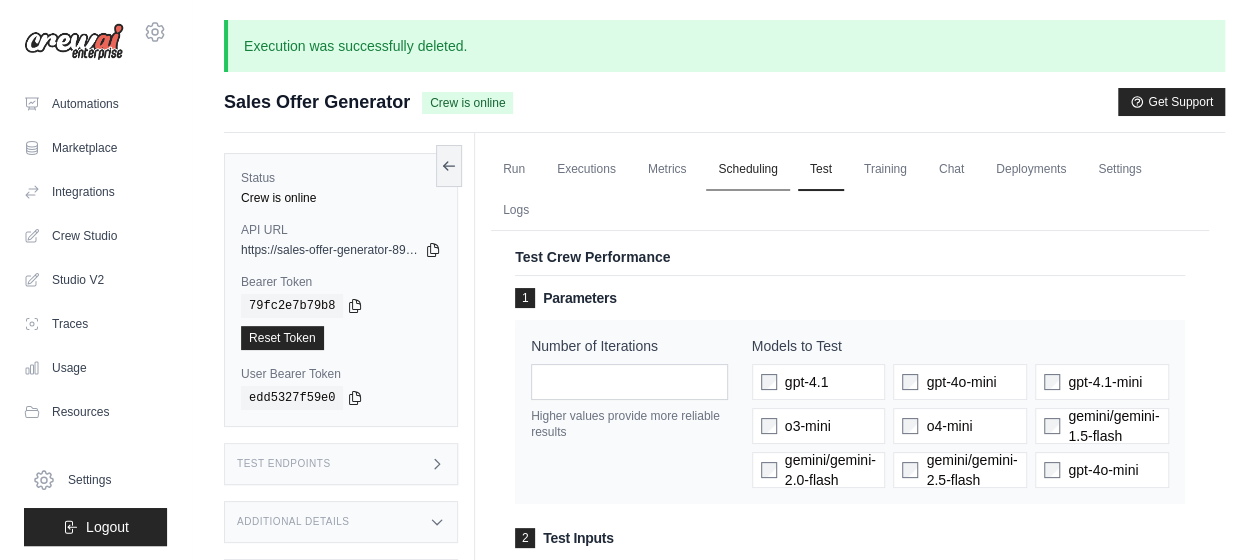 click on "Scheduling" at bounding box center [747, 170] 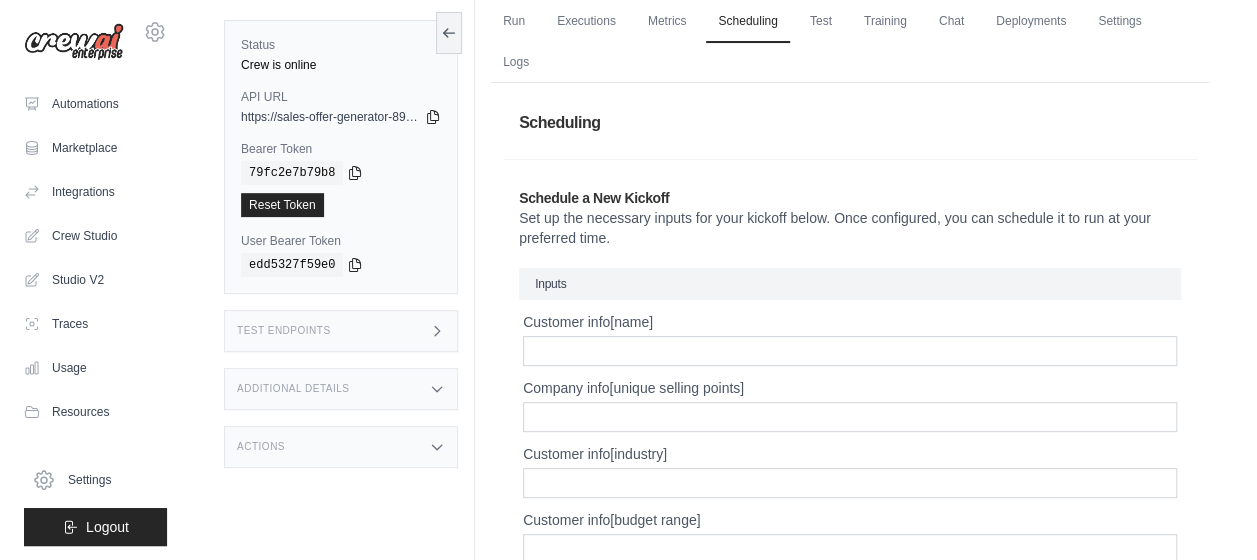 scroll, scrollTop: 0, scrollLeft: 0, axis: both 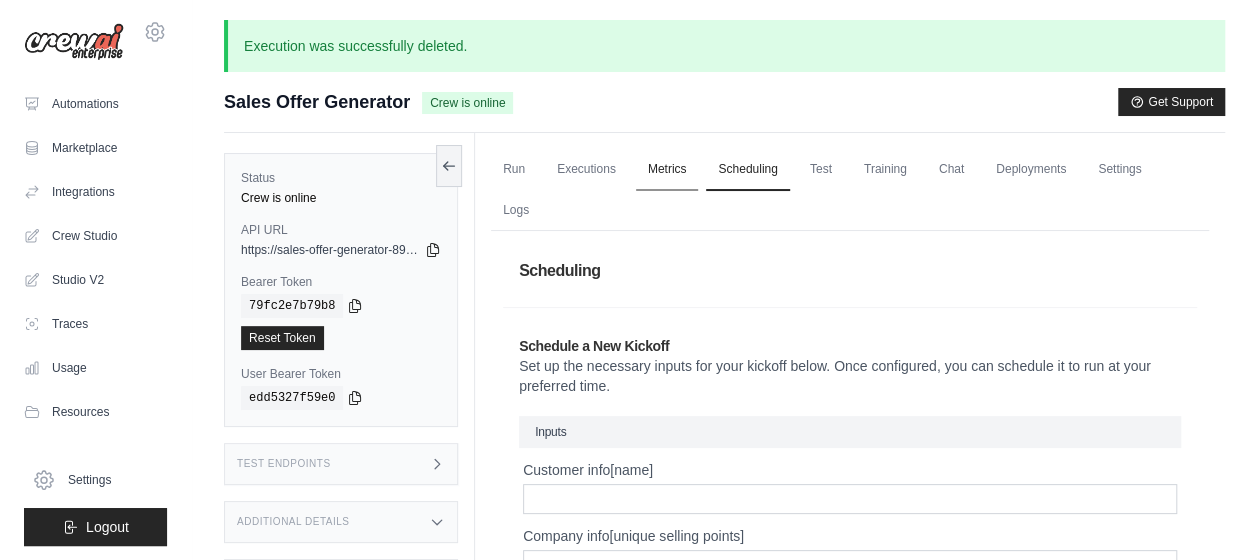 click on "Metrics" at bounding box center (667, 170) 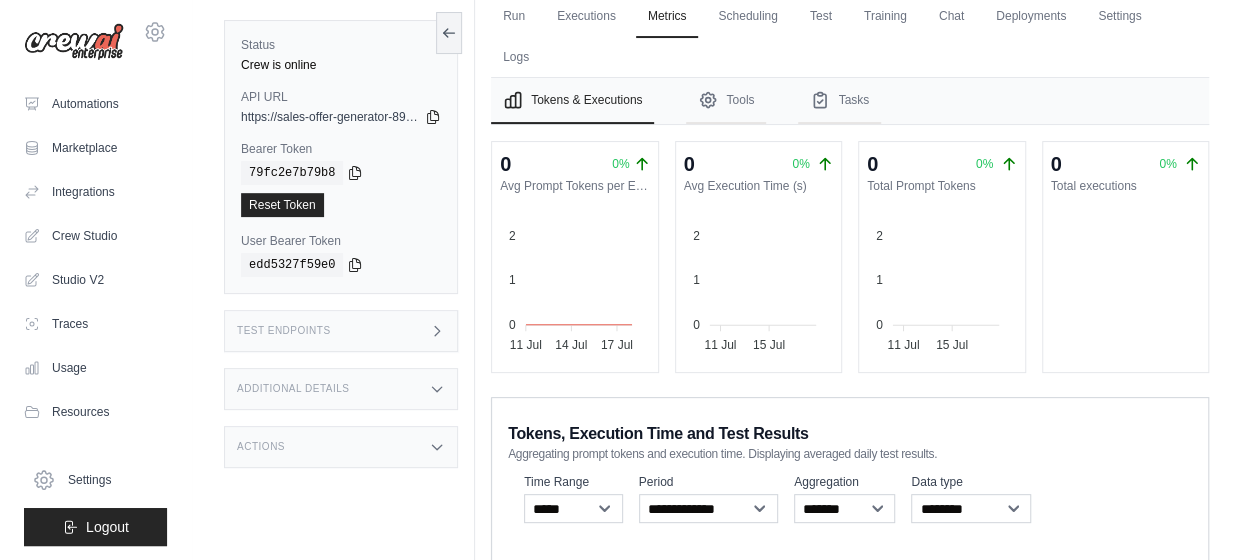scroll, scrollTop: 152, scrollLeft: 0, axis: vertical 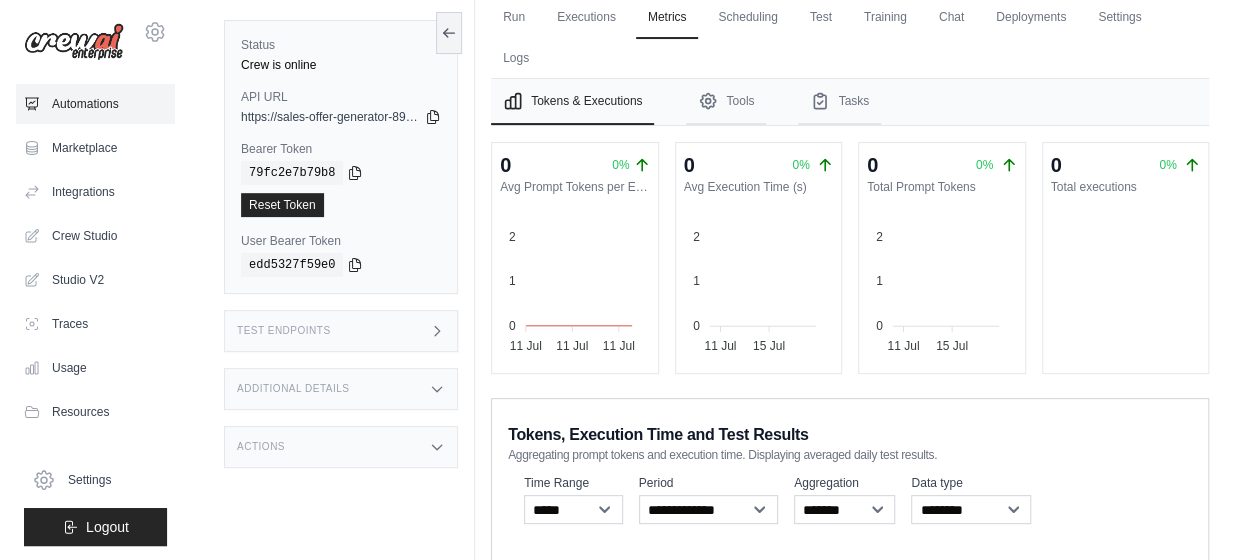 click on "Automations" at bounding box center [95, 104] 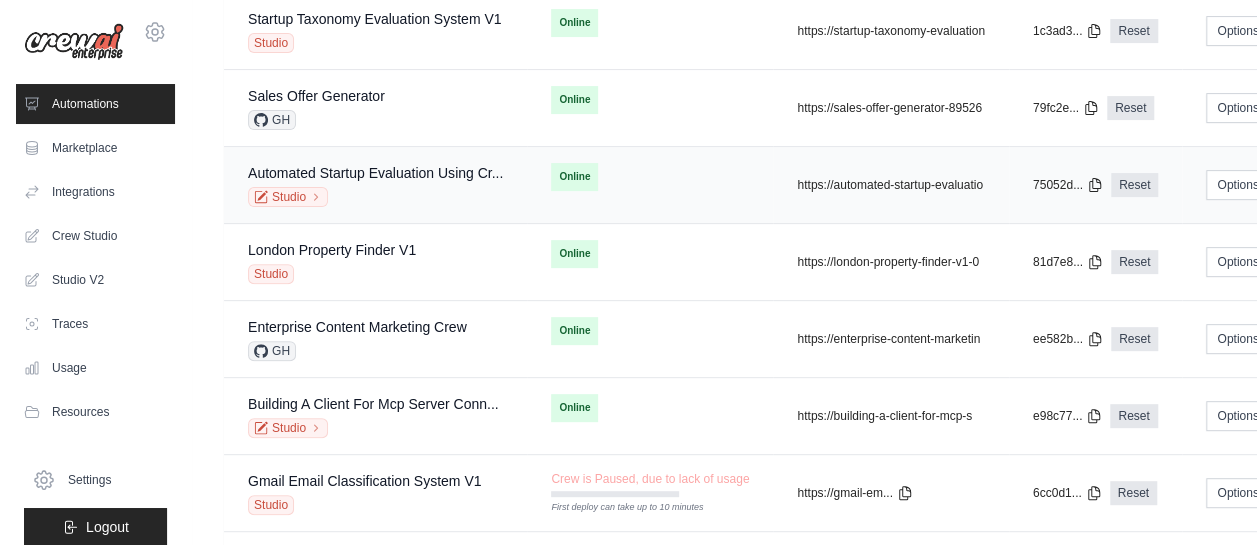 scroll, scrollTop: 246, scrollLeft: 0, axis: vertical 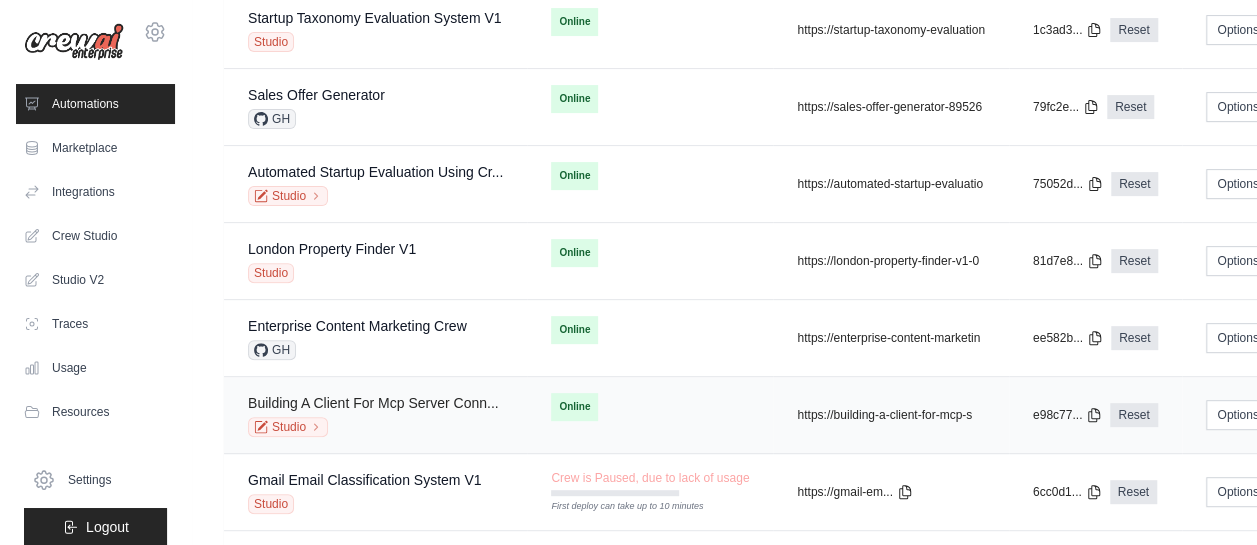 click on "Building A Client For Mcp Server Conn..." at bounding box center (373, 403) 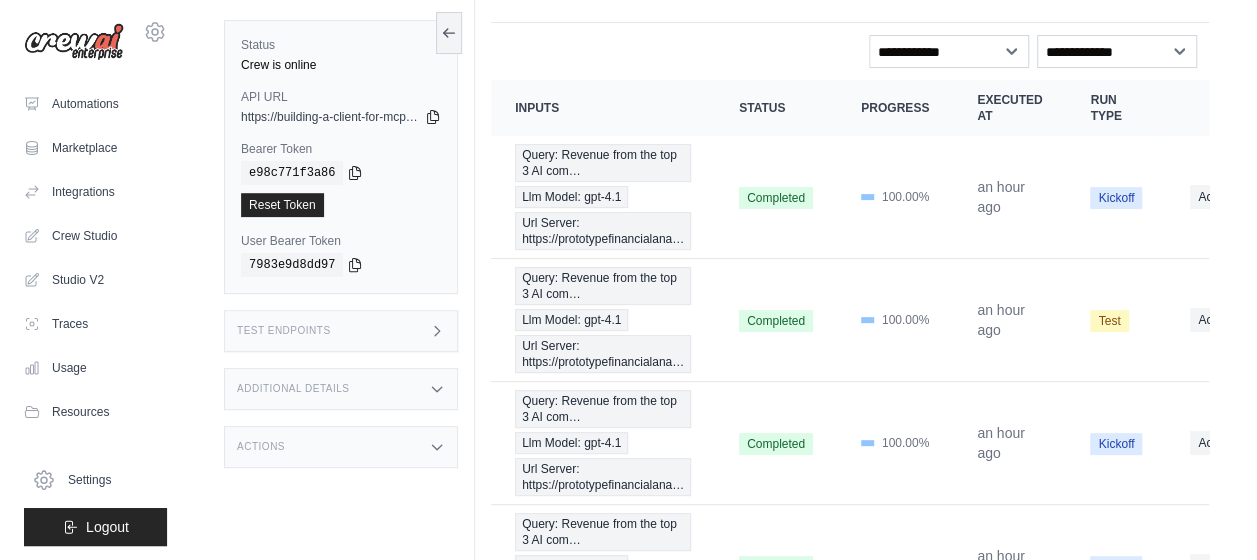 scroll, scrollTop: 0, scrollLeft: 0, axis: both 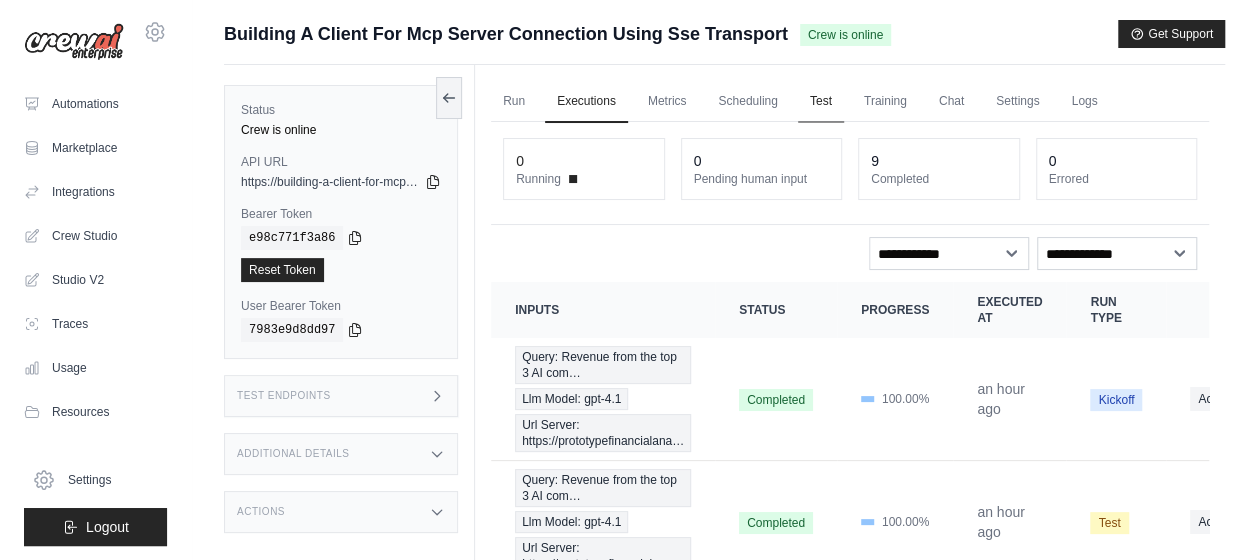 click on "Test" at bounding box center [821, 102] 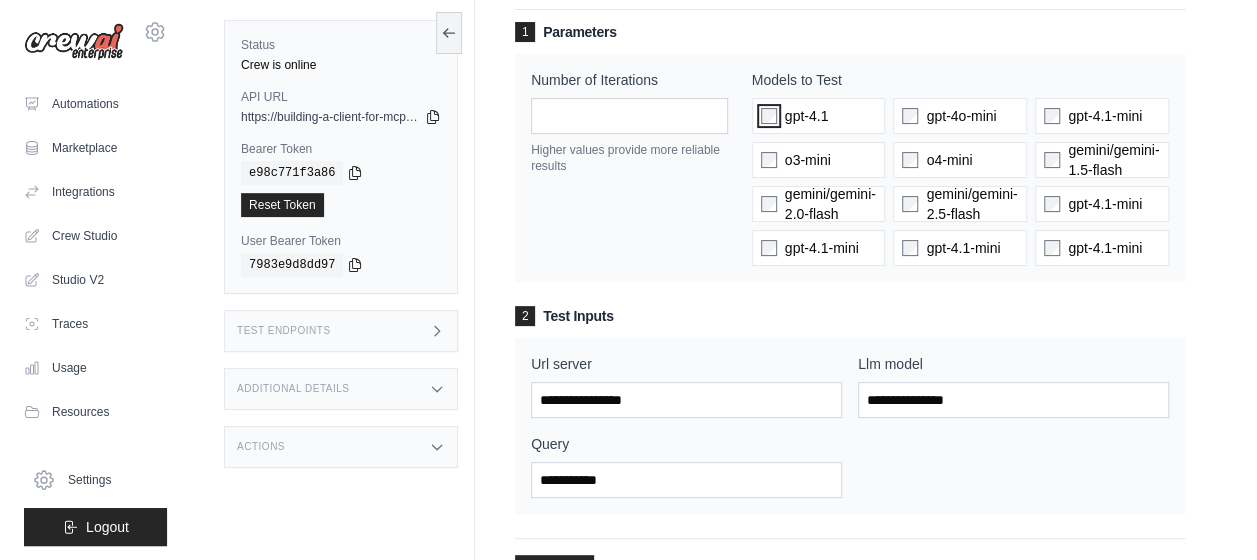 scroll, scrollTop: 158, scrollLeft: 0, axis: vertical 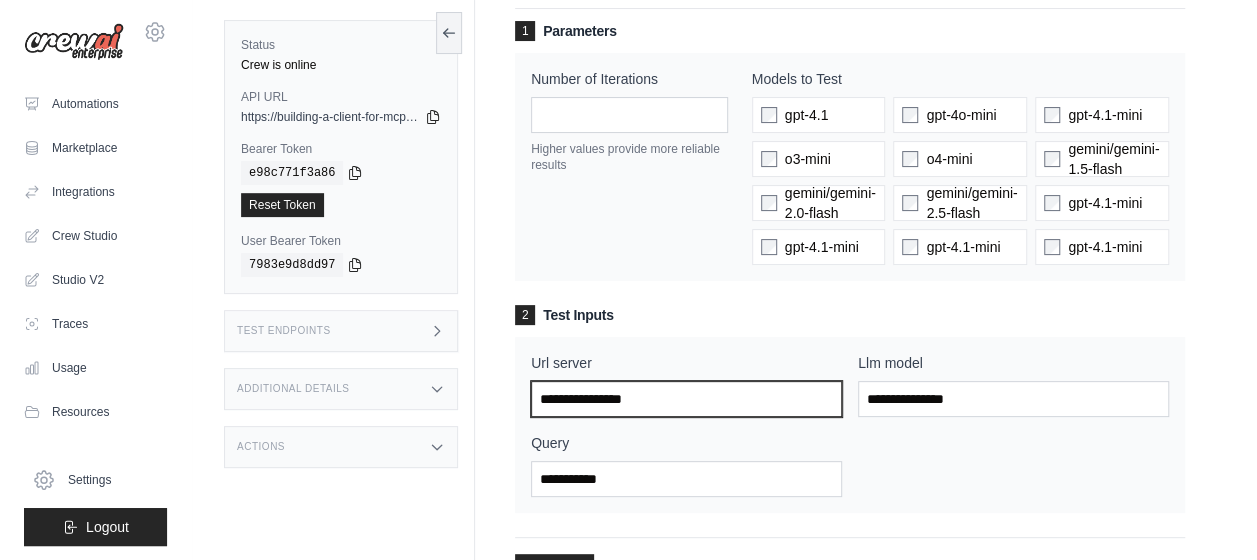 click on "Url server" at bounding box center [686, 399] 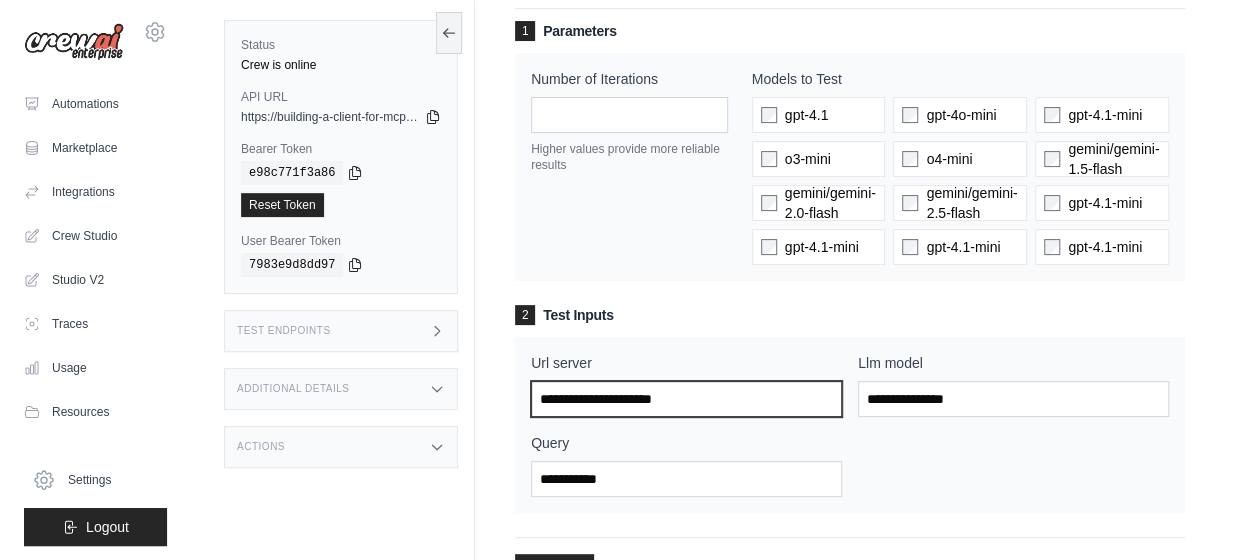 type on "**********" 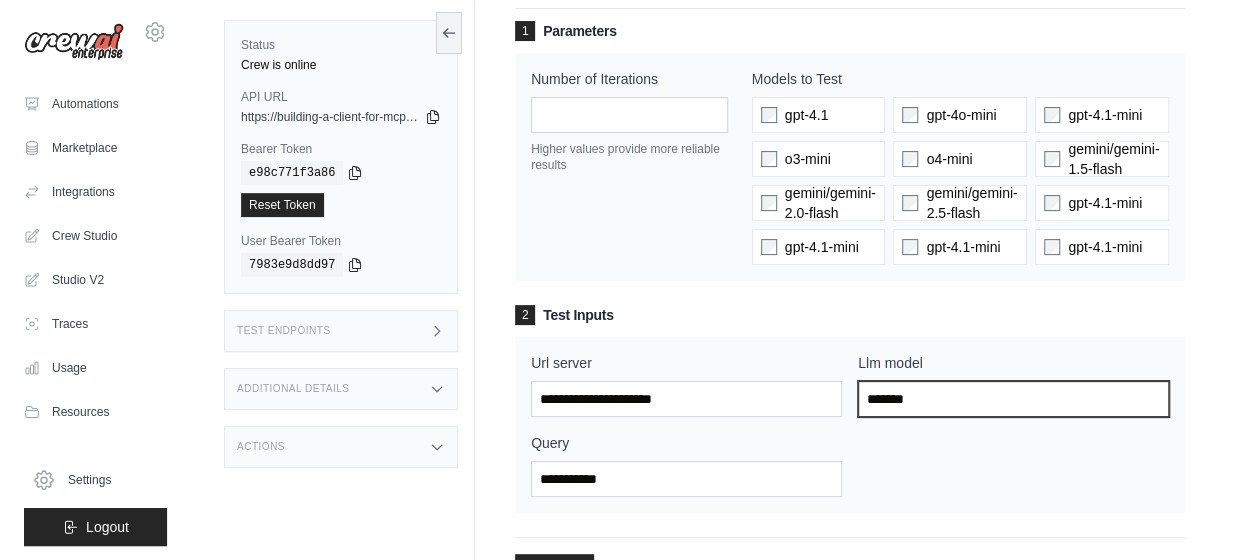 type on "*******" 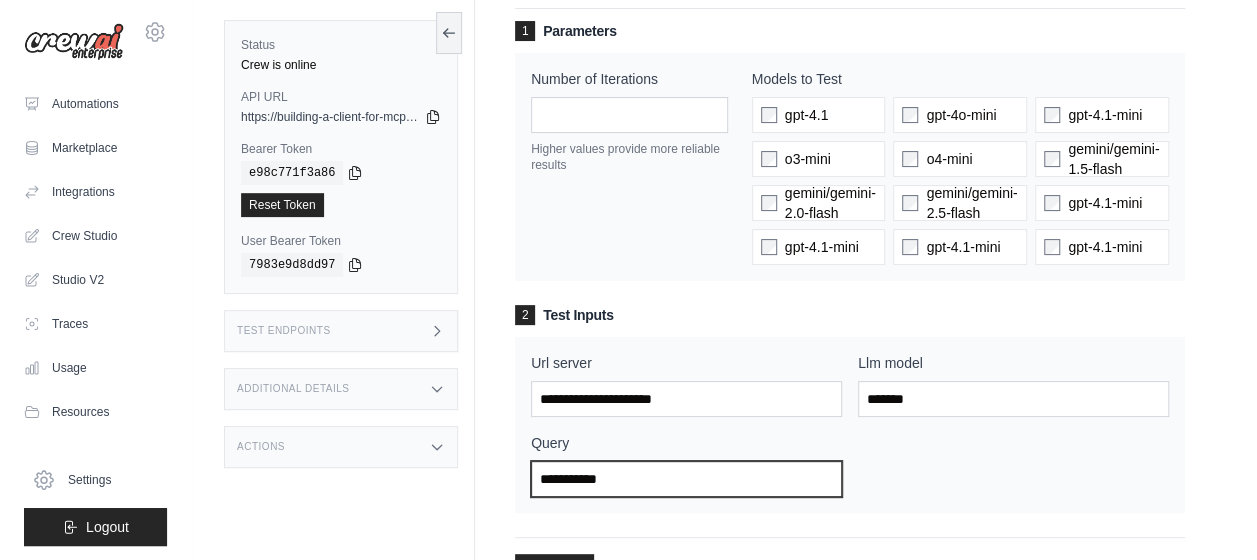 click on "Query" at bounding box center [686, 479] 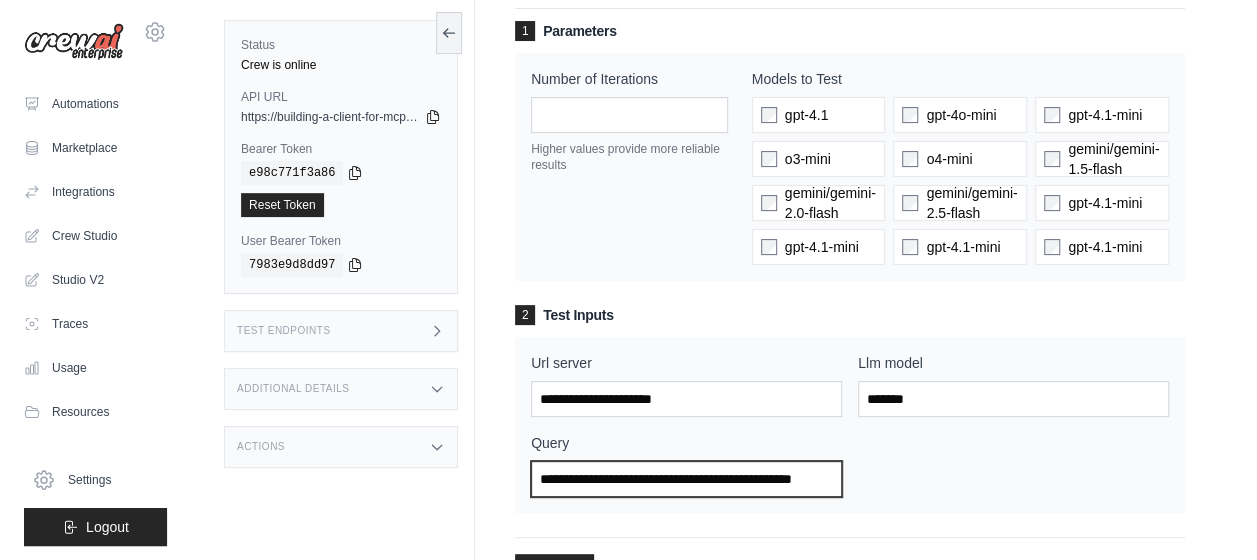 scroll, scrollTop: 0, scrollLeft: 19, axis: horizontal 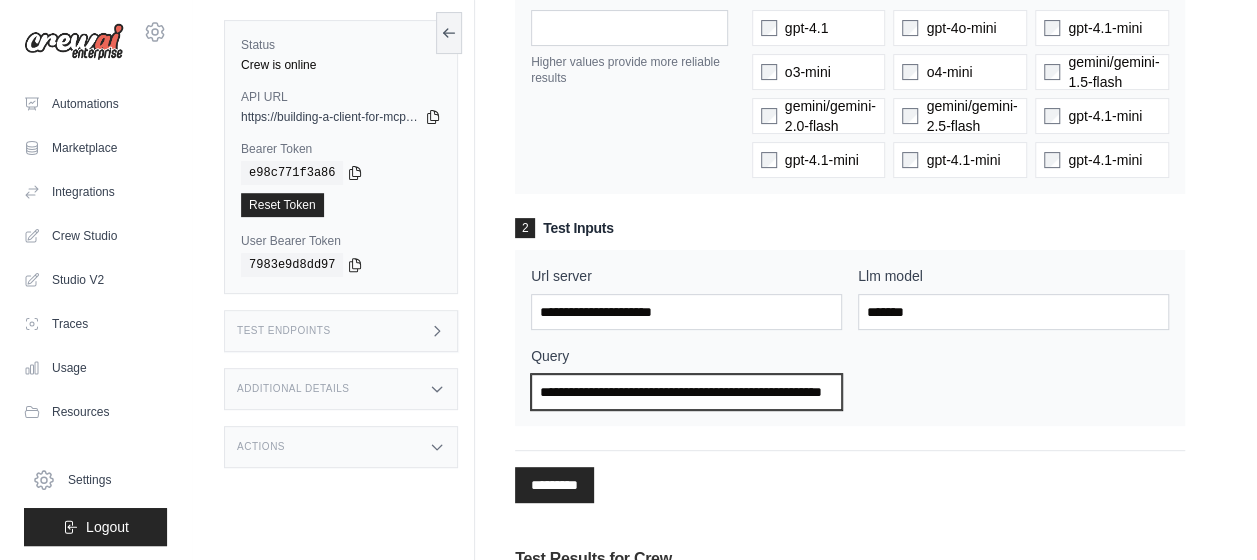 type on "**********" 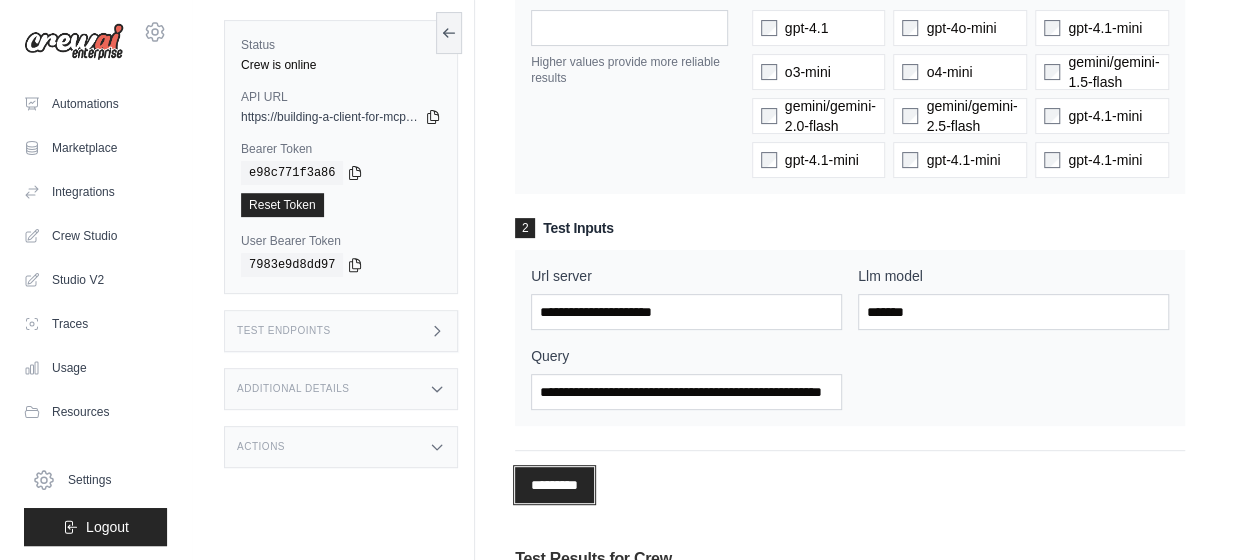 scroll, scrollTop: 0, scrollLeft: 0, axis: both 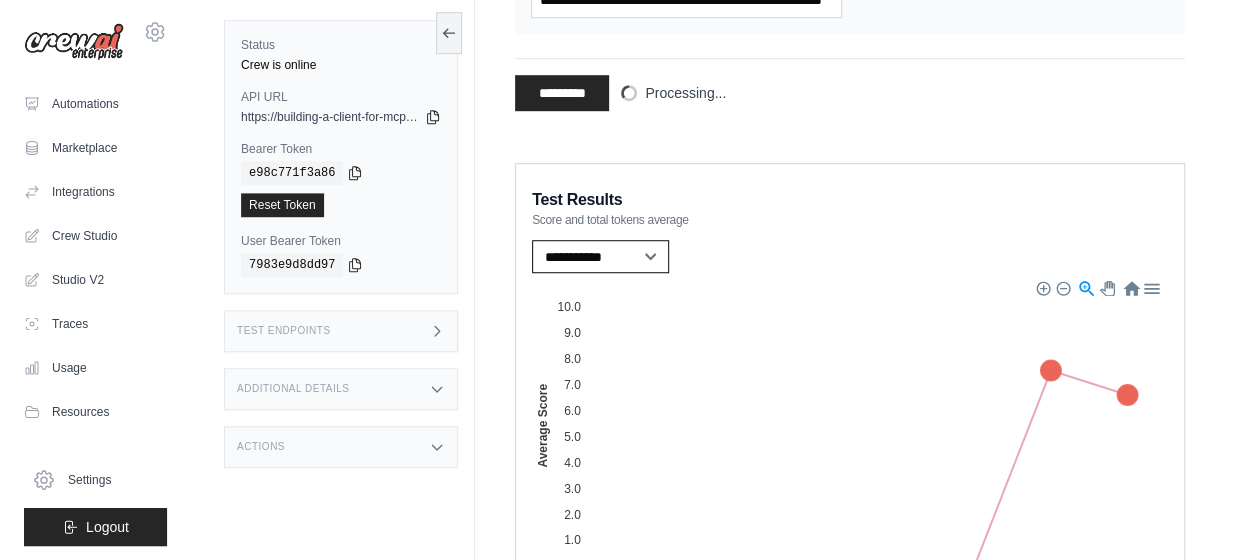 click on "**********" at bounding box center [600, 256] 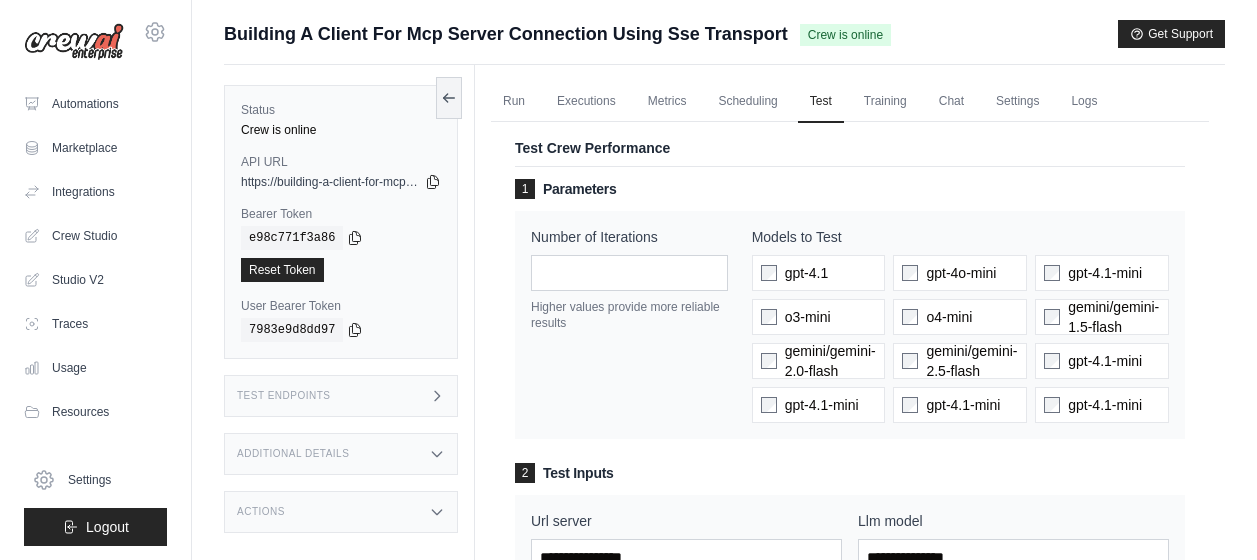 scroll, scrollTop: 1107, scrollLeft: 0, axis: vertical 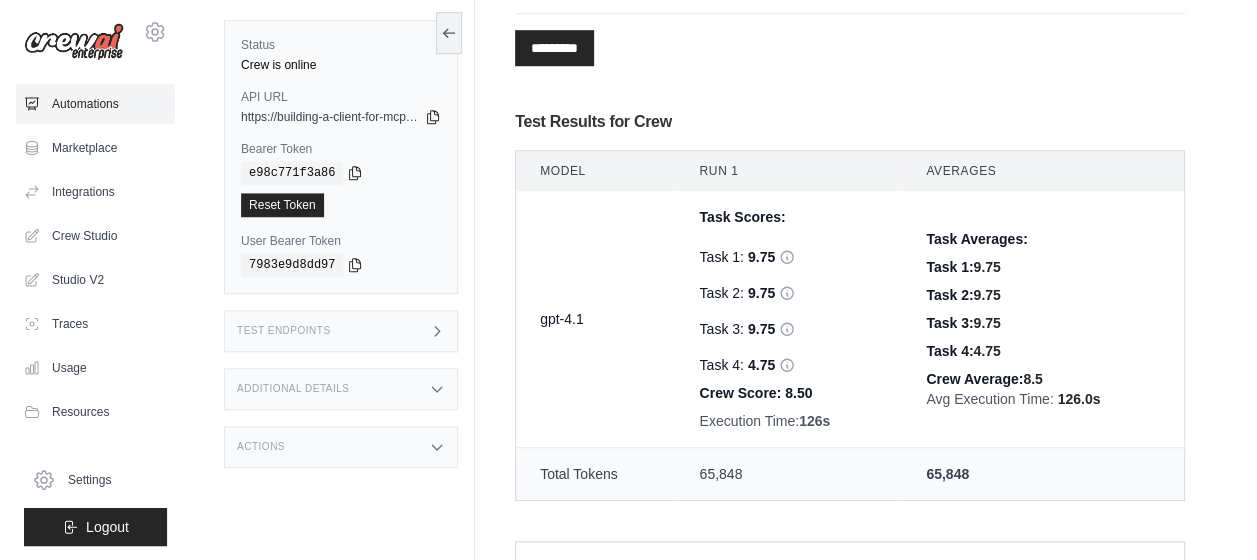 click on "Automations" at bounding box center (95, 104) 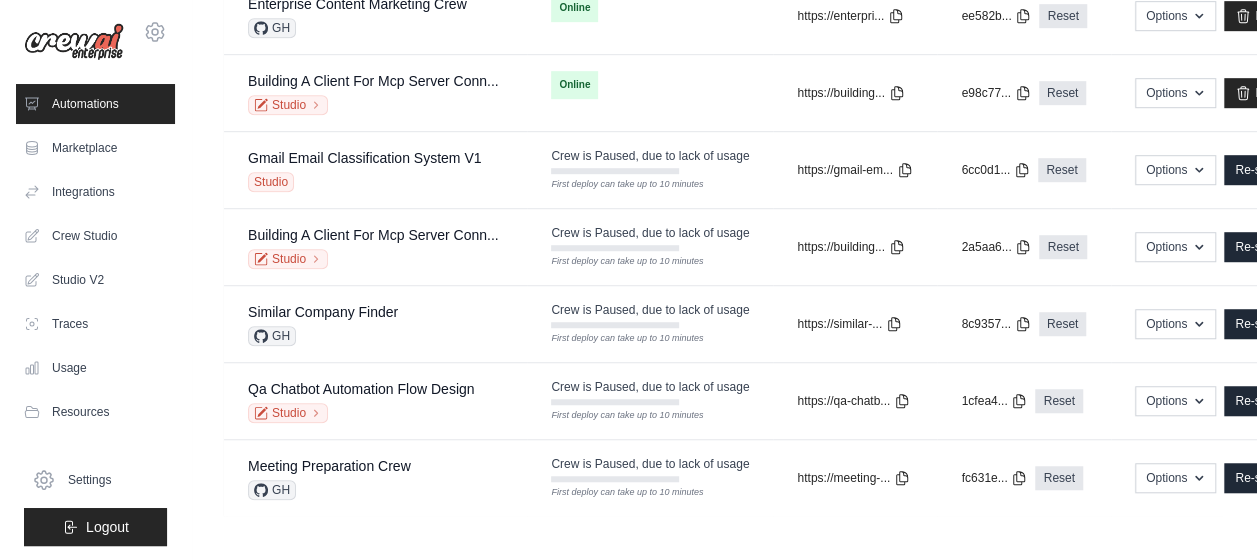 scroll, scrollTop: 0, scrollLeft: 0, axis: both 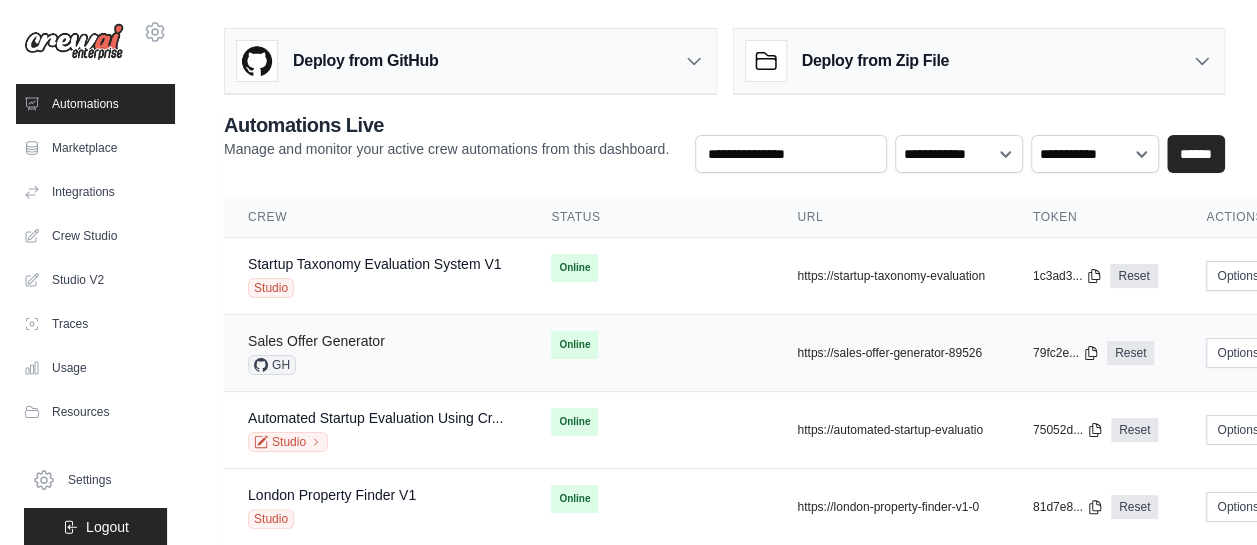 click on "Sales Offer Generator" at bounding box center (316, 341) 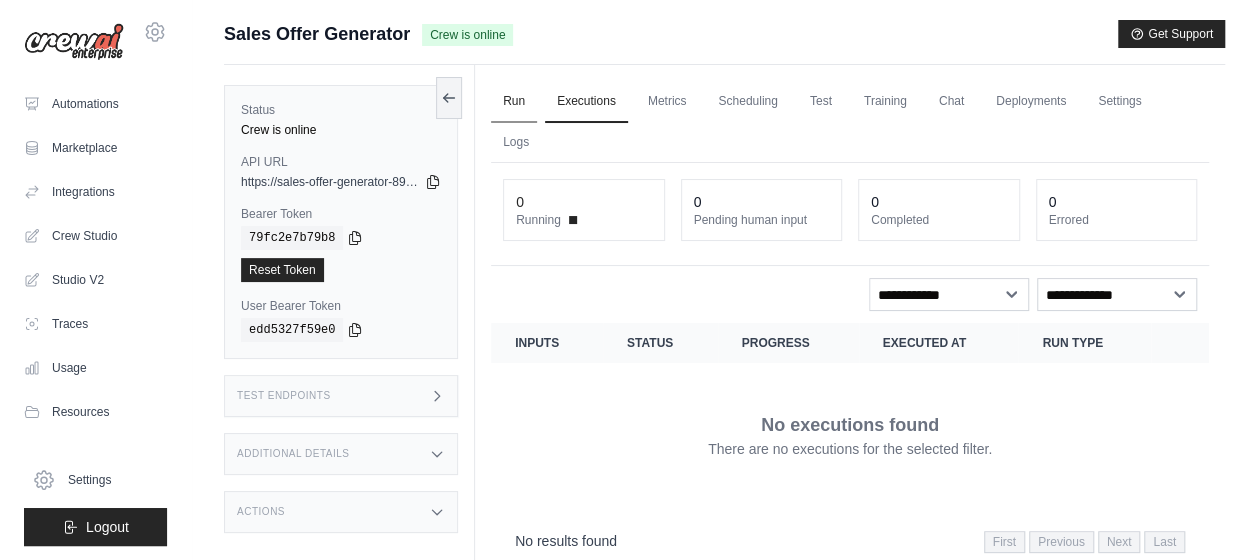 click on "Run" at bounding box center (514, 102) 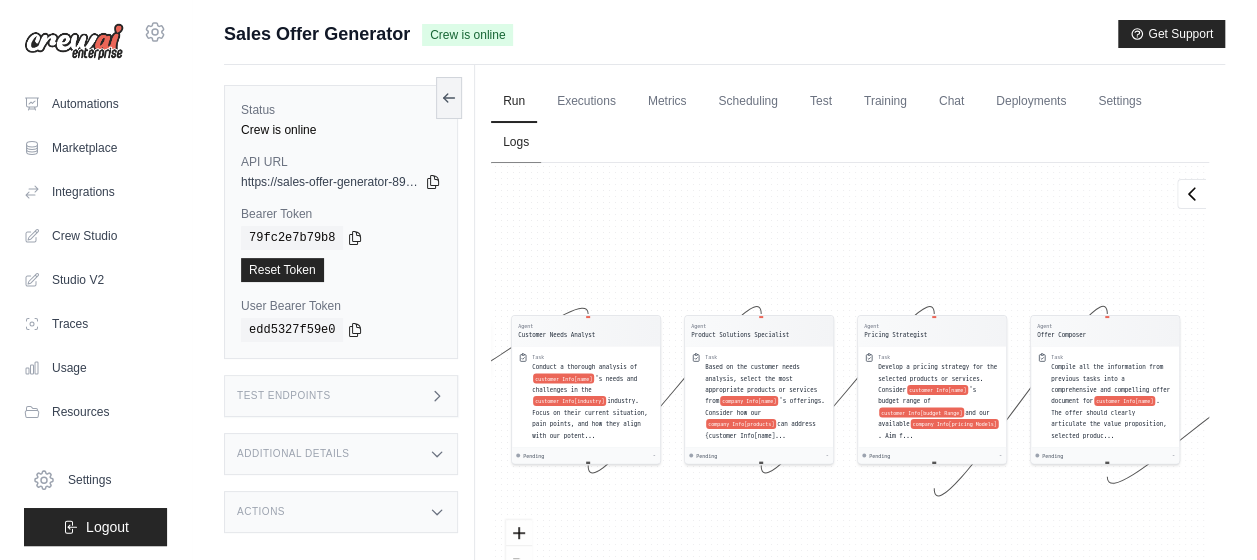 click on "Logs" at bounding box center [516, 143] 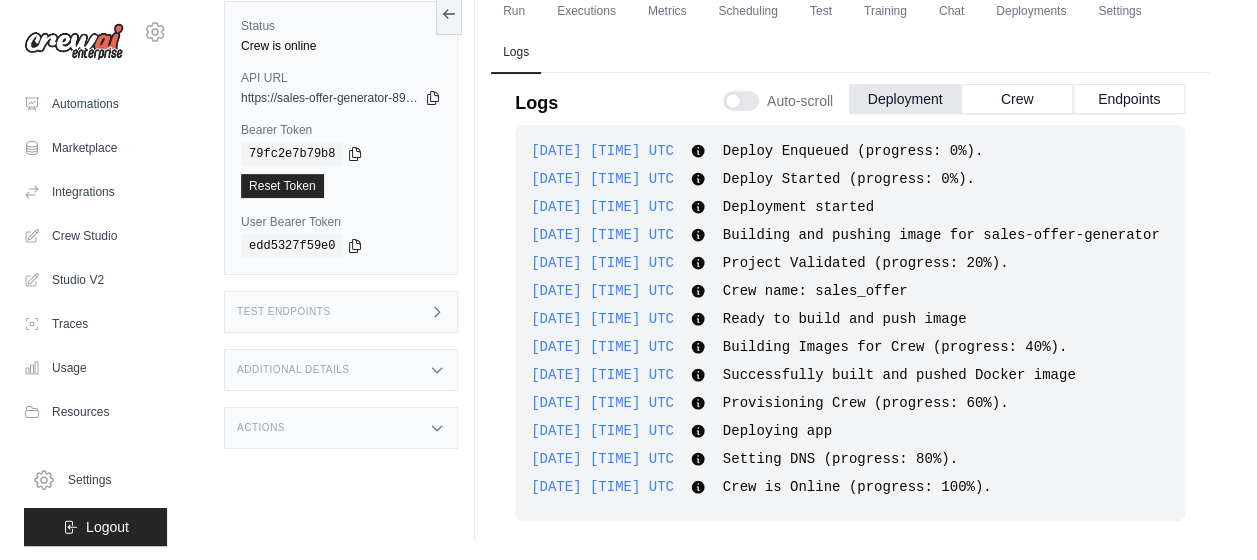 scroll, scrollTop: 0, scrollLeft: 0, axis: both 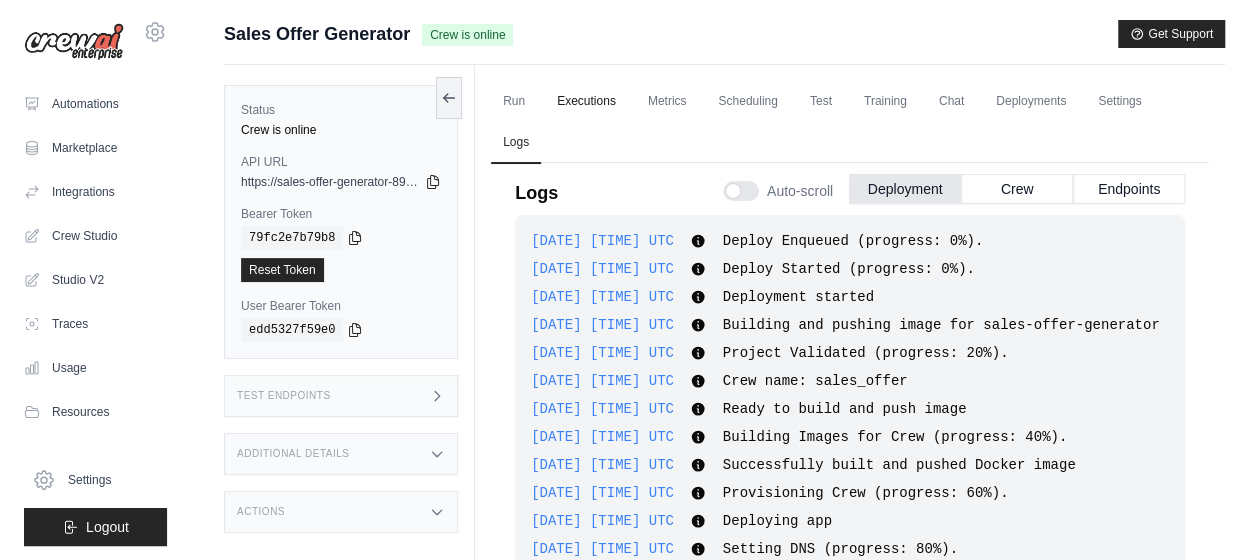 click on "Executions" at bounding box center (586, 102) 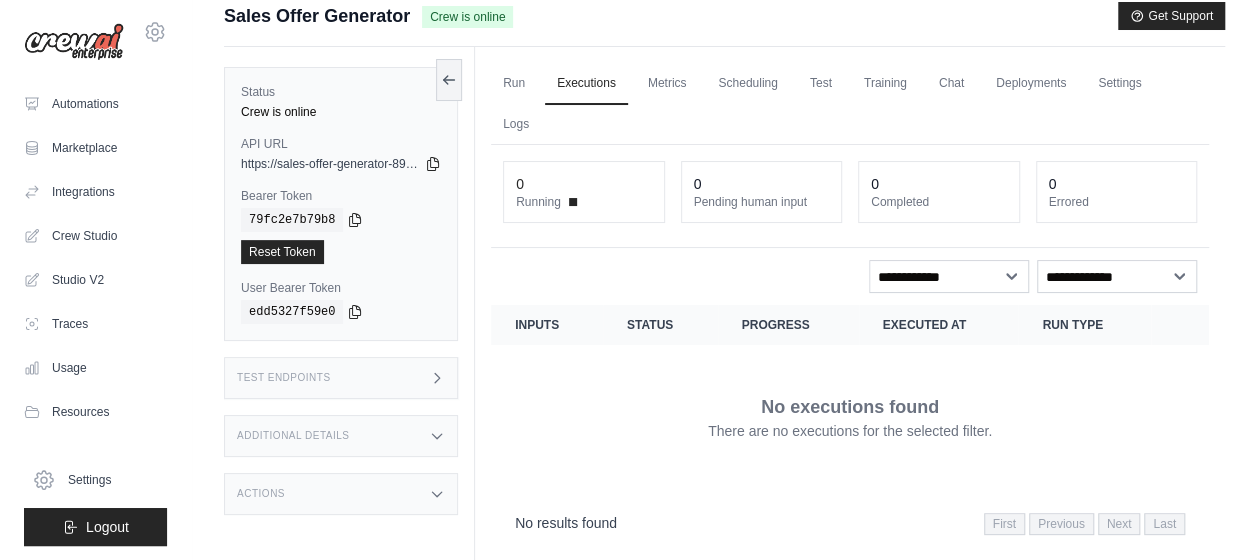 scroll, scrollTop: 0, scrollLeft: 0, axis: both 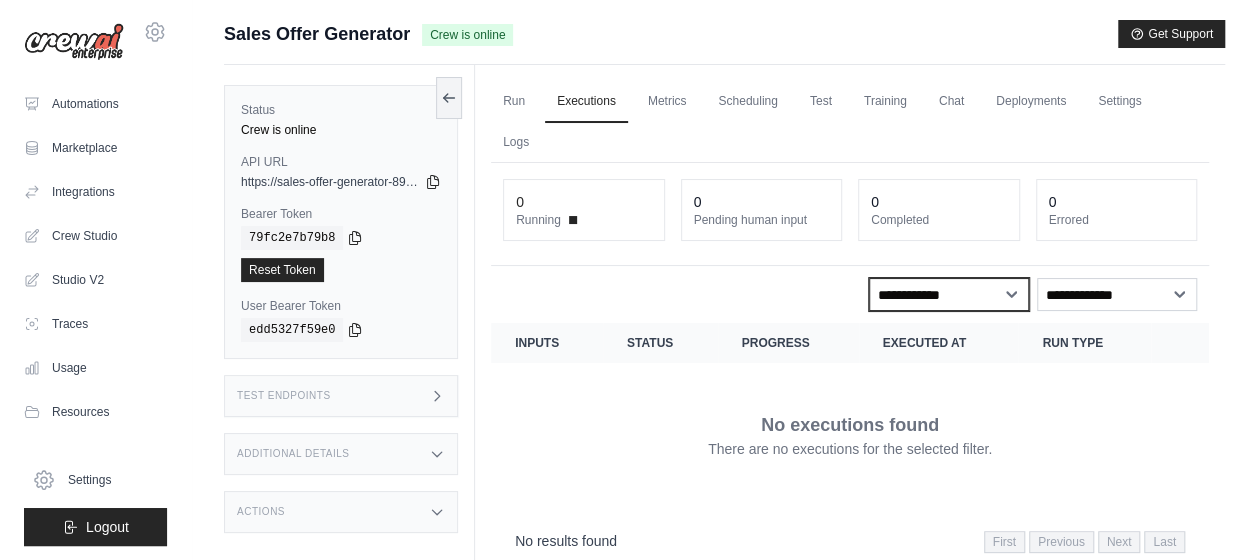 click on "**********" at bounding box center (949, 294) 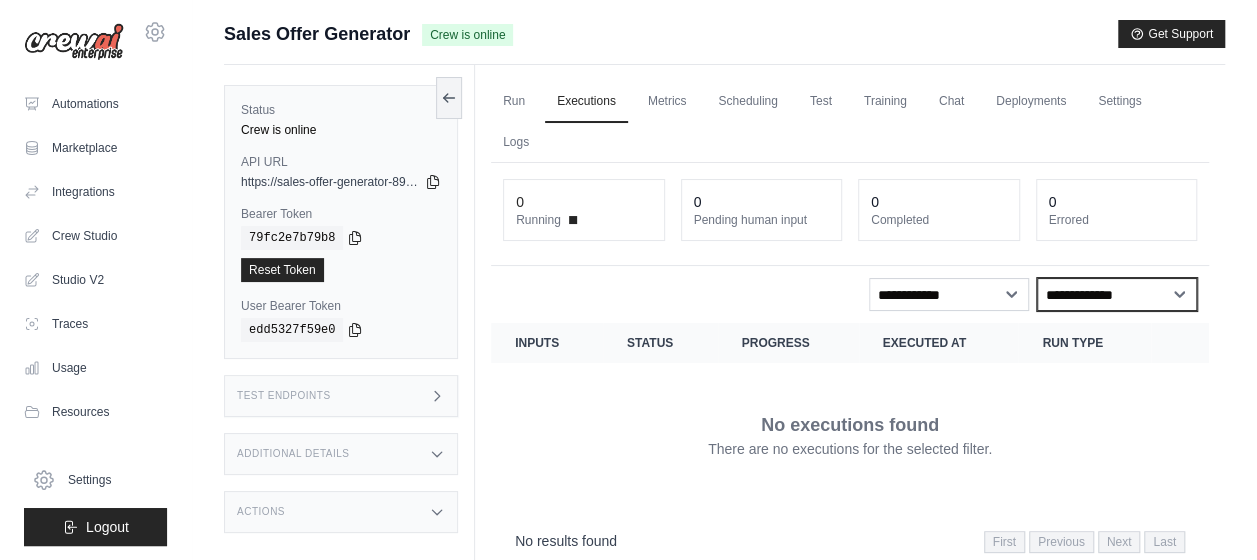 click on "**********" at bounding box center [1117, 294] 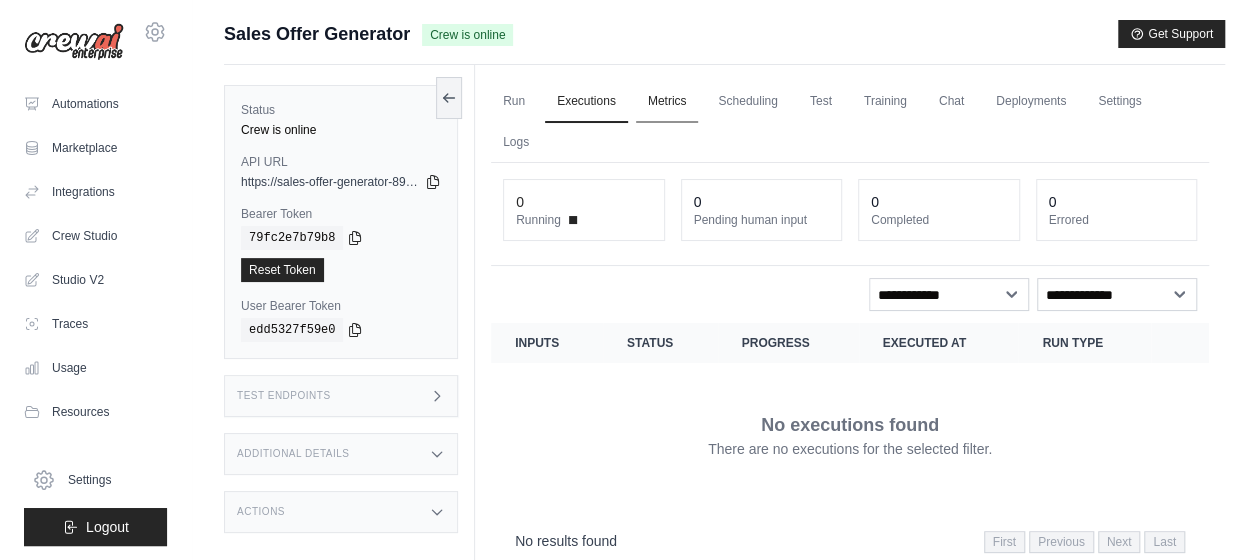 click on "Metrics" at bounding box center [667, 102] 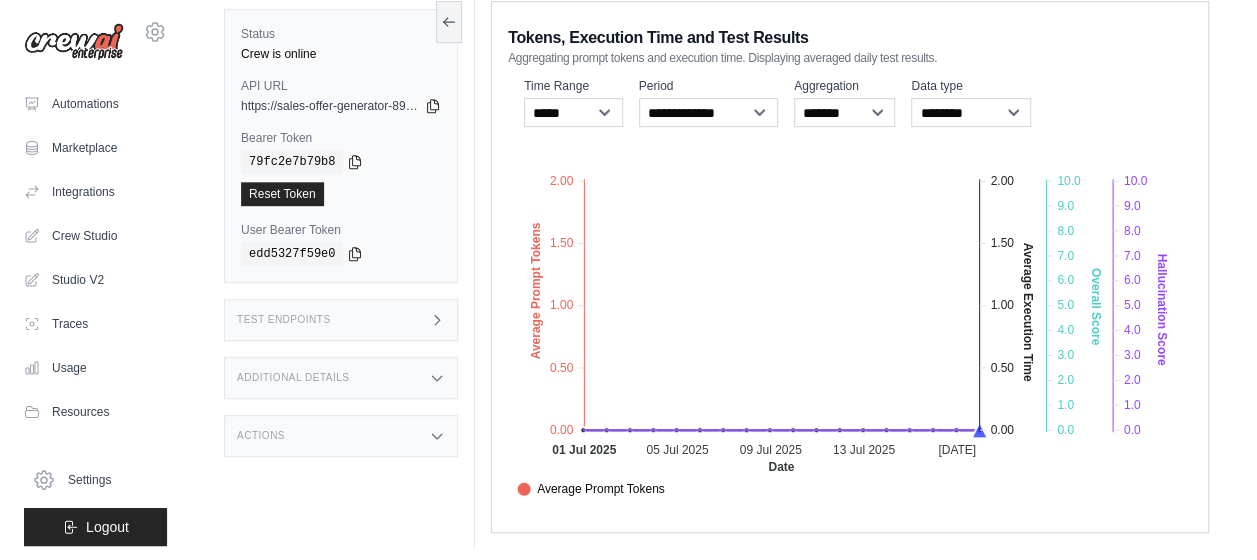 scroll, scrollTop: 488, scrollLeft: 0, axis: vertical 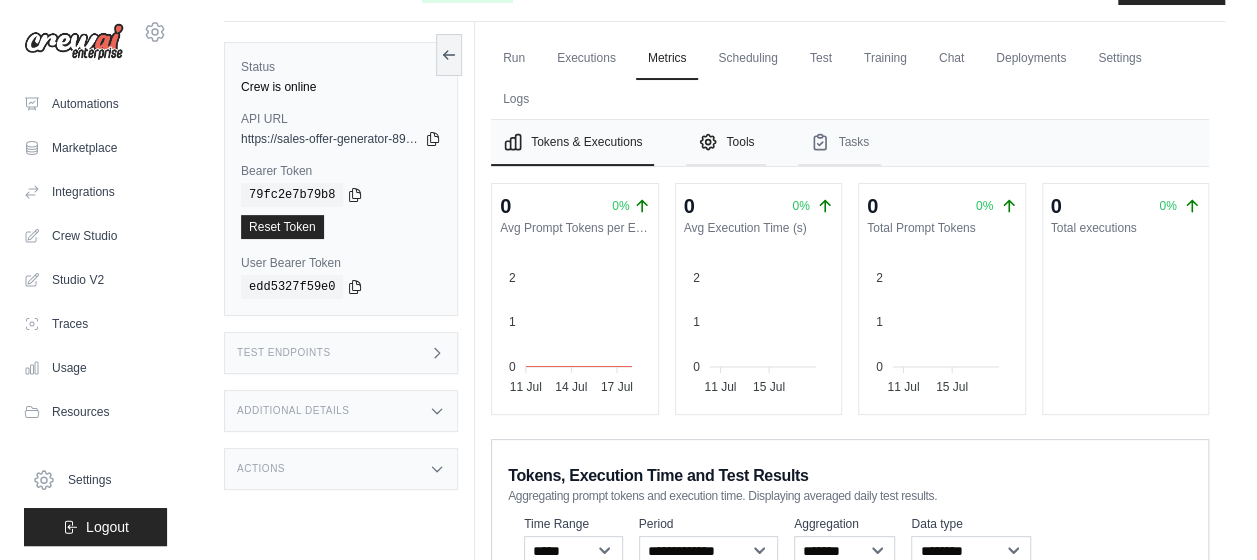 click on "Tools" at bounding box center (726, 143) 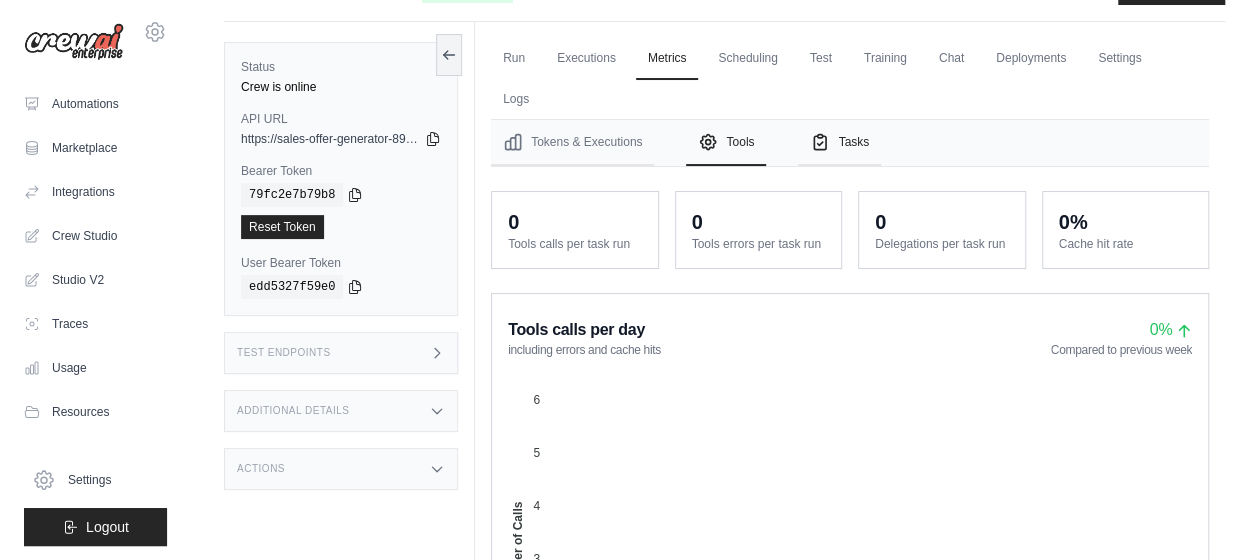 click 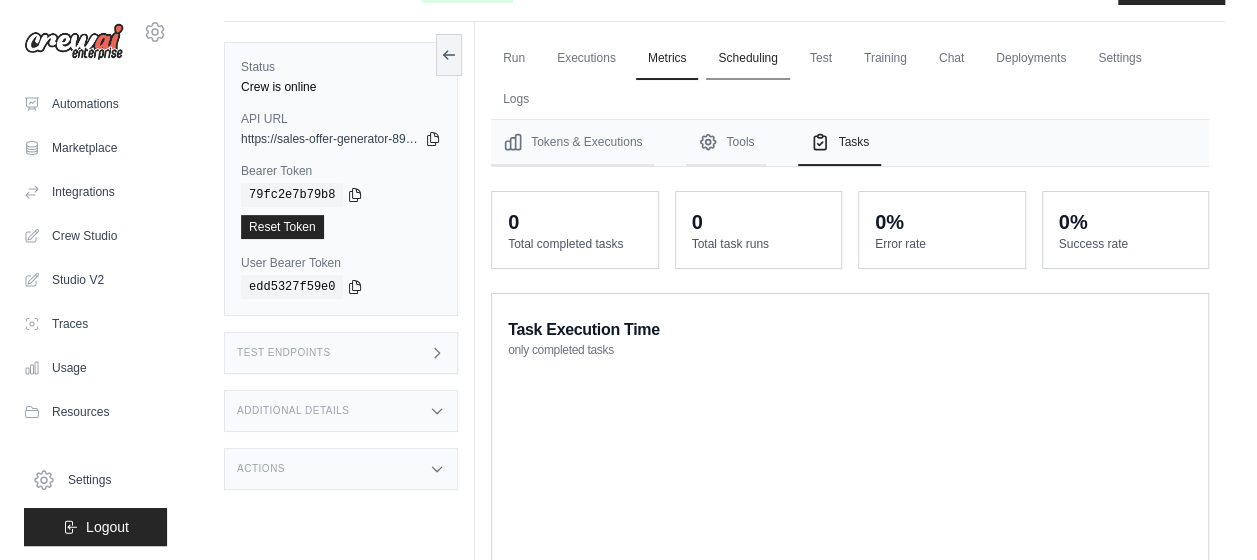 click on "Scheduling" at bounding box center [747, 59] 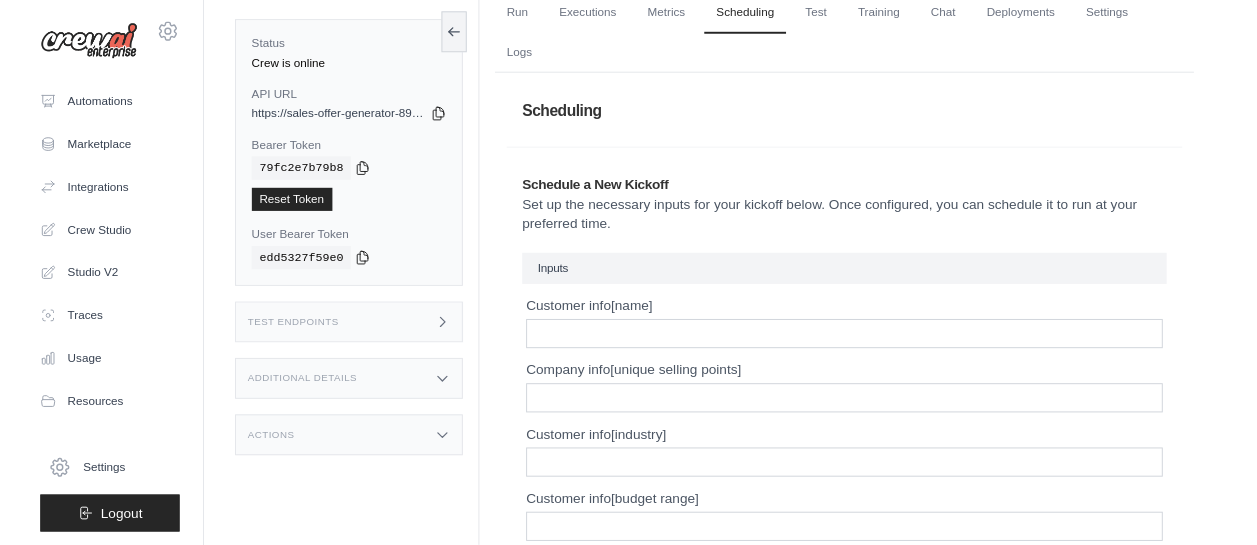 scroll, scrollTop: 0, scrollLeft: 0, axis: both 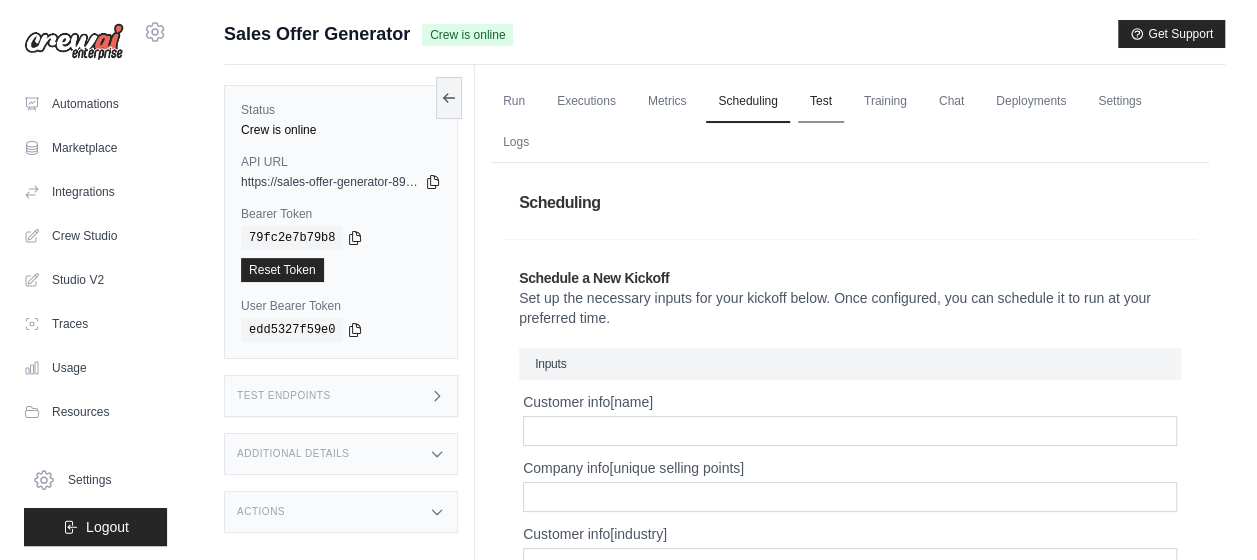 click on "Test" at bounding box center [821, 102] 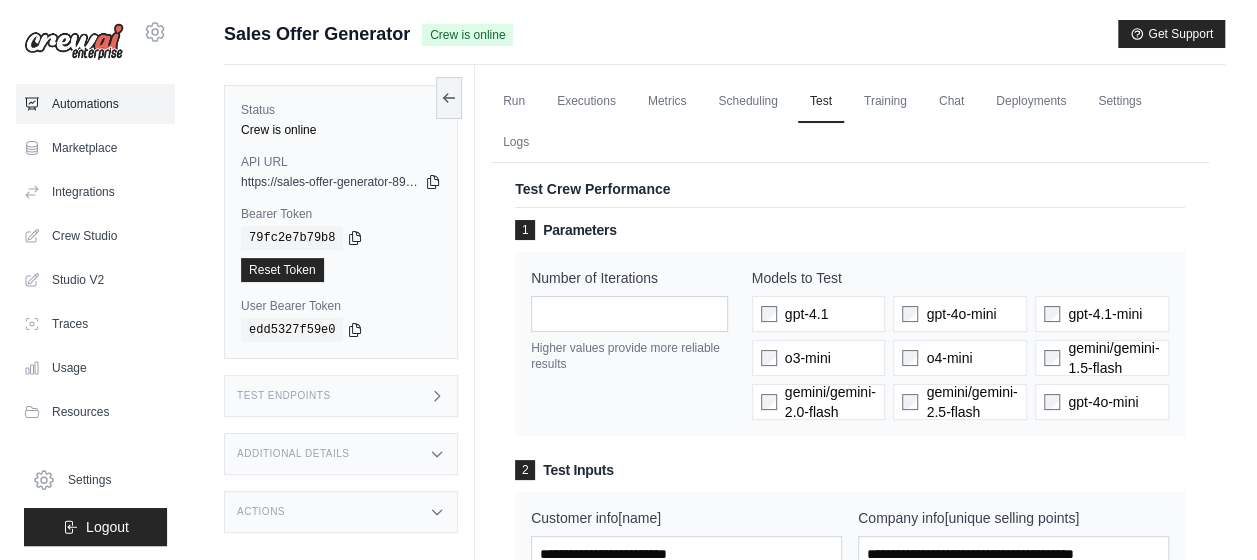click on "Automations" at bounding box center [95, 104] 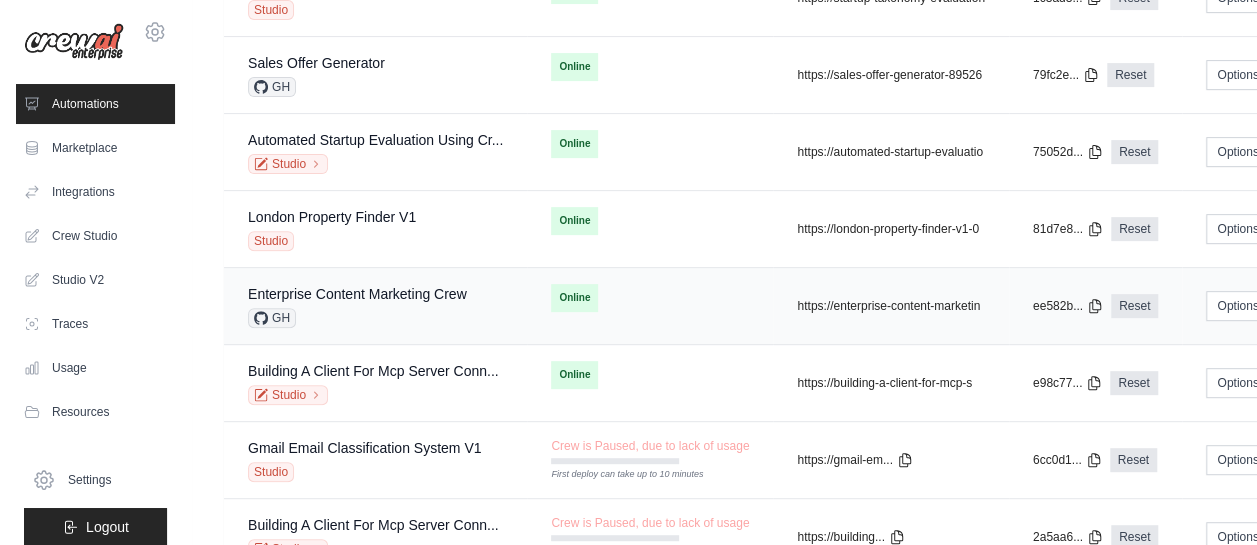 scroll, scrollTop: 291, scrollLeft: 0, axis: vertical 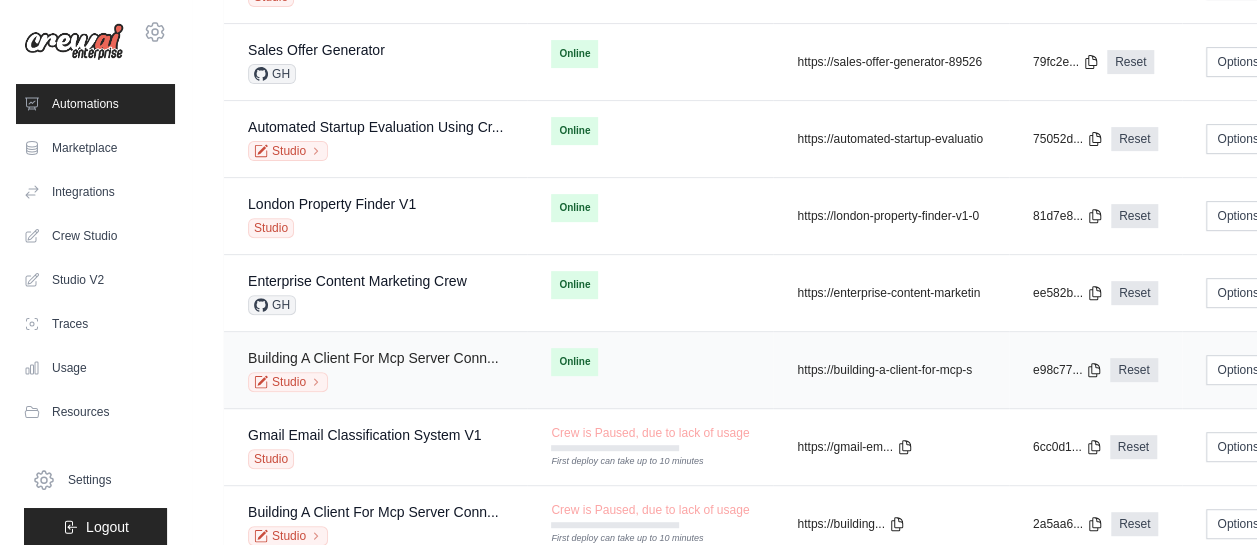 click on "Building A Client For Mcp Server Conn..." at bounding box center (373, 358) 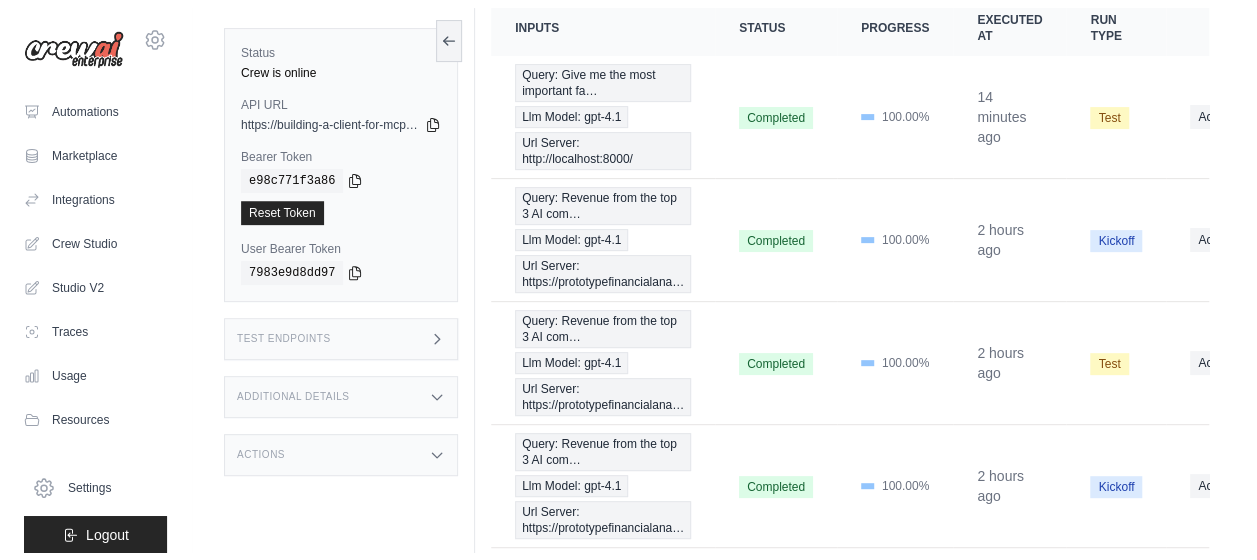 scroll, scrollTop: 0, scrollLeft: 0, axis: both 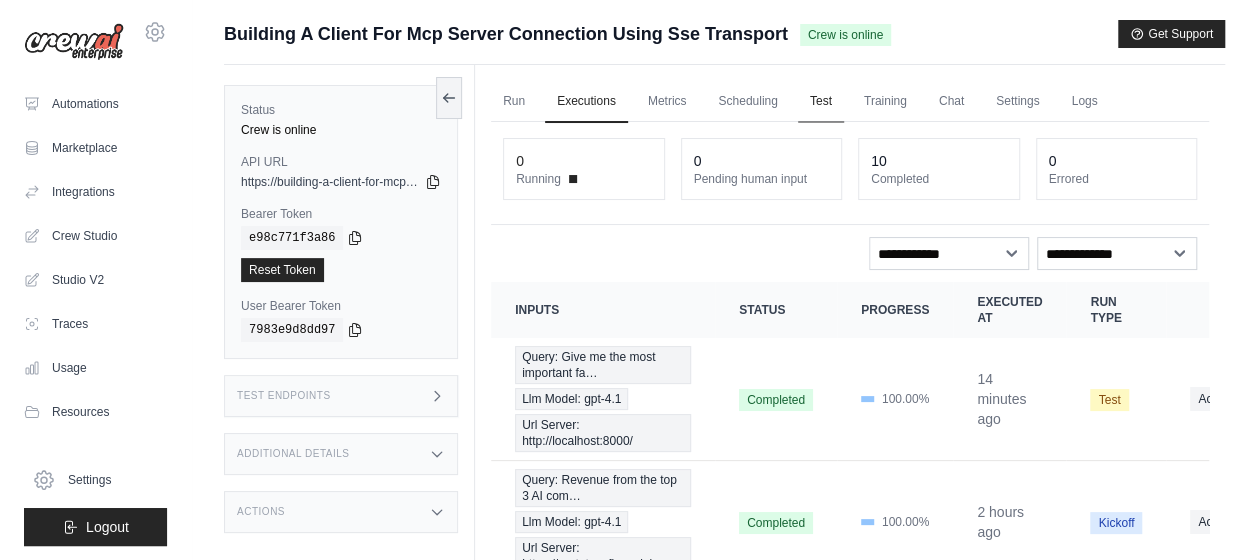 click on "Test" at bounding box center [821, 102] 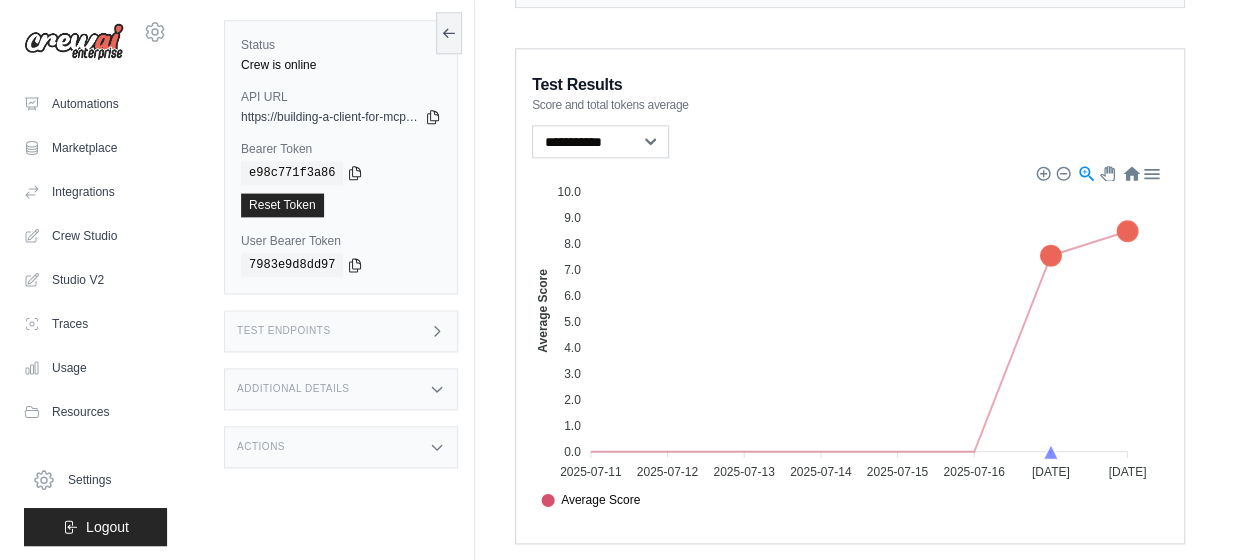 scroll, scrollTop: 1216, scrollLeft: 0, axis: vertical 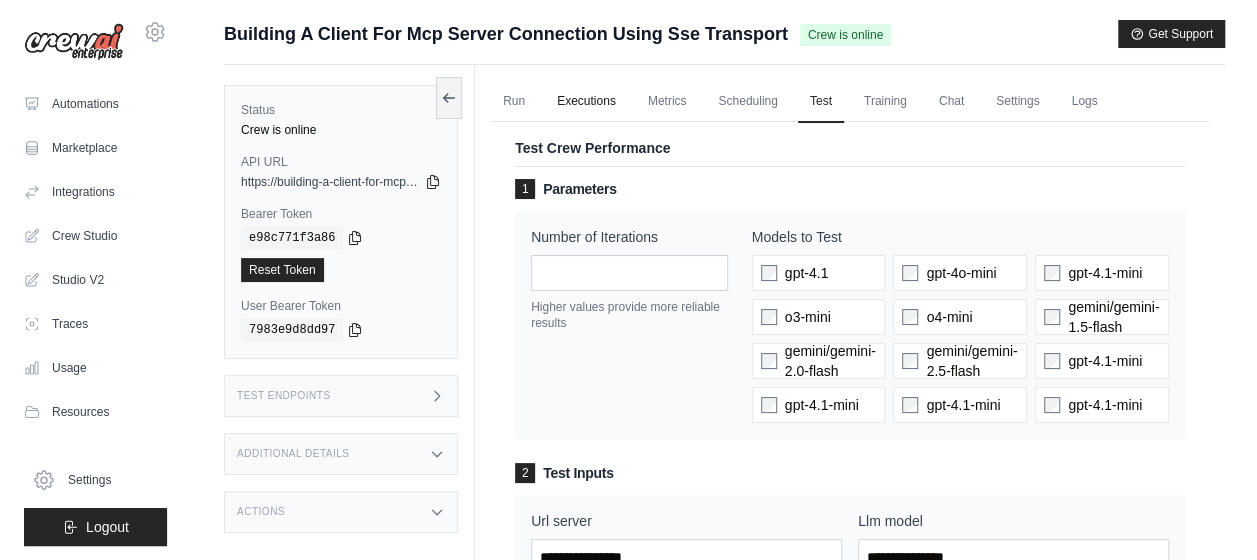 click on "Executions" at bounding box center [586, 102] 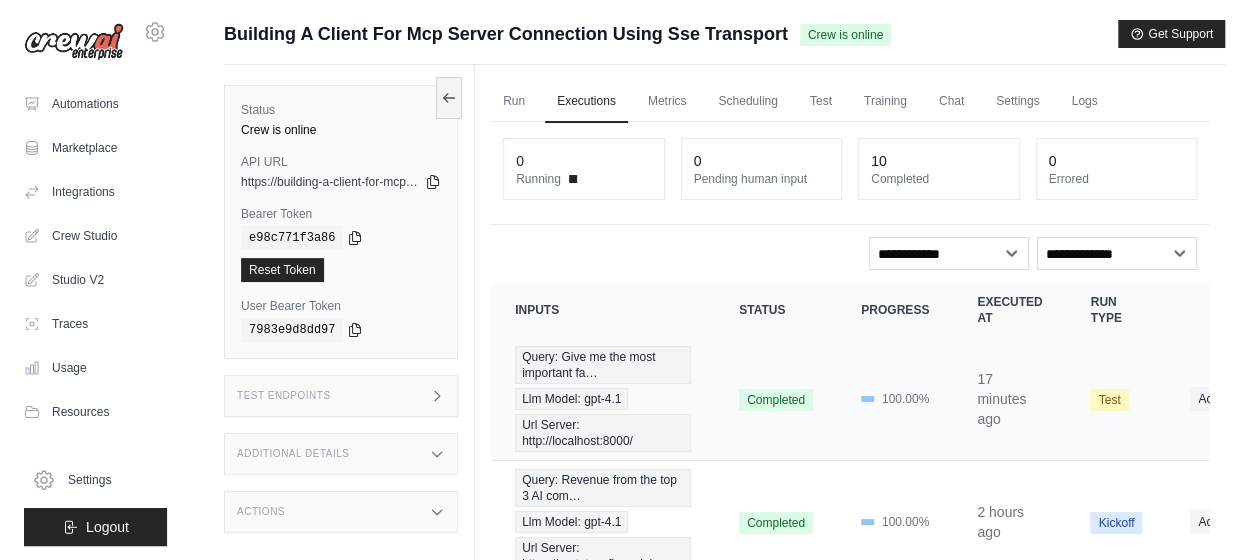 scroll, scrollTop: 2, scrollLeft: 0, axis: vertical 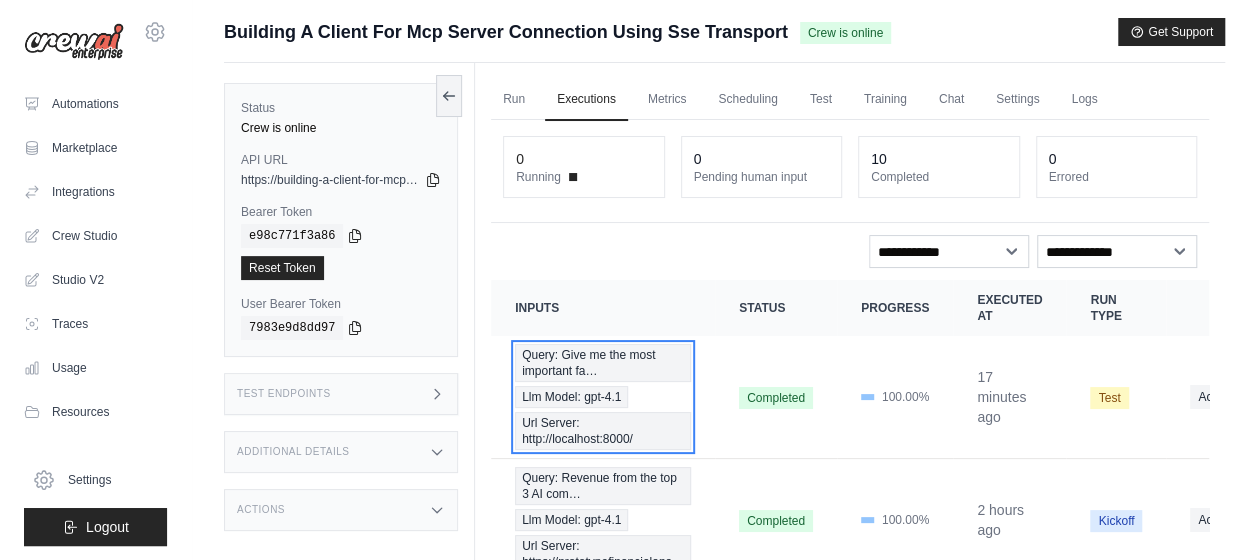 click on "Query:
Give me the most important fa…" at bounding box center (603, 363) 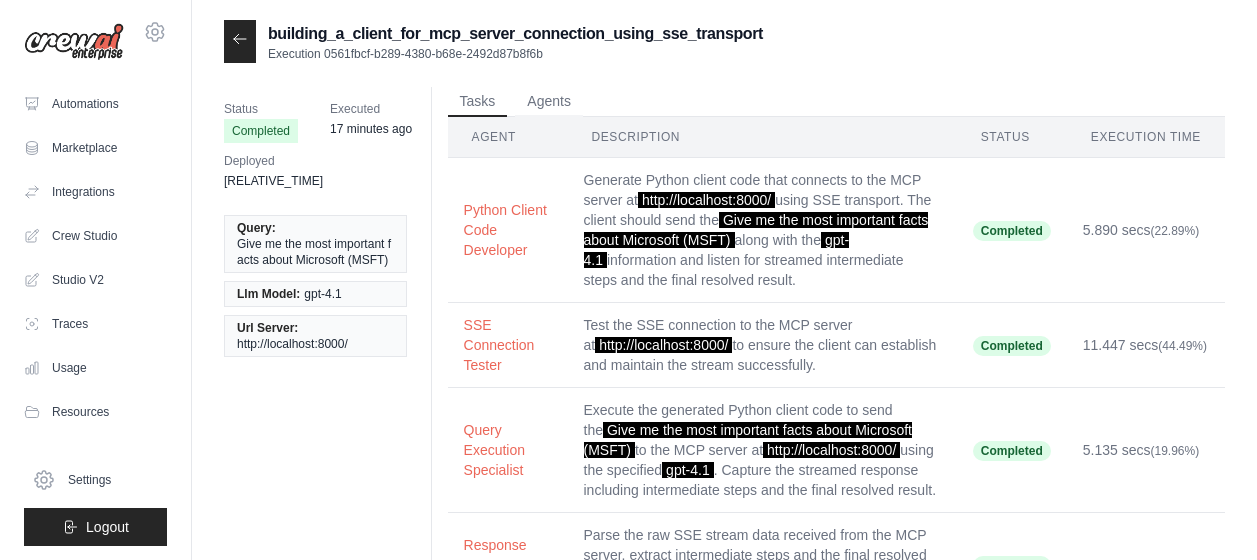 scroll, scrollTop: 0, scrollLeft: 0, axis: both 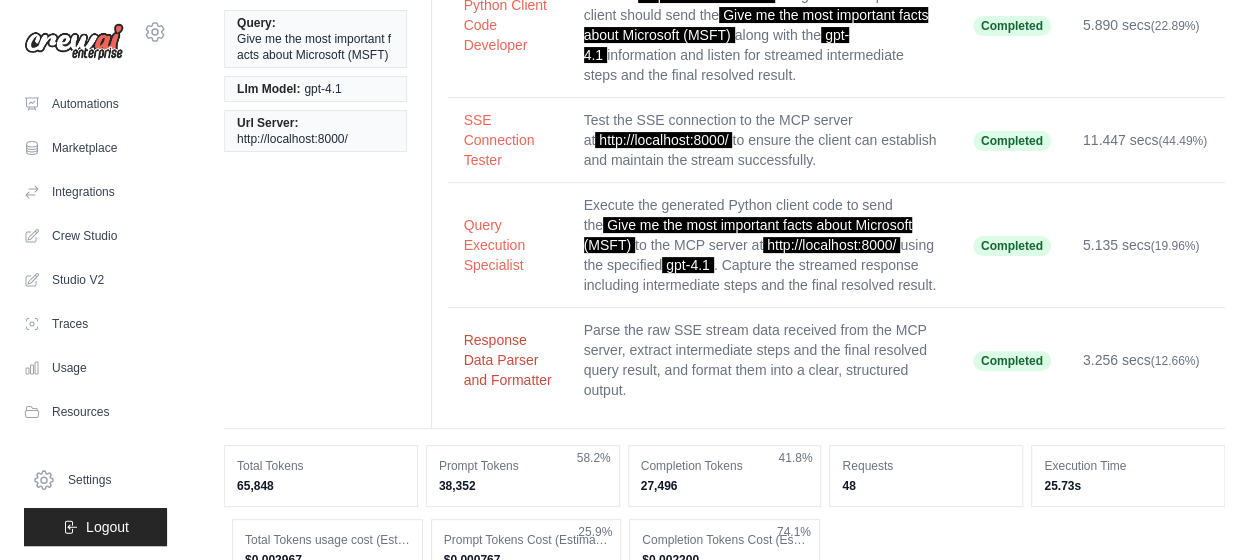 click on "Response Data Parser and Formatter" at bounding box center (508, 360) 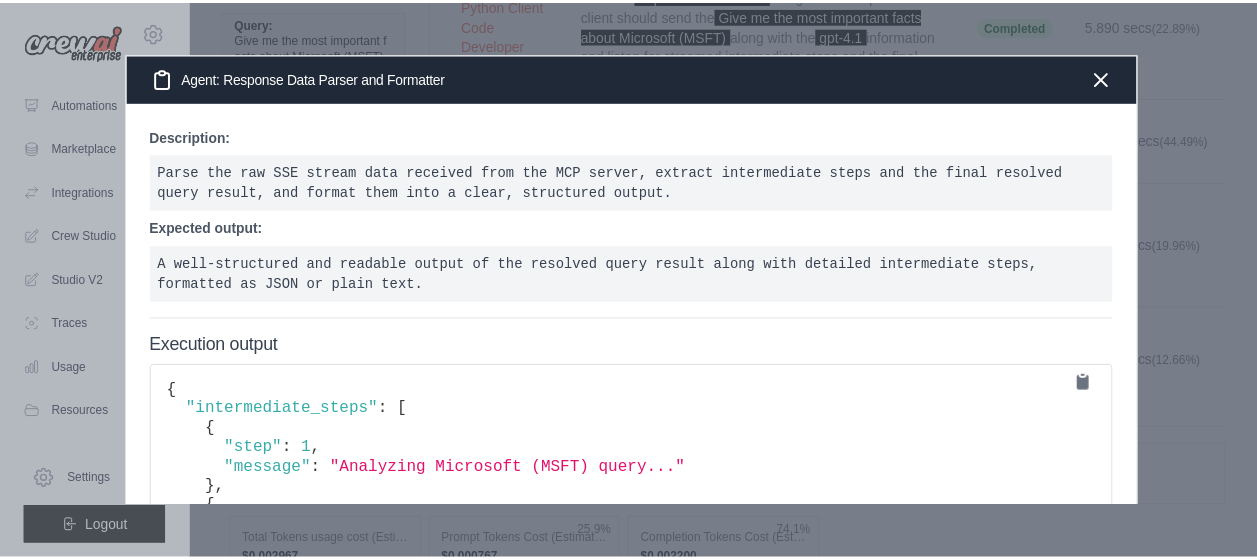 scroll, scrollTop: 5, scrollLeft: 0, axis: vertical 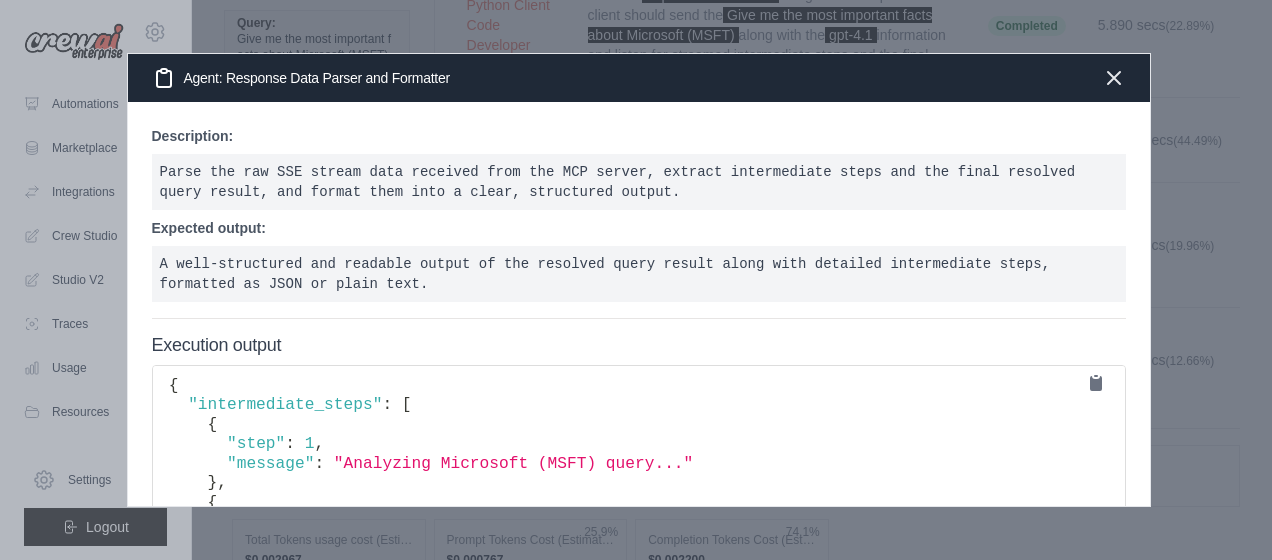 click 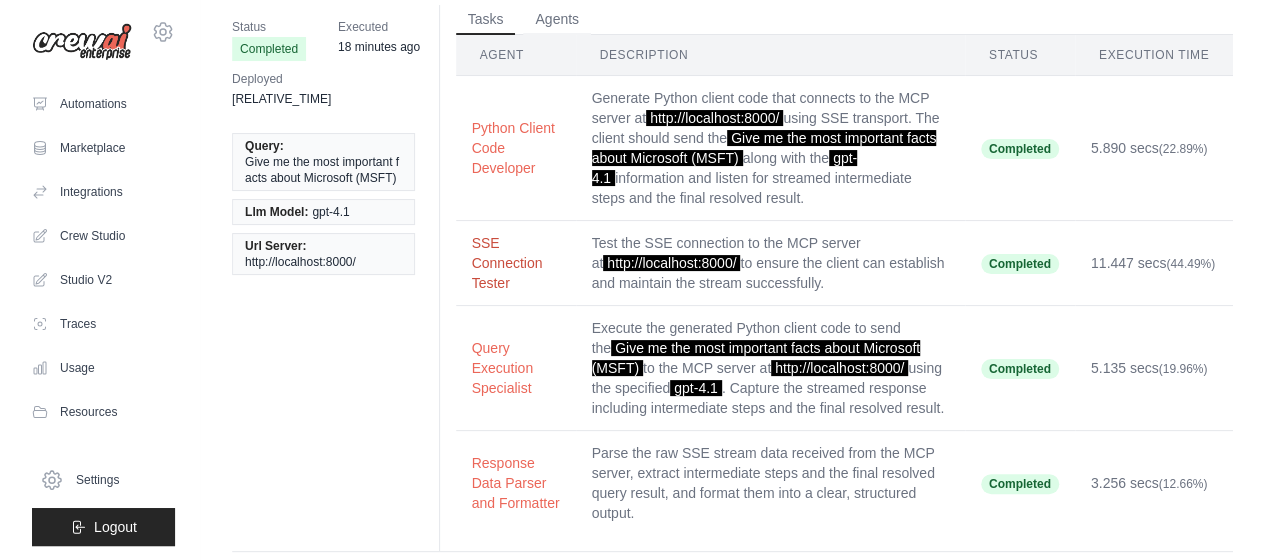 scroll, scrollTop: 81, scrollLeft: 0, axis: vertical 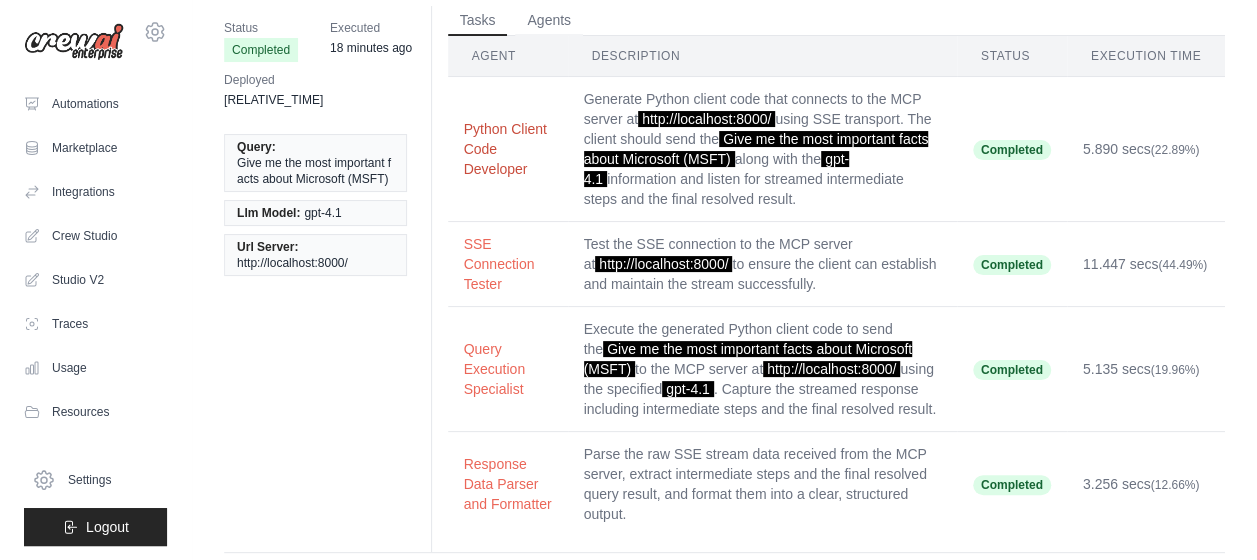 click on "Python Client Code Developer" at bounding box center [508, 149] 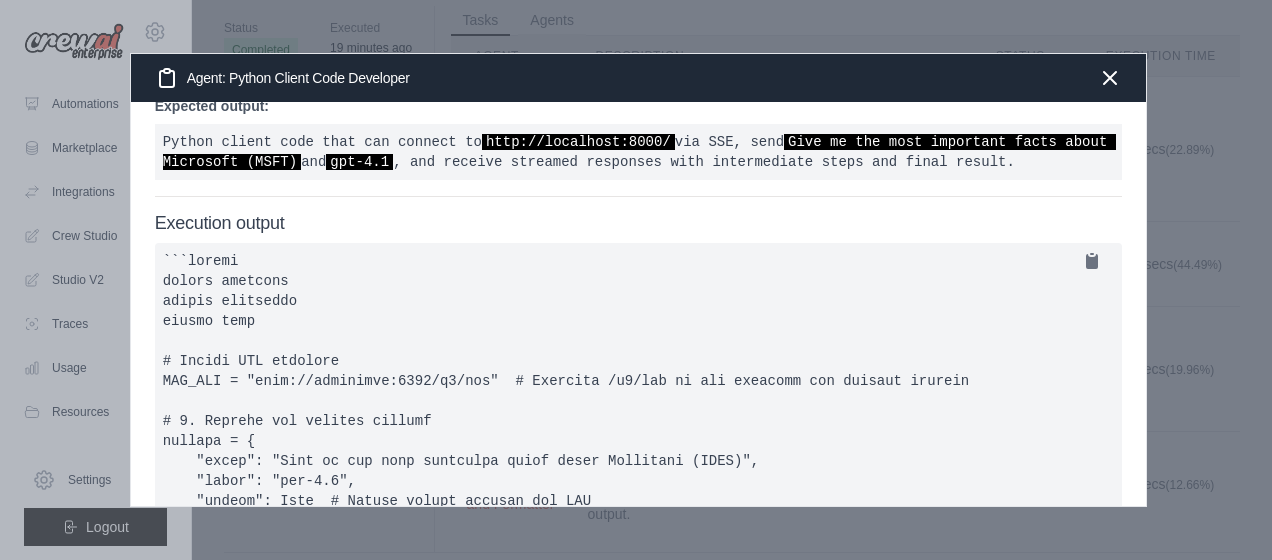 scroll, scrollTop: 154, scrollLeft: 0, axis: vertical 